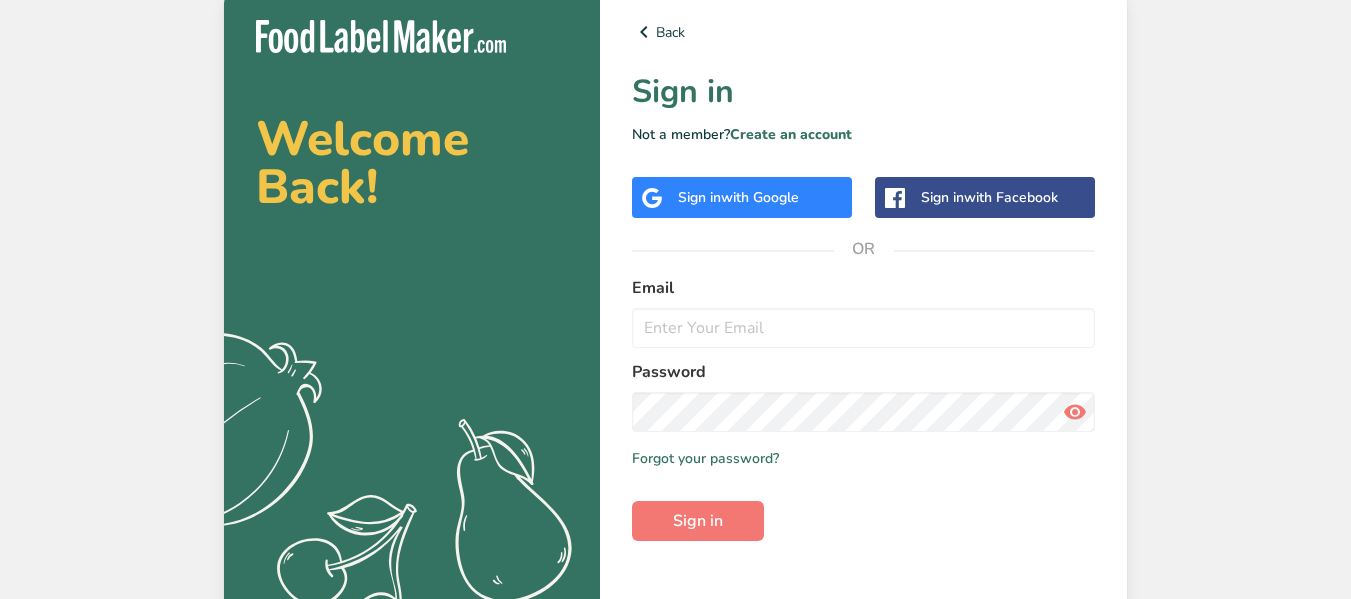 scroll, scrollTop: 0, scrollLeft: 0, axis: both 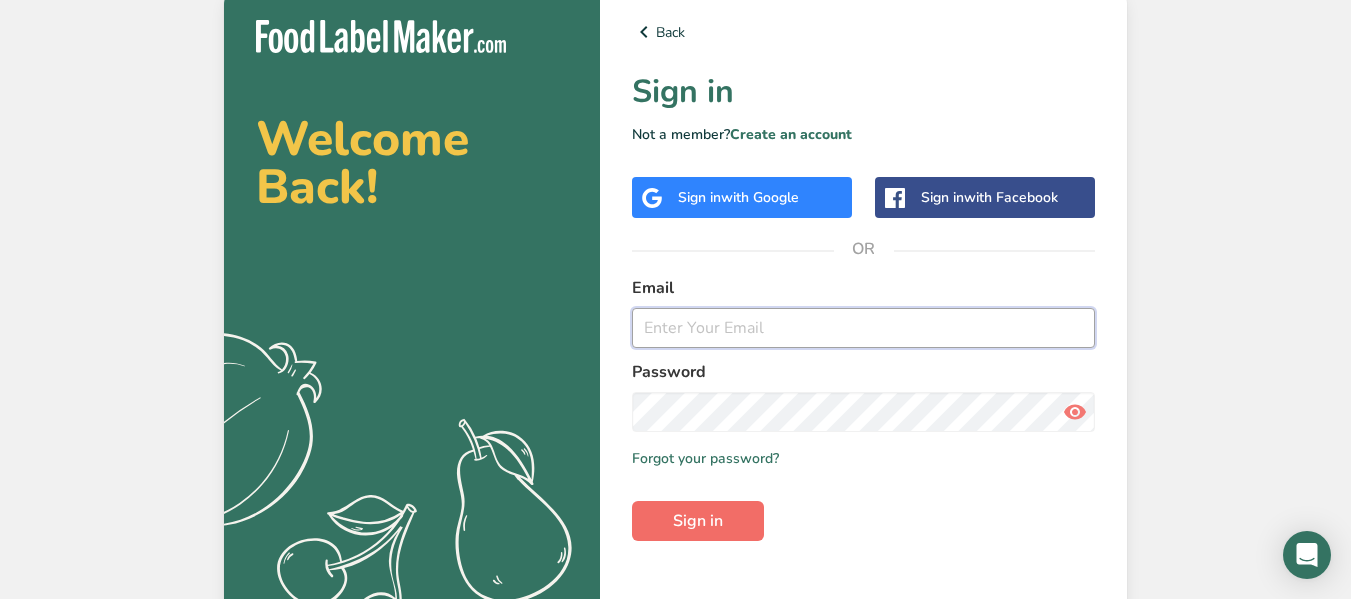 type on "[USERNAME]@example.com" 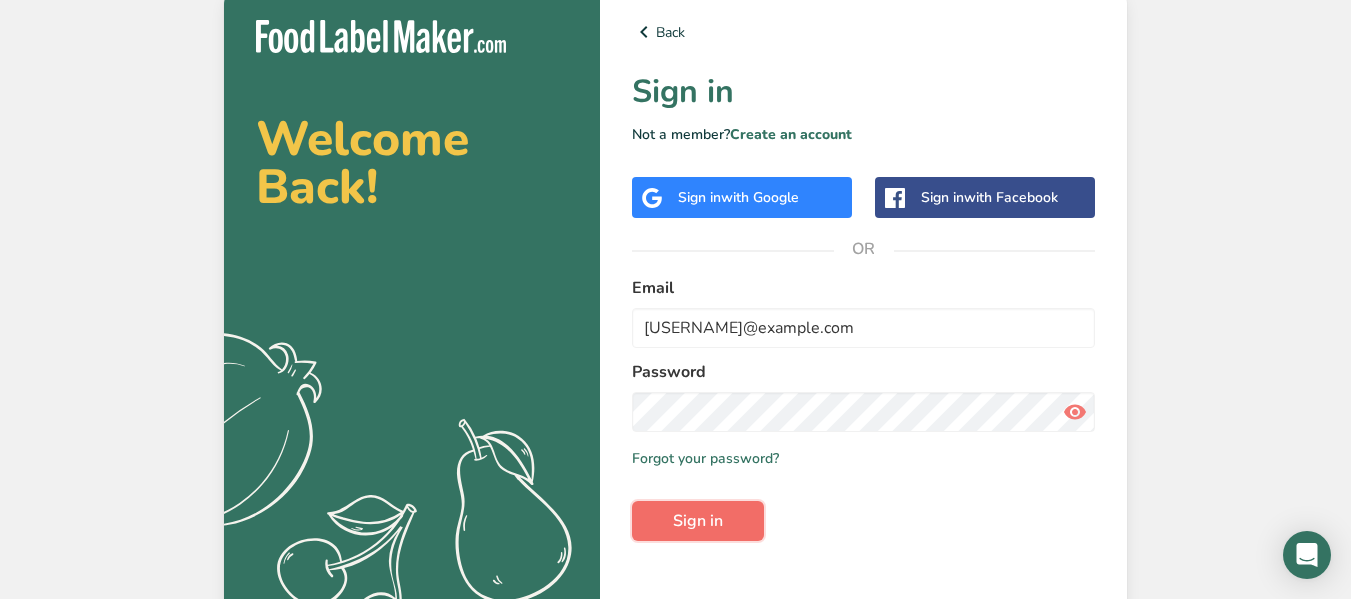 click on "Sign in" at bounding box center (698, 521) 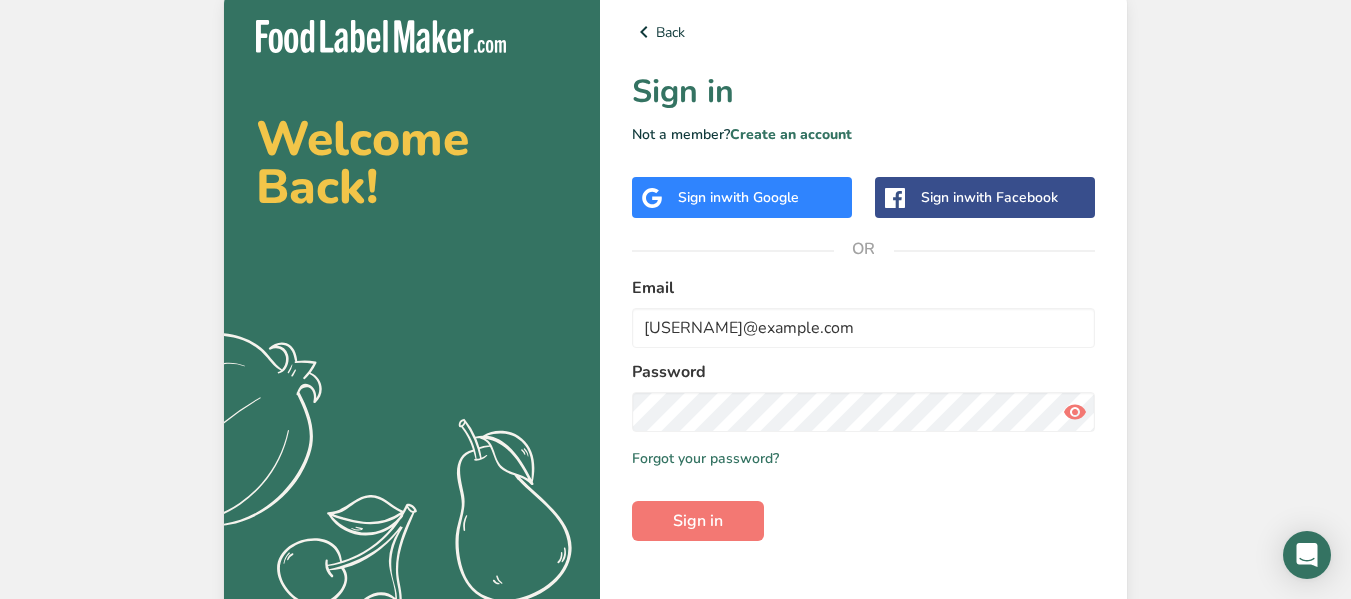 click at bounding box center (1075, 412) 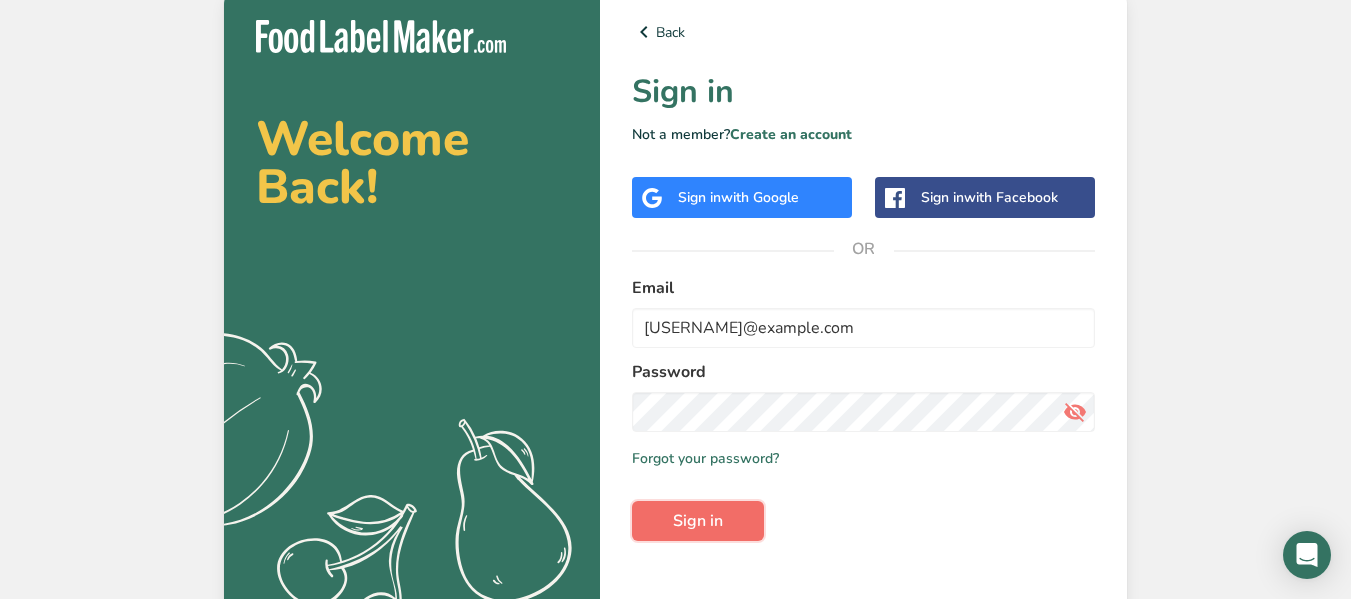 click on "Sign in" at bounding box center (698, 521) 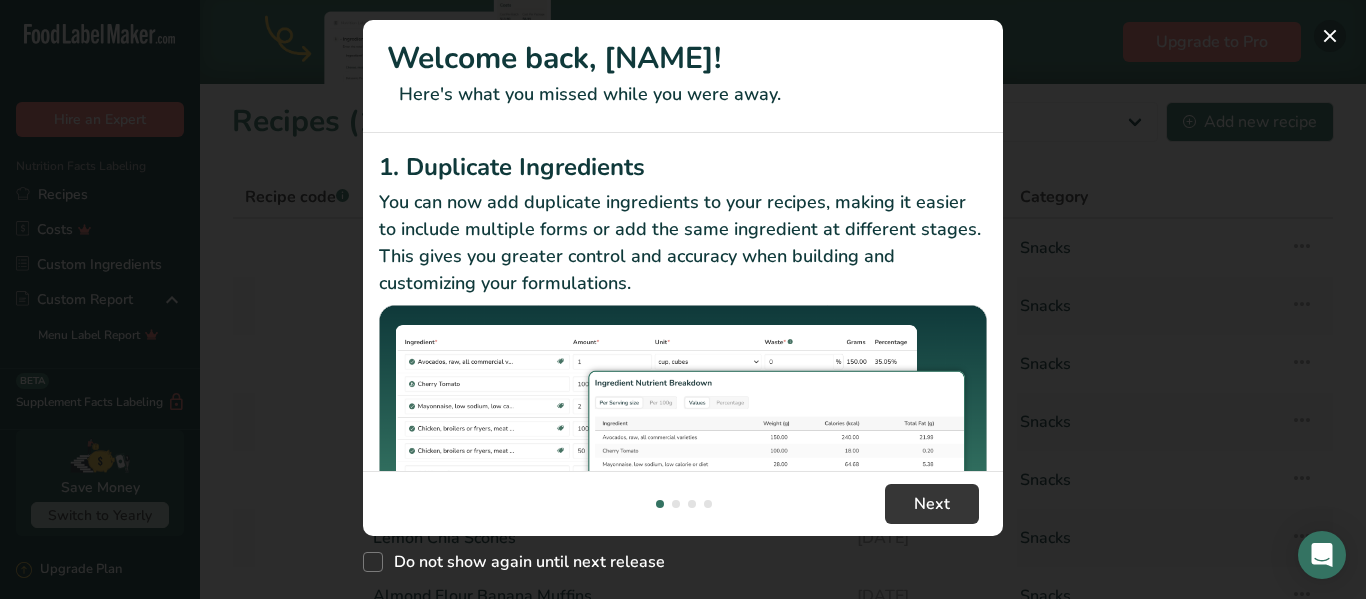 click at bounding box center (1330, 36) 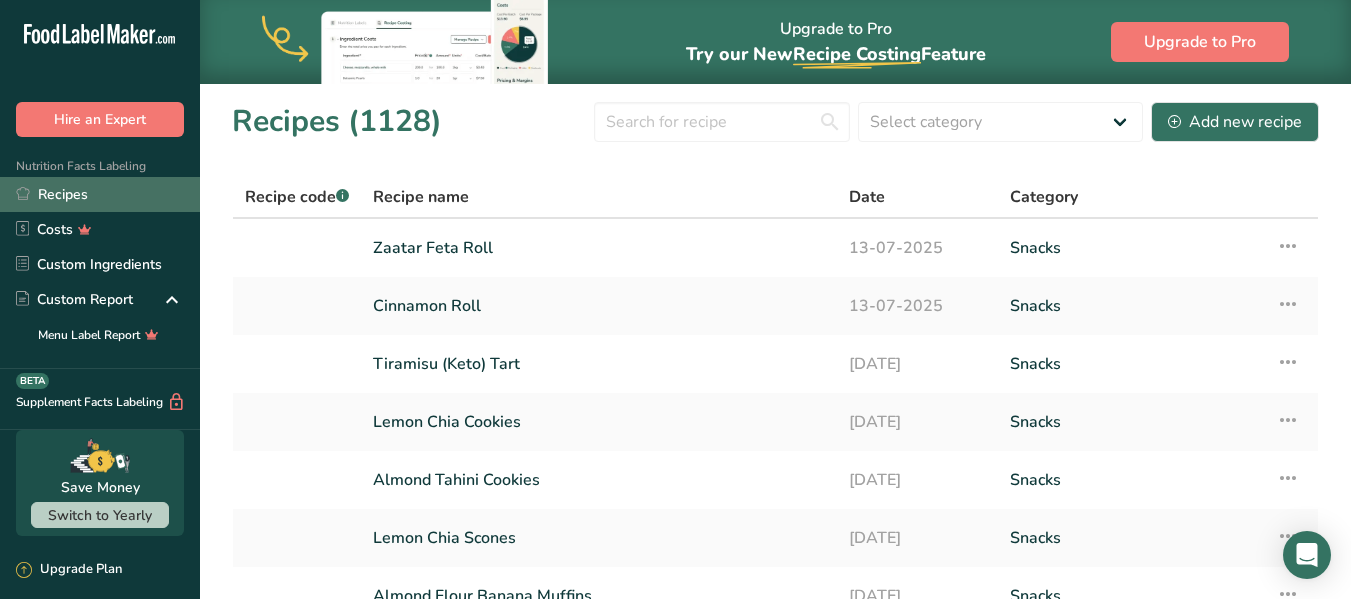 click on "Recipes" at bounding box center (100, 194) 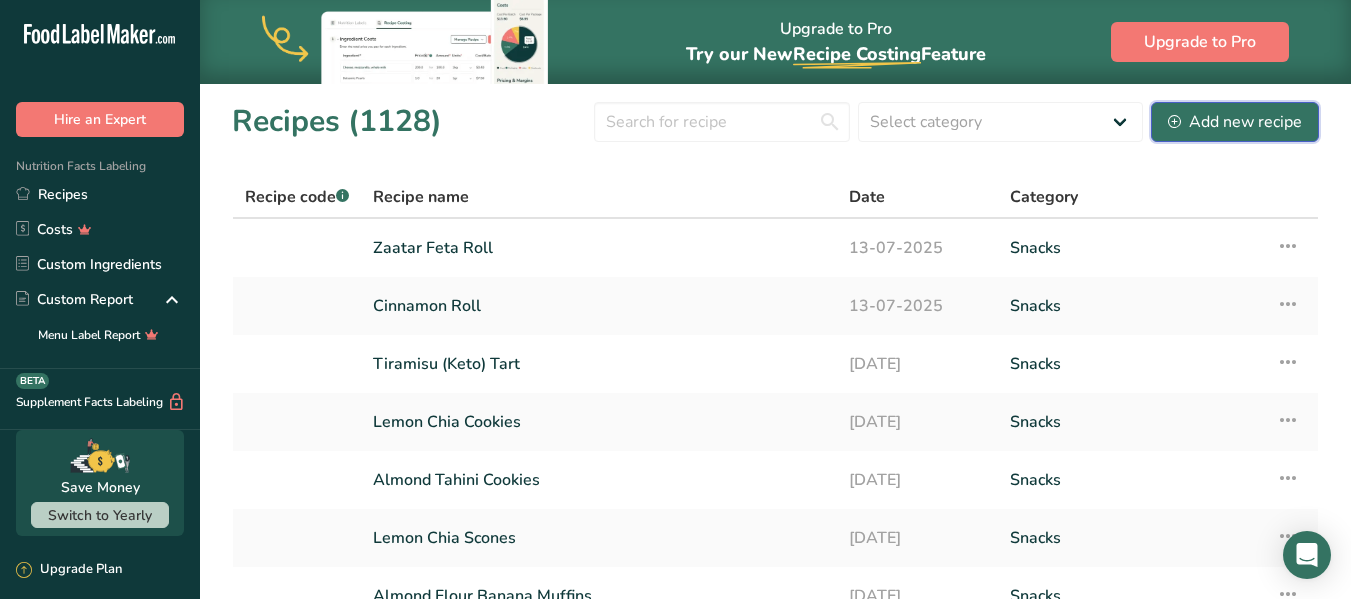 click on "Add new recipe" at bounding box center [1235, 122] 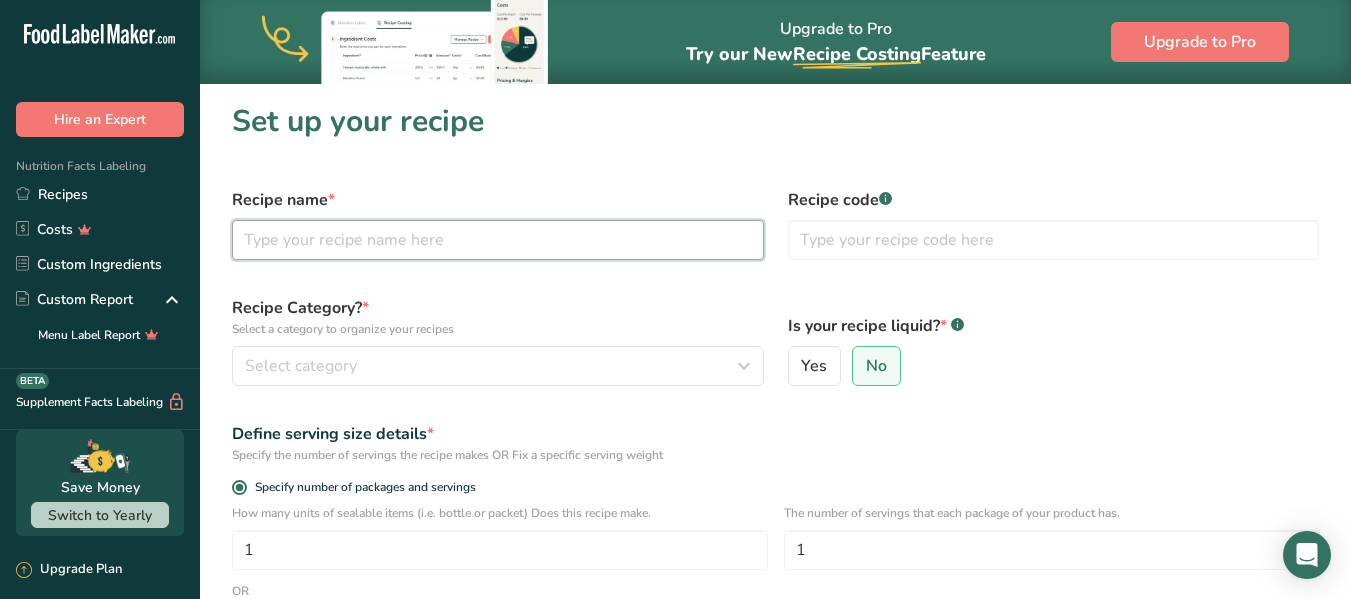click at bounding box center (498, 240) 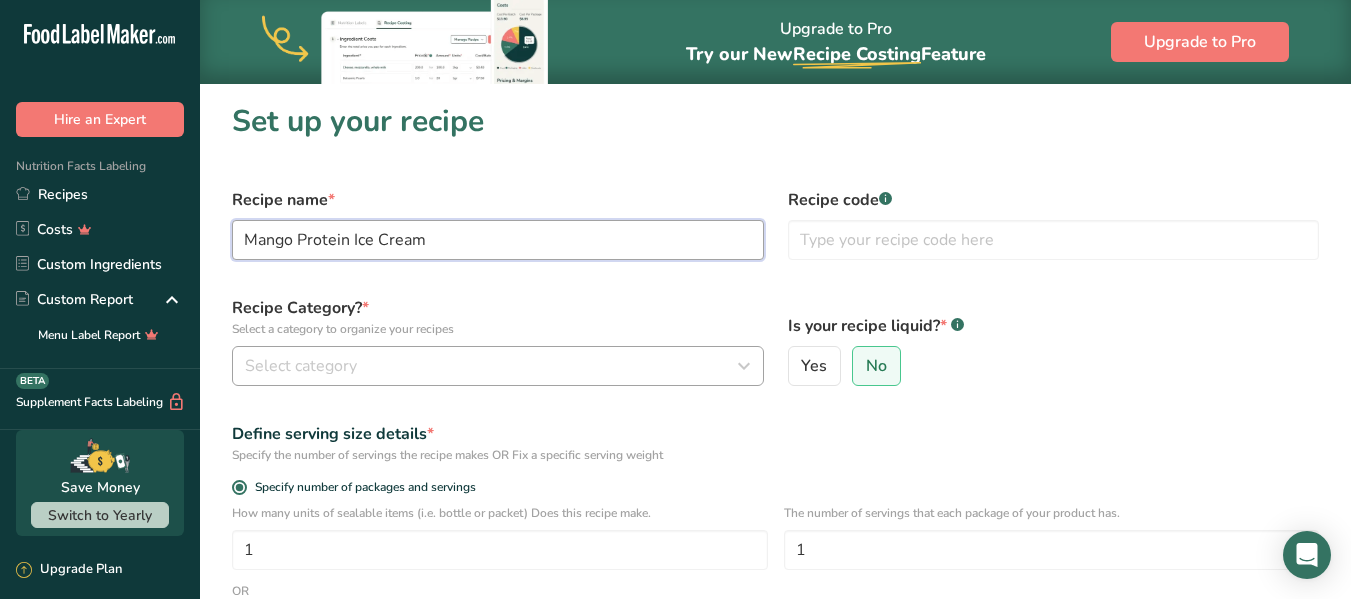 type on "Mango Protein Ice Cream" 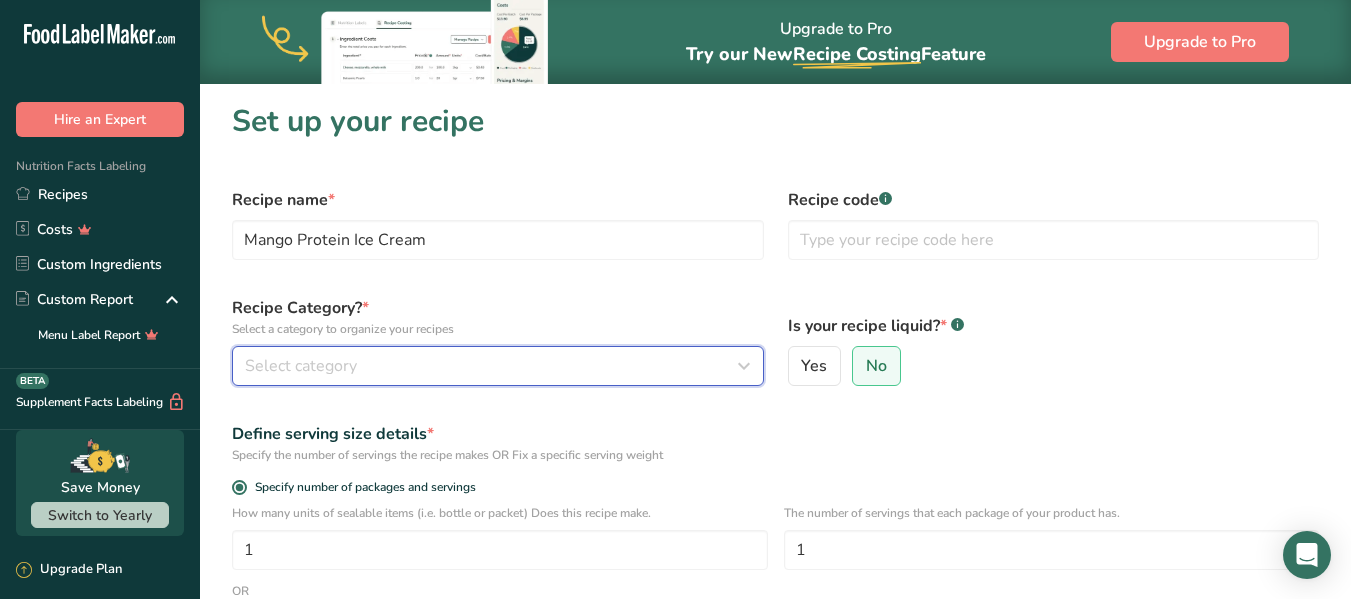 click on "Select category" at bounding box center (301, 366) 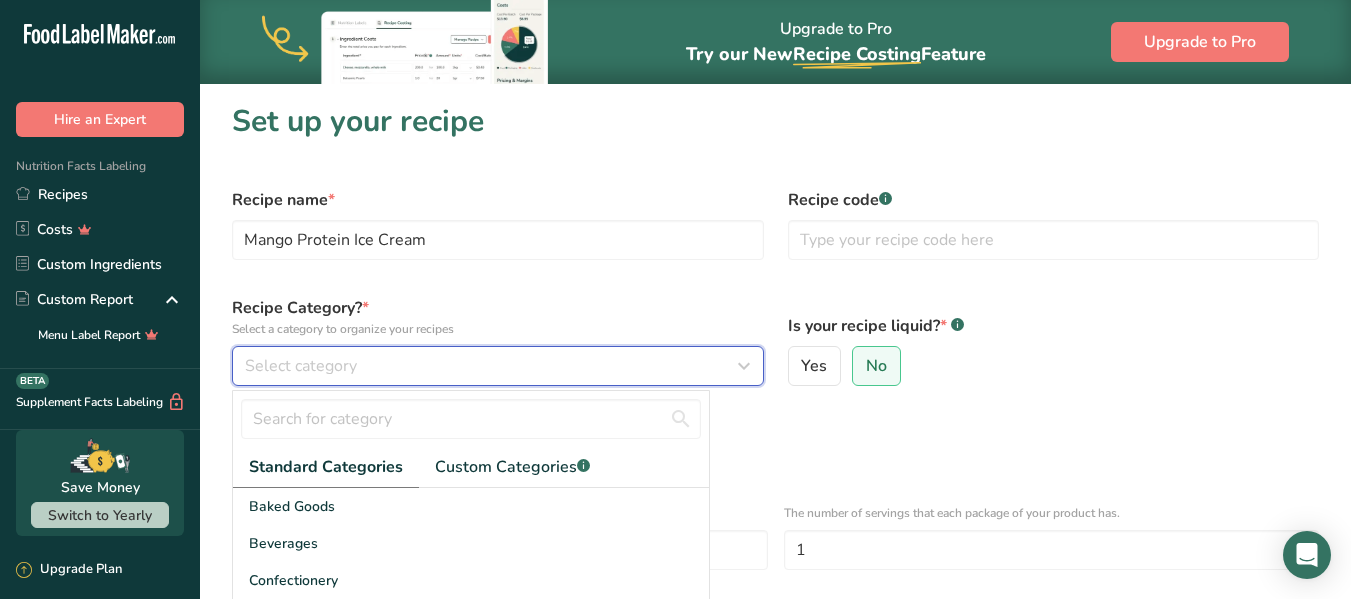 click at bounding box center (744, 366) 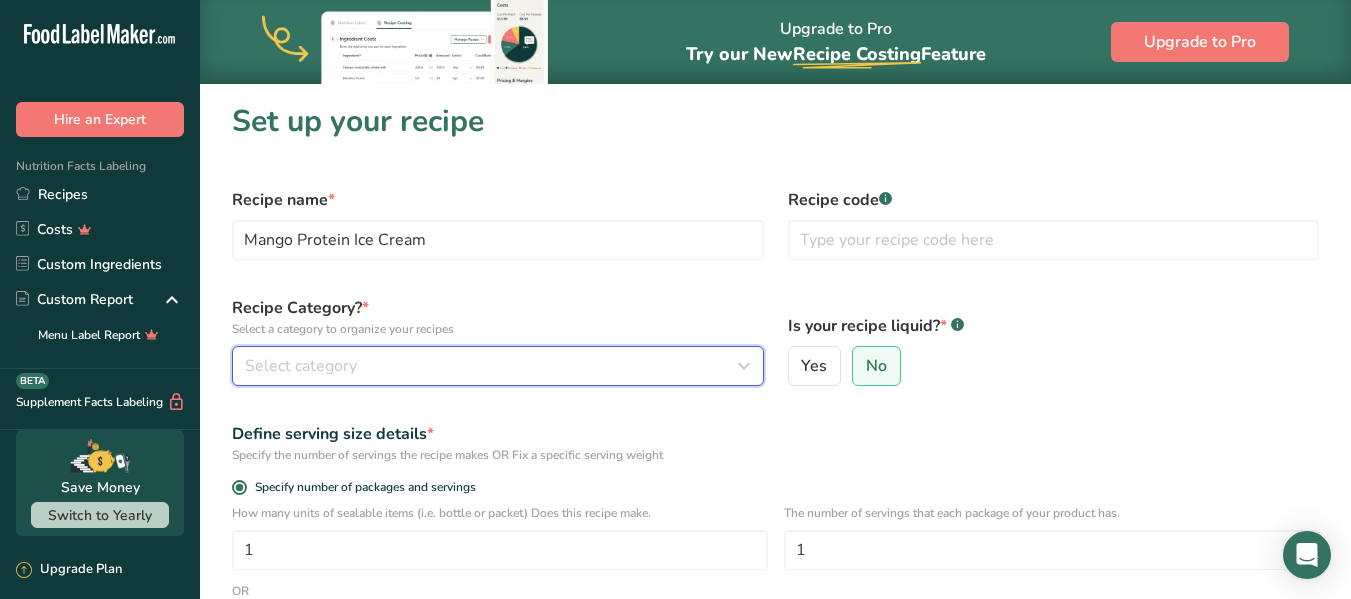 click on "Select category" at bounding box center (492, 366) 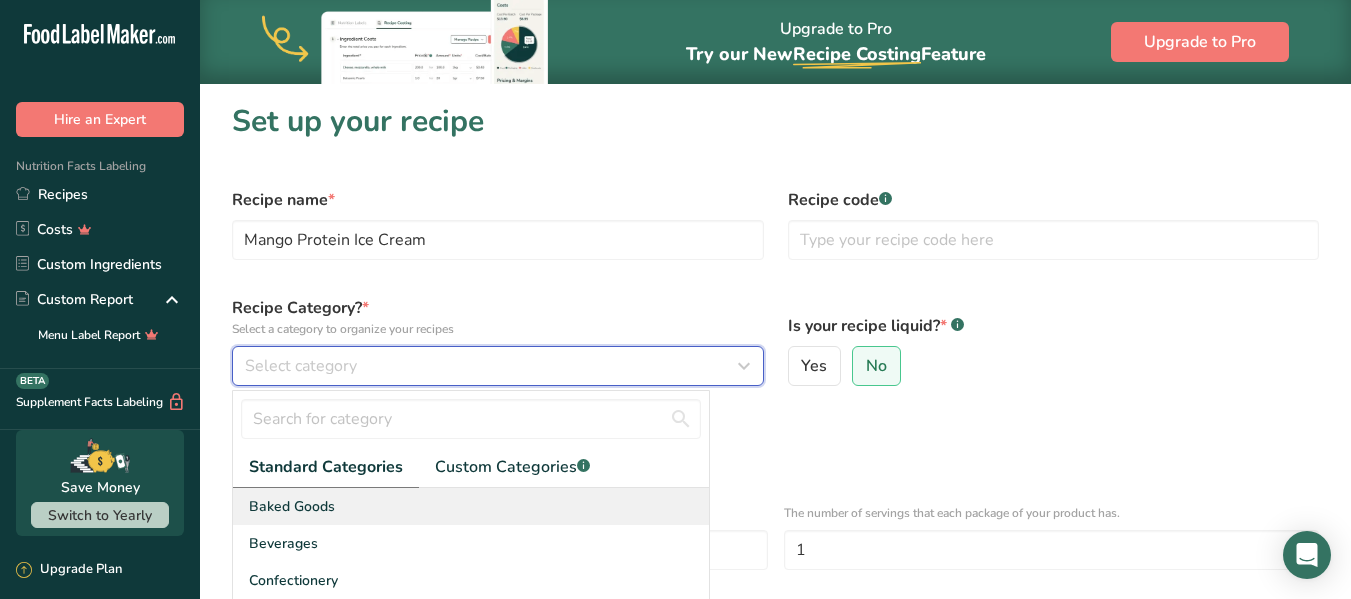type 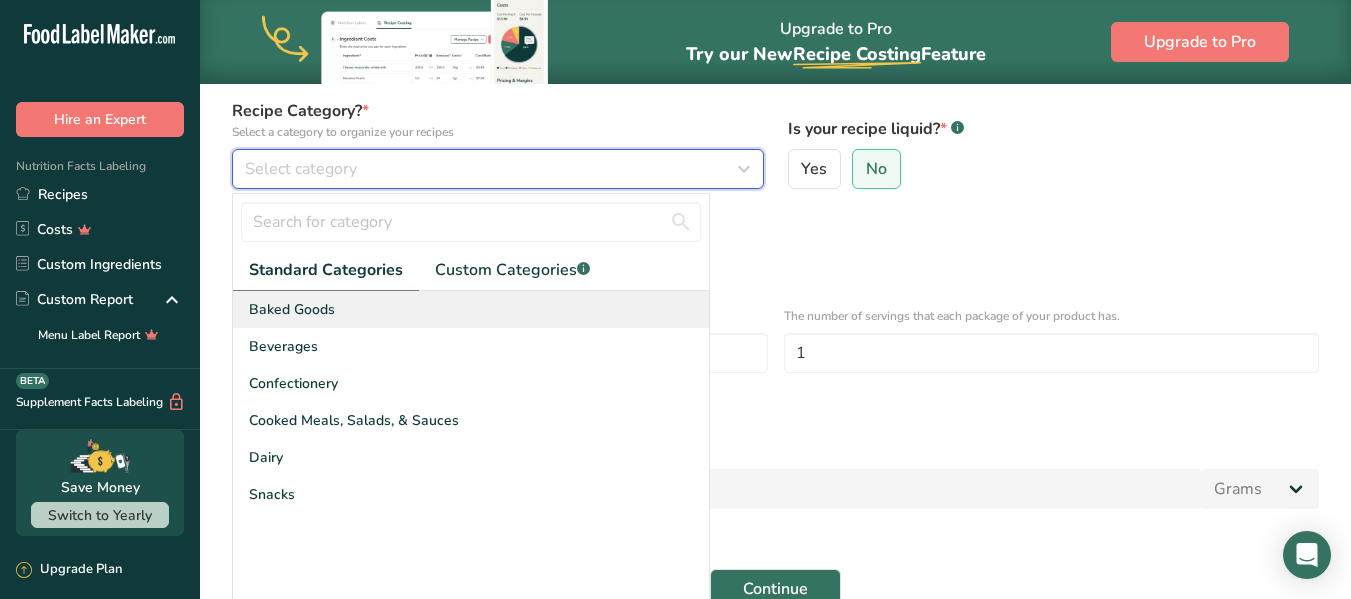 scroll, scrollTop: 200, scrollLeft: 0, axis: vertical 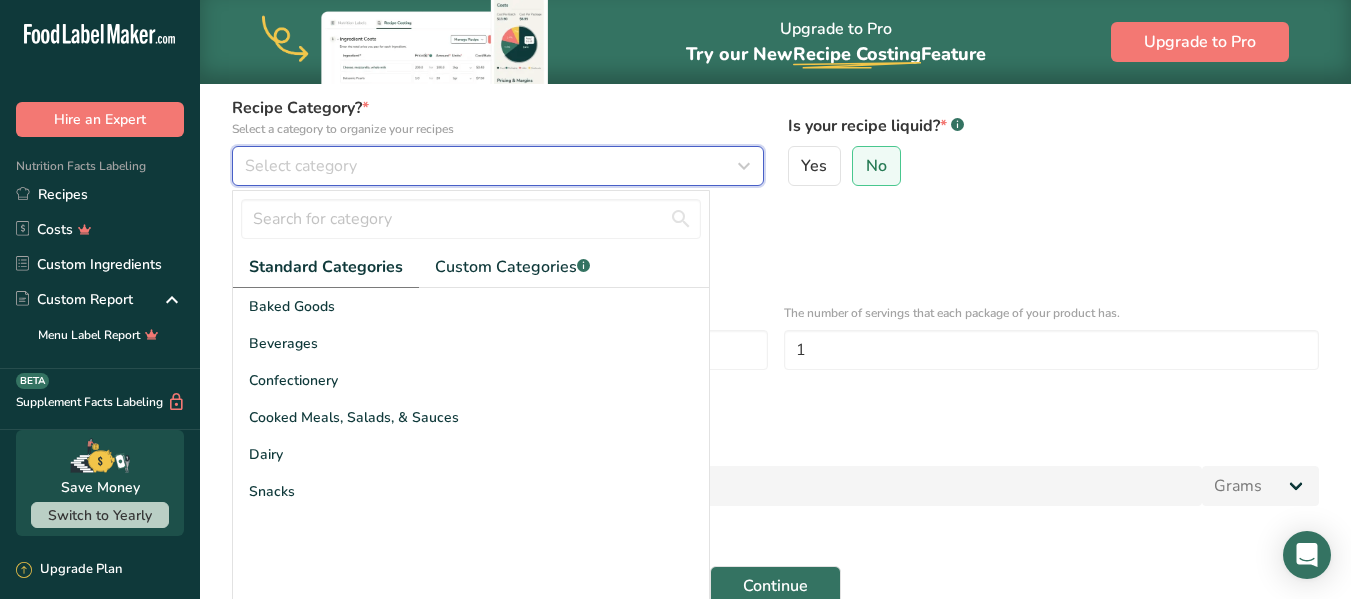click on "Select category" at bounding box center (301, 166) 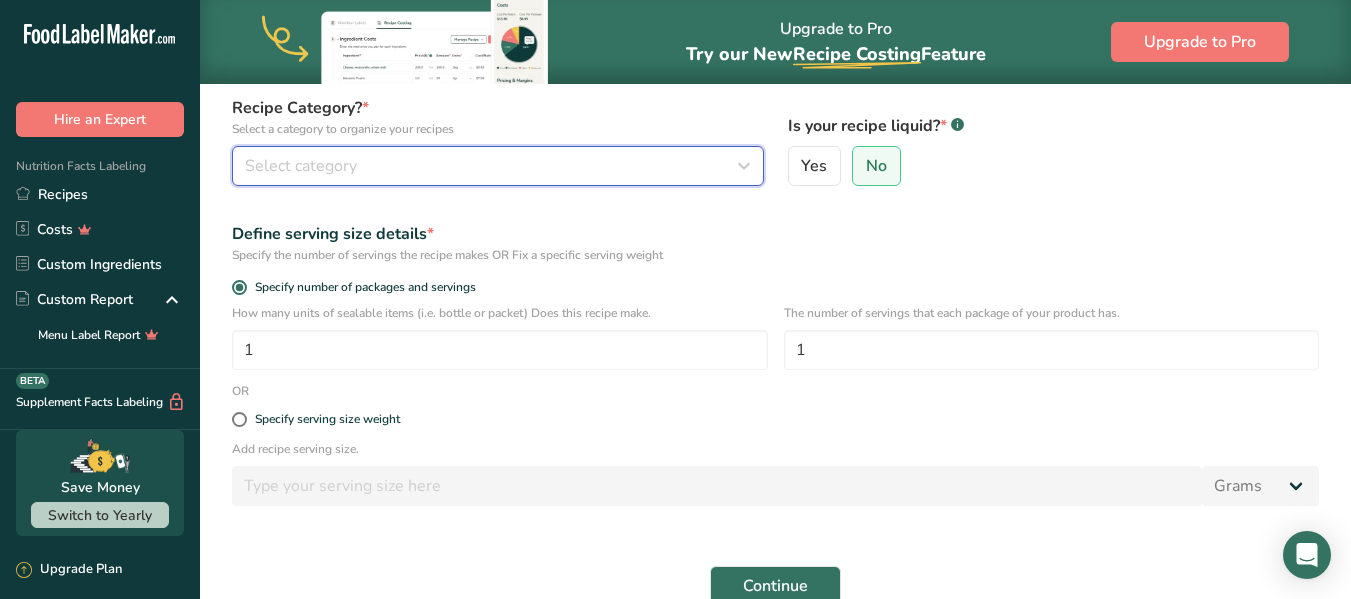 click on "Select category" at bounding box center (498, 166) 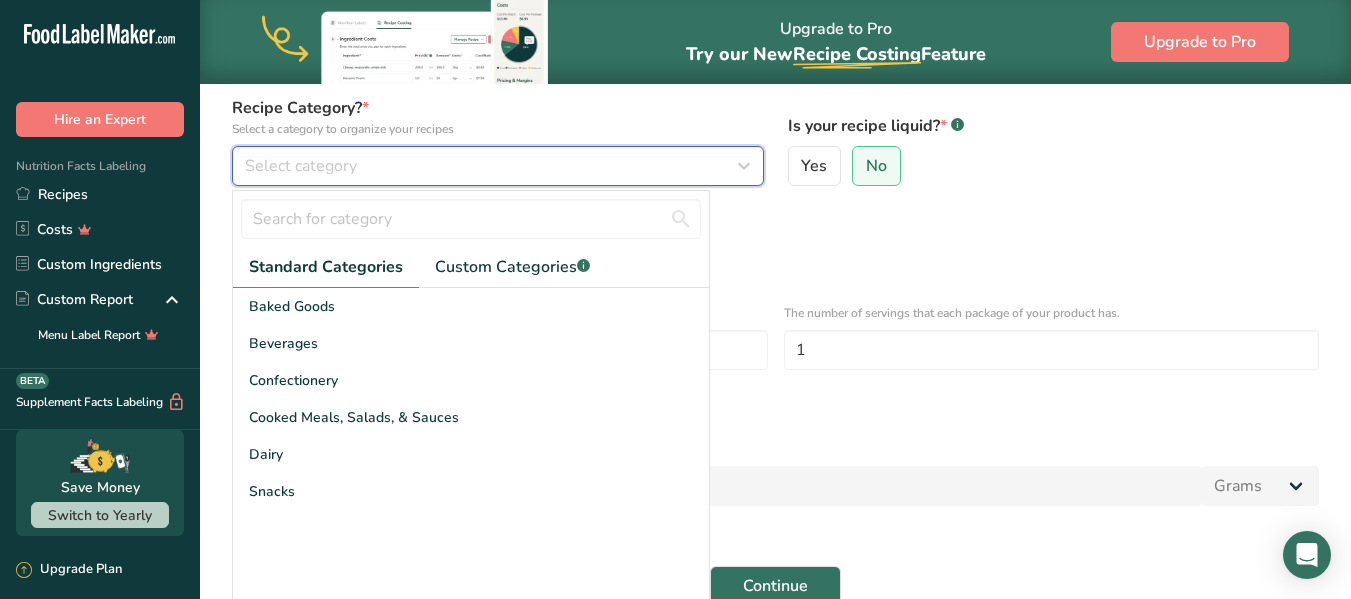 click on "Select category" at bounding box center [301, 166] 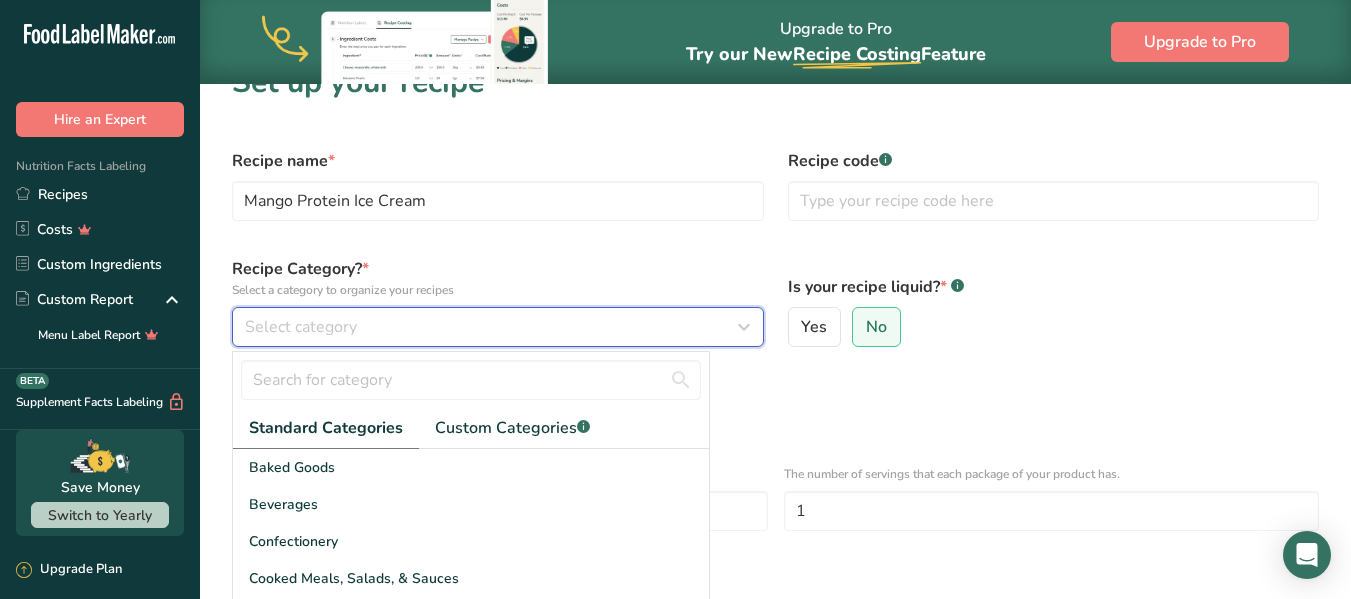 scroll, scrollTop: 0, scrollLeft: 0, axis: both 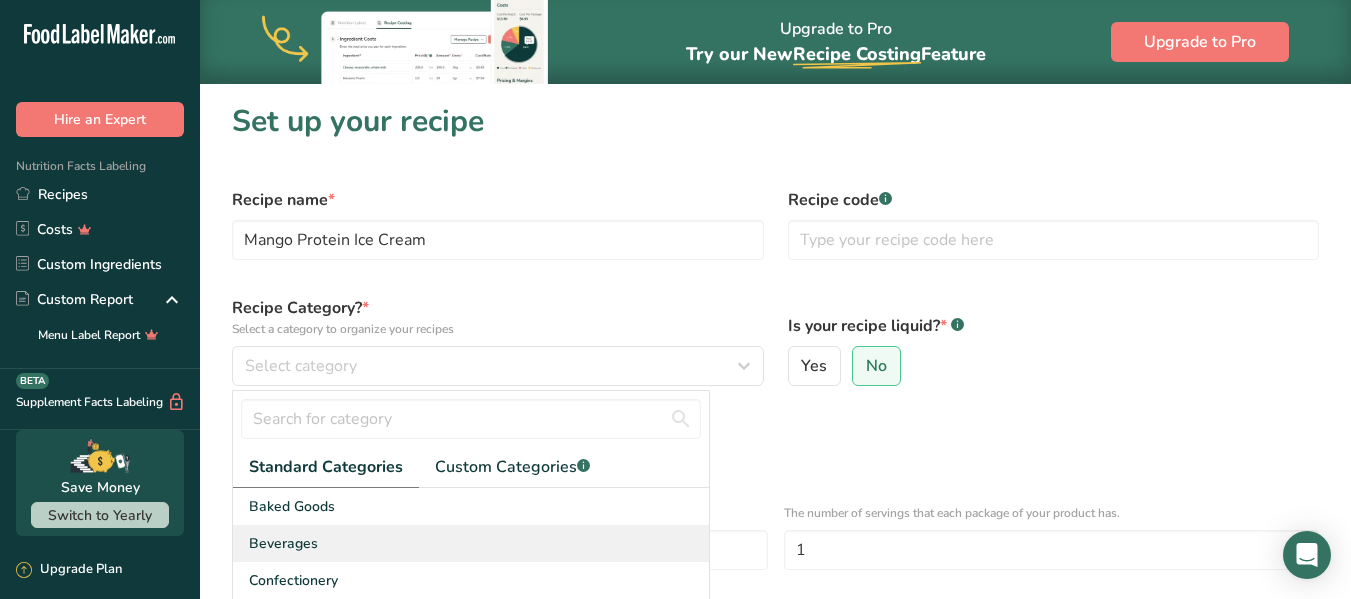 click on "Beverages" at bounding box center (283, 543) 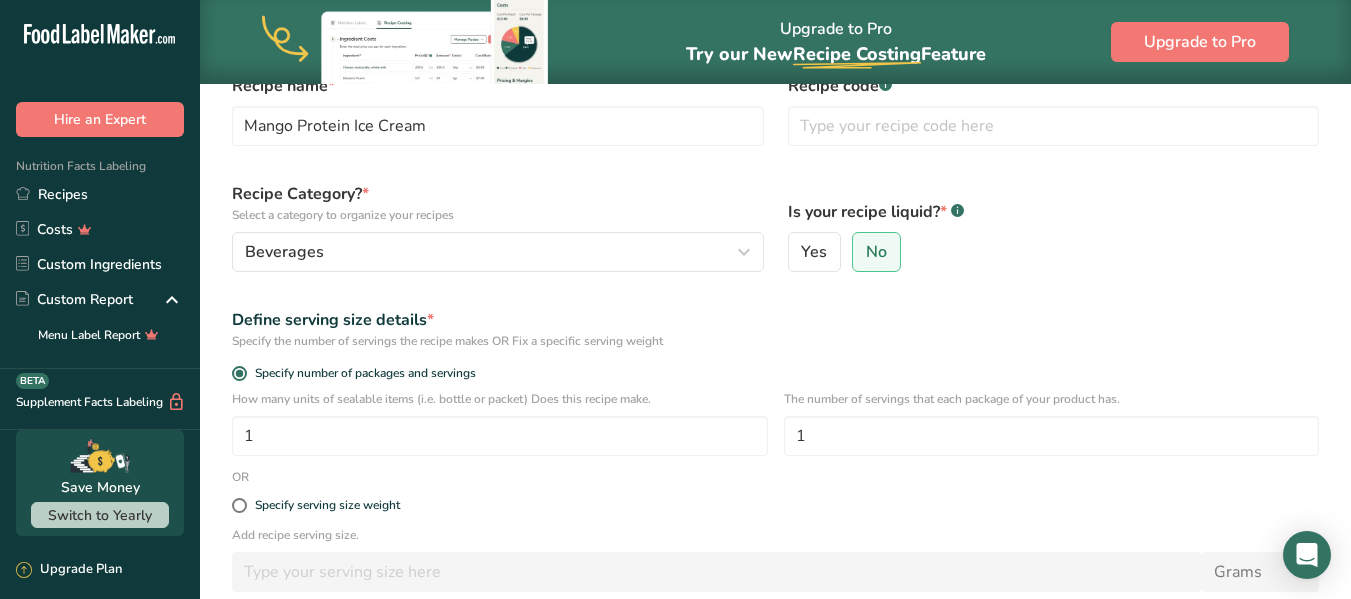 scroll, scrollTop: 120, scrollLeft: 0, axis: vertical 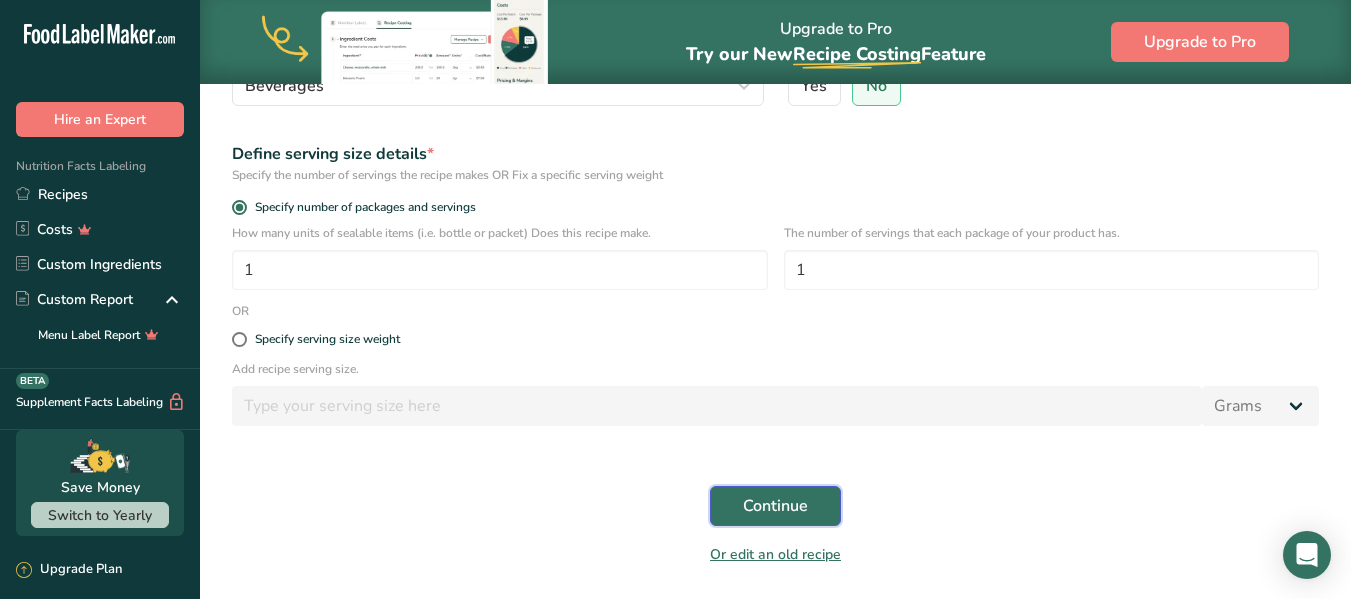 click on "Continue" at bounding box center [775, 506] 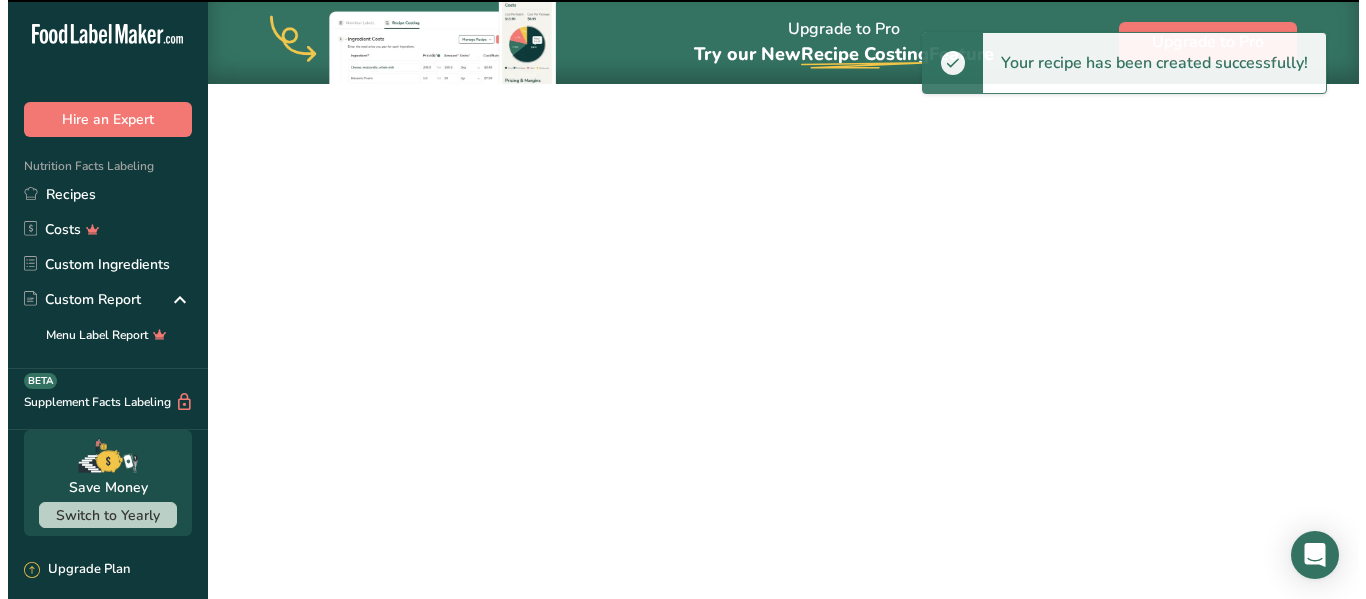 scroll, scrollTop: 0, scrollLeft: 0, axis: both 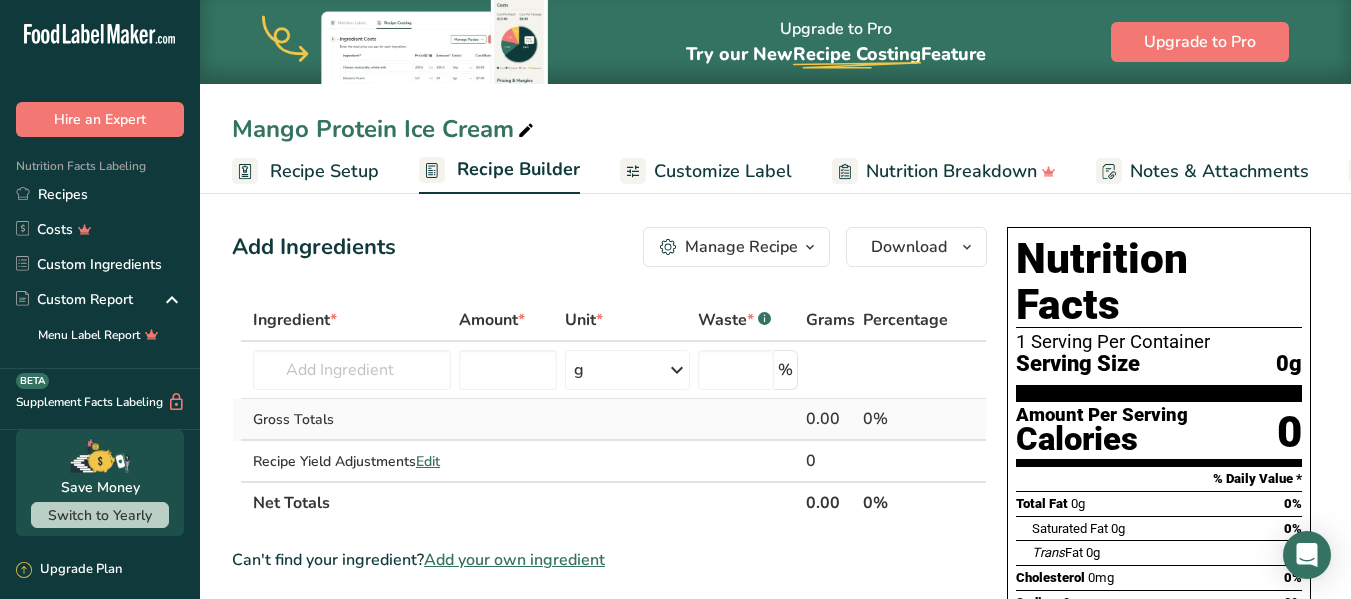 click on "Gross Totals" at bounding box center [352, 419] 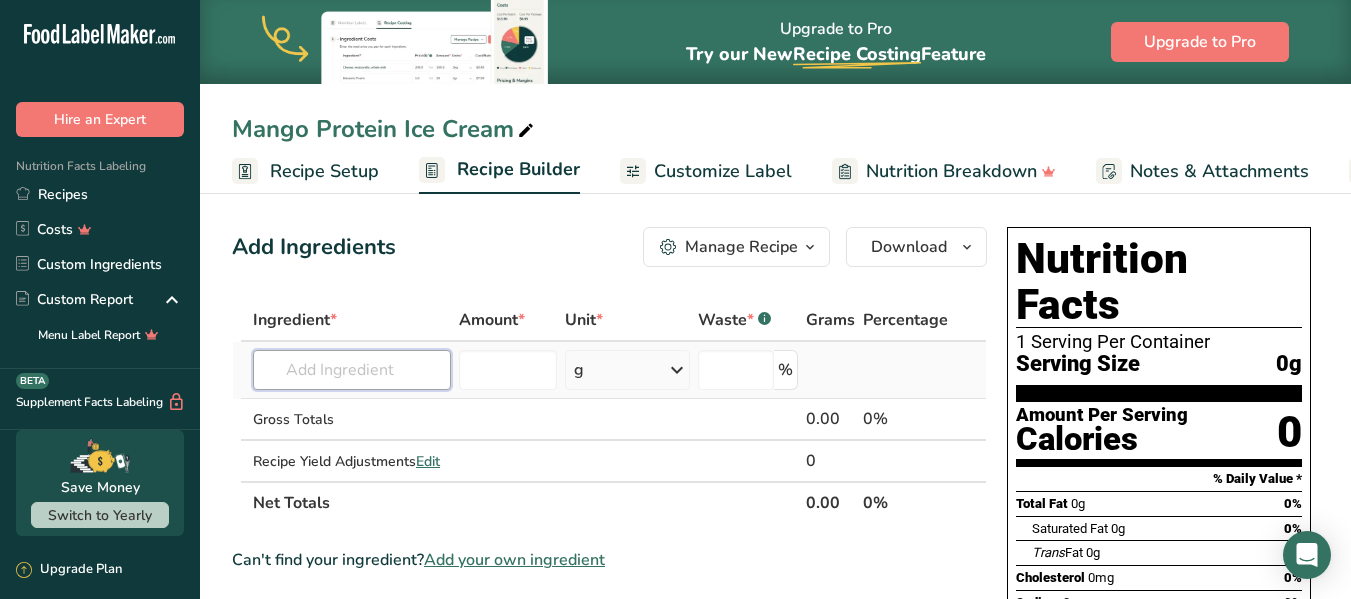click at bounding box center [352, 370] 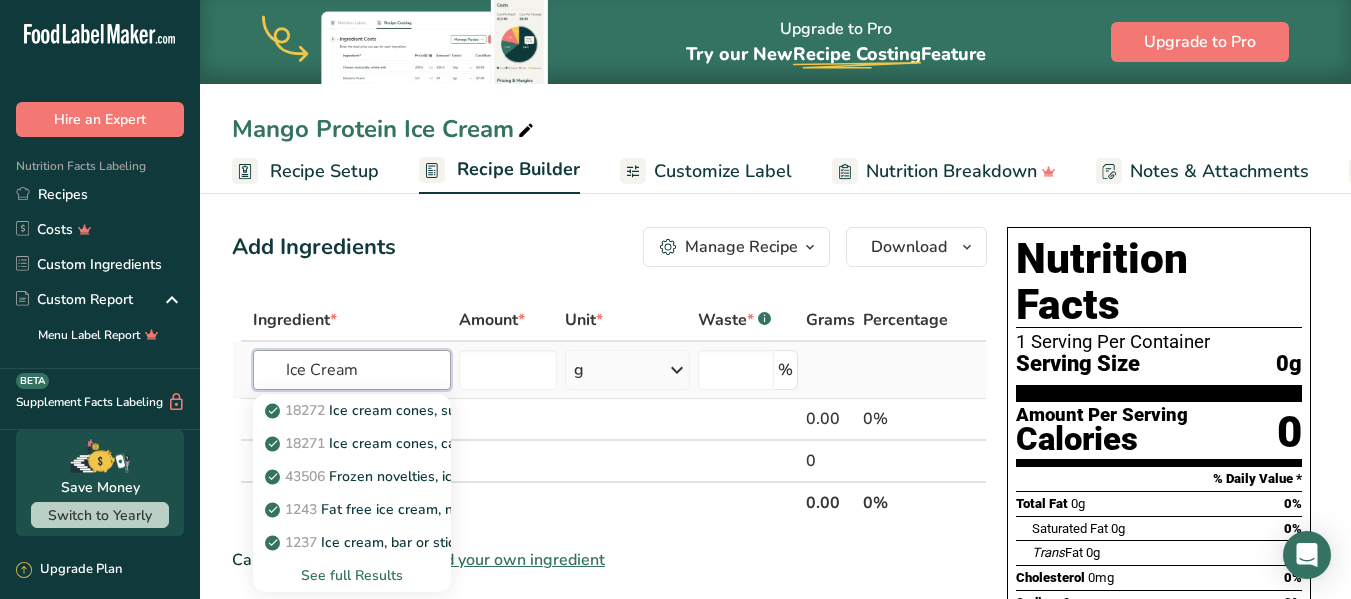 type on "Ice Cream" 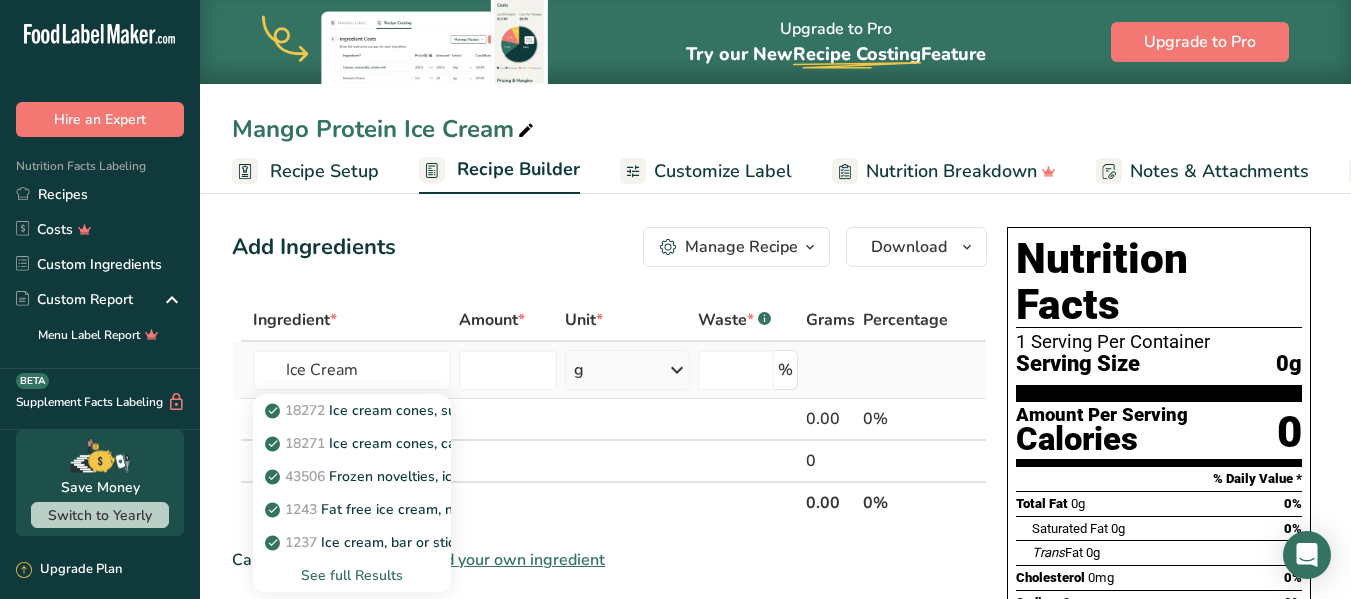 type 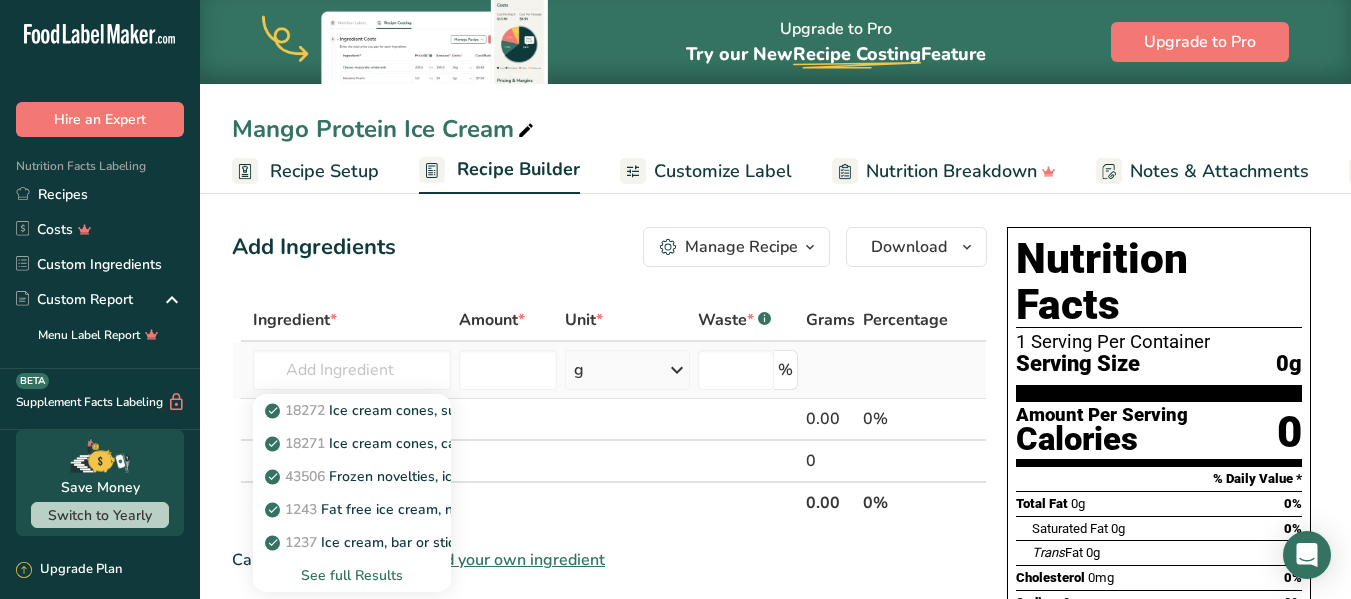 click on "See full Results" at bounding box center [352, 575] 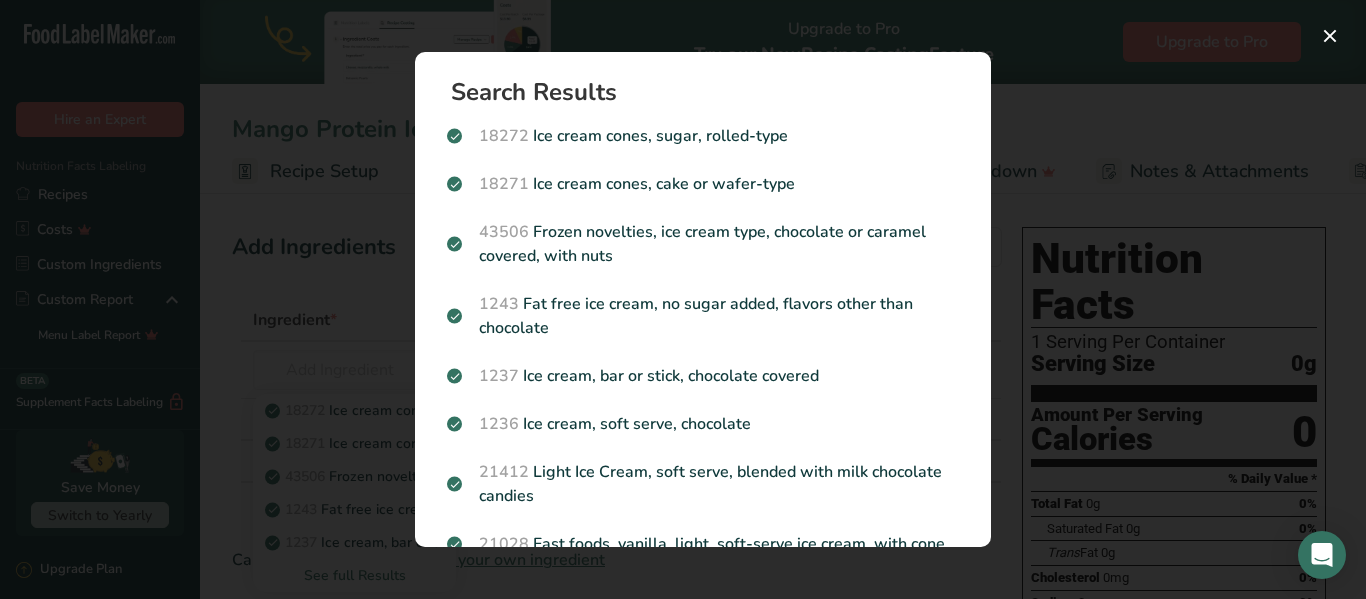 scroll, scrollTop: 433, scrollLeft: 0, axis: vertical 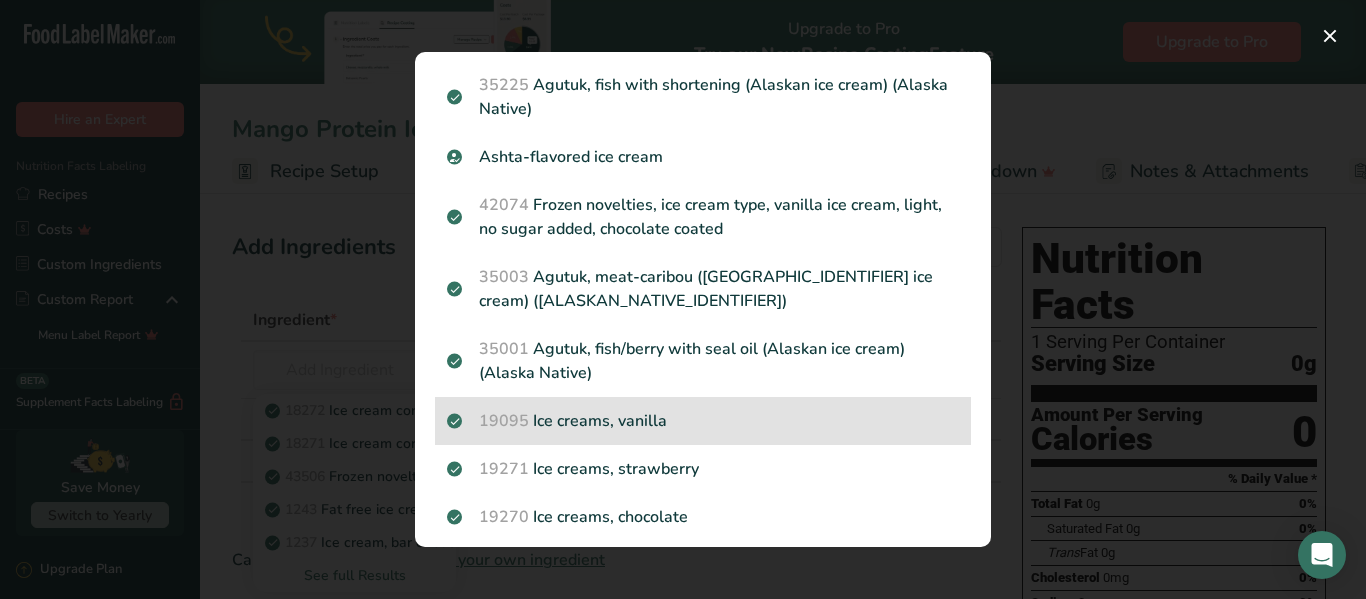 click on "19095
Ice creams, vanilla" at bounding box center [703, 421] 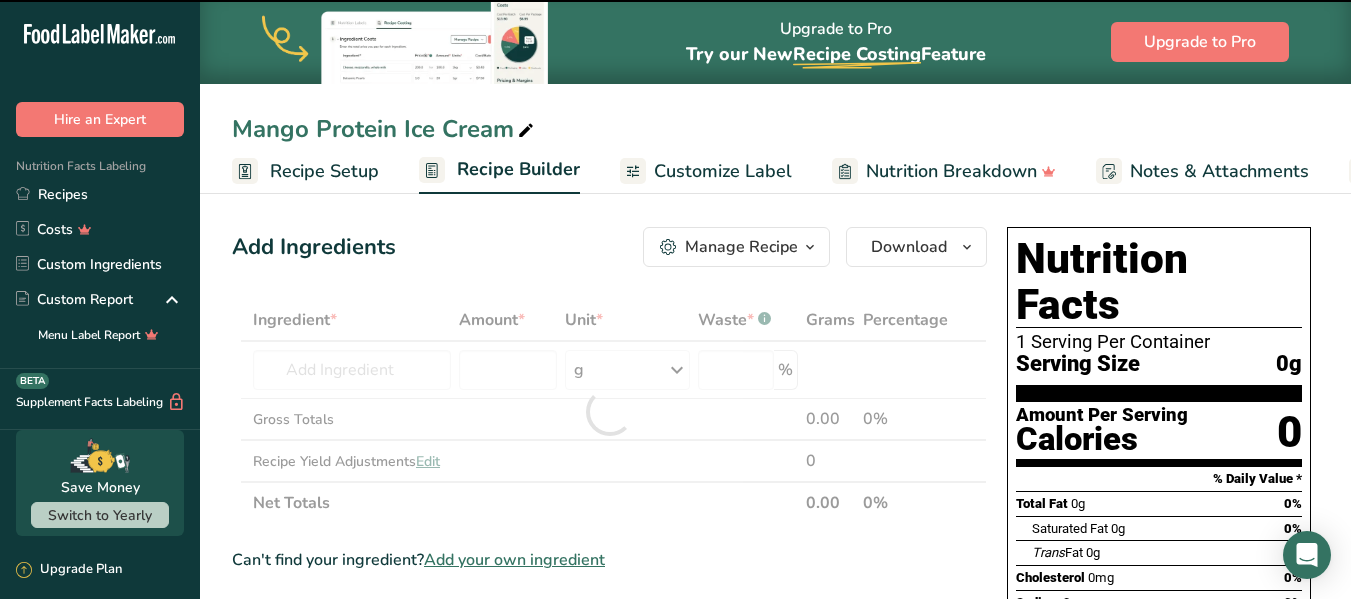 type on "0" 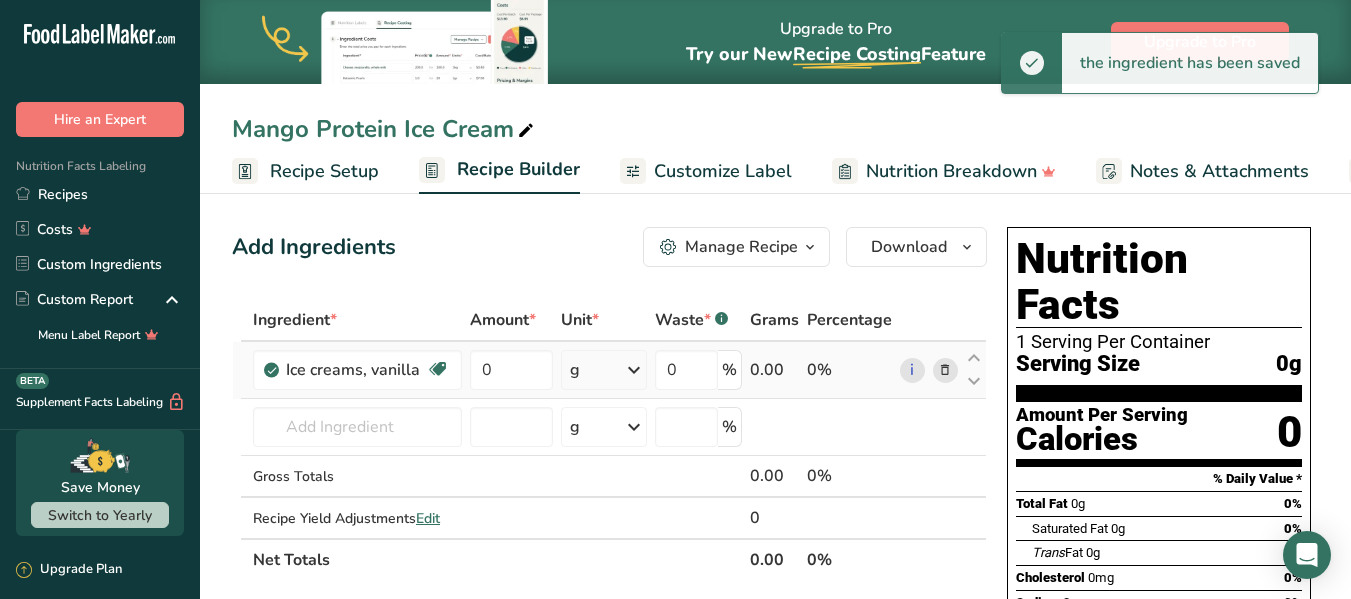click on "g" at bounding box center (575, 370) 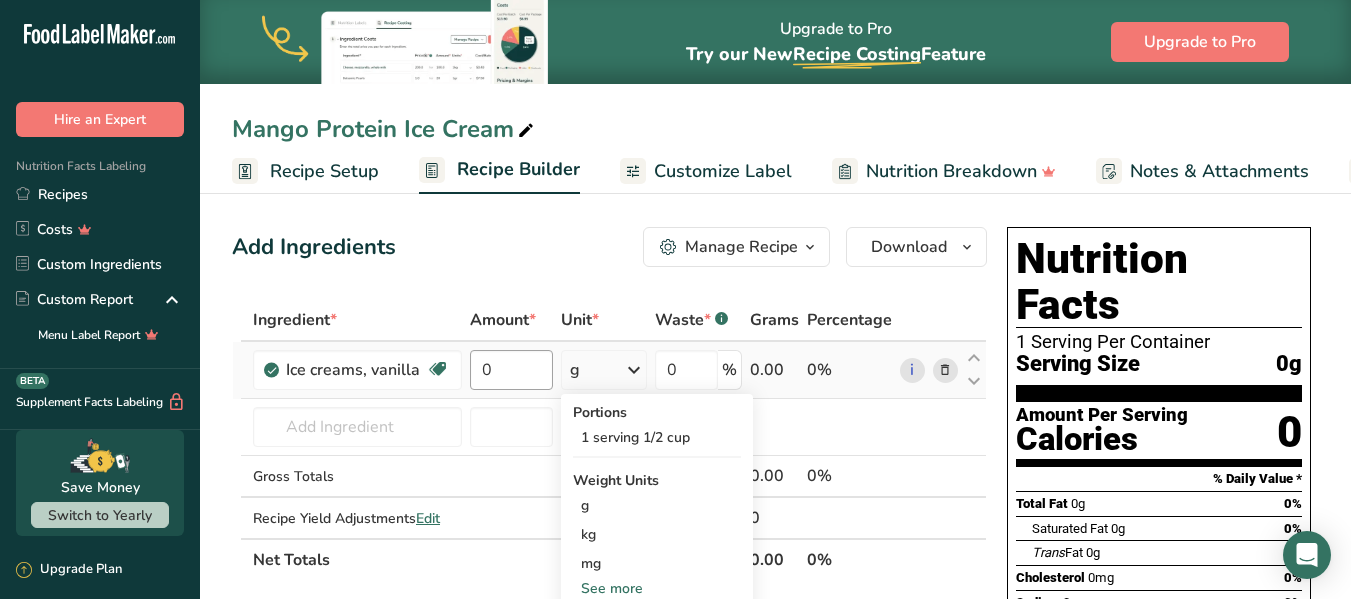 drag, startPoint x: 580, startPoint y: 367, endPoint x: 497, endPoint y: 369, distance: 83.02409 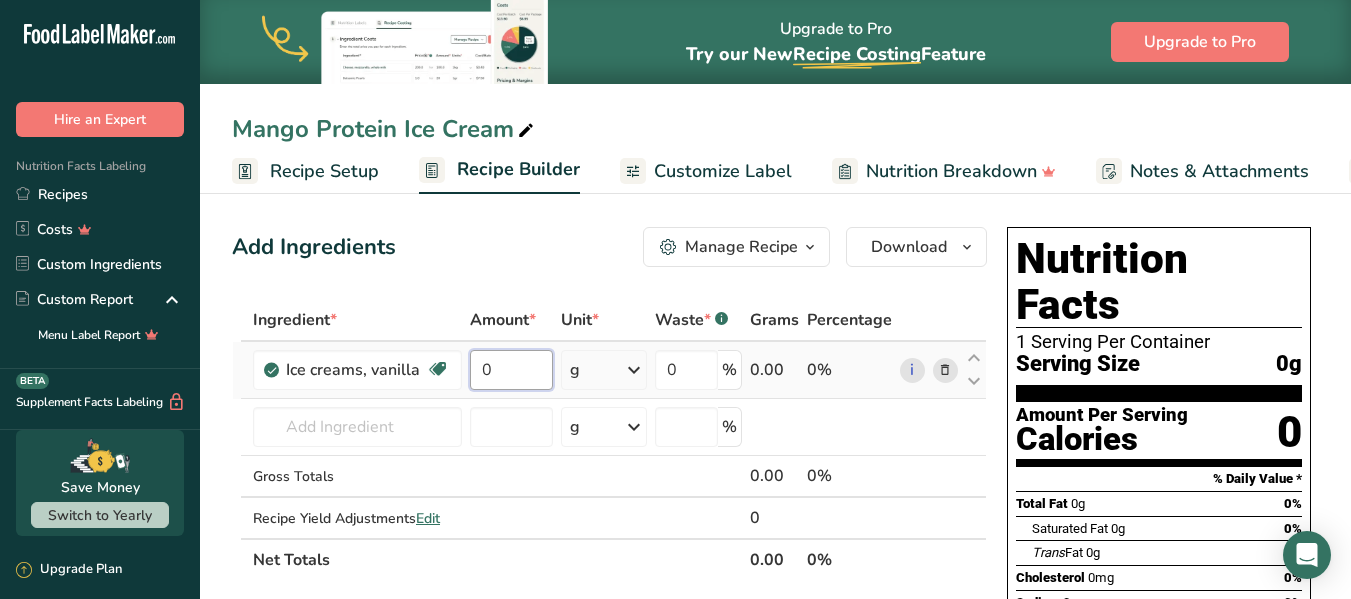 click on "0" at bounding box center [511, 370] 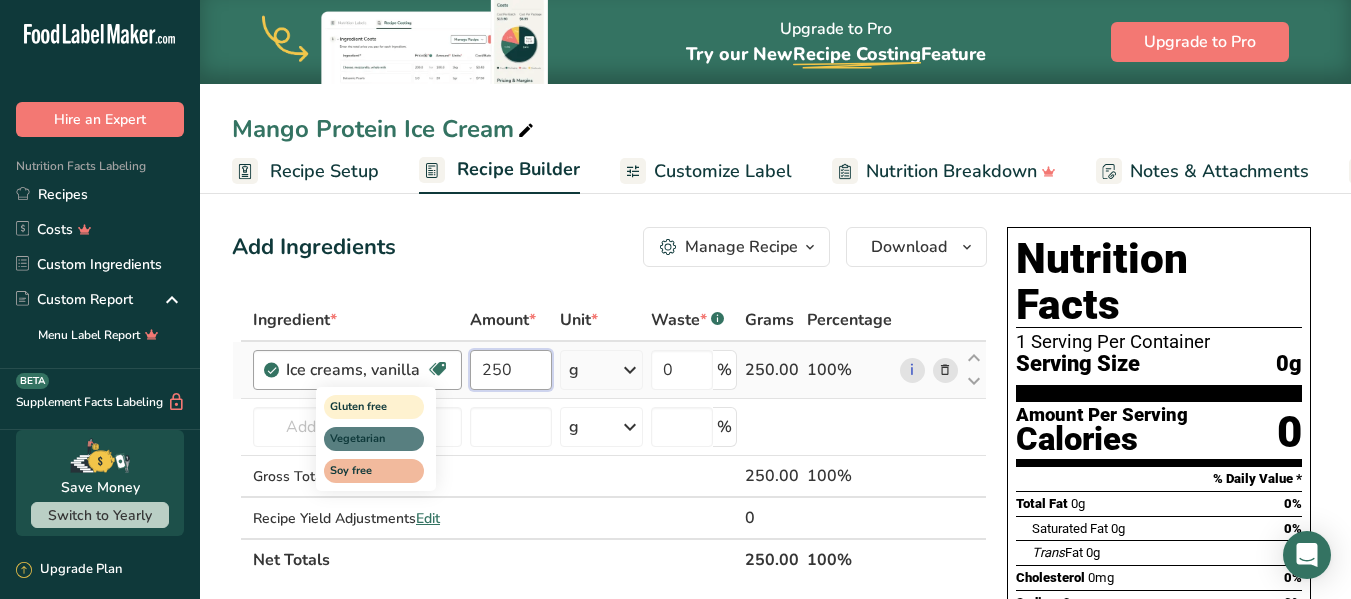 type on "250" 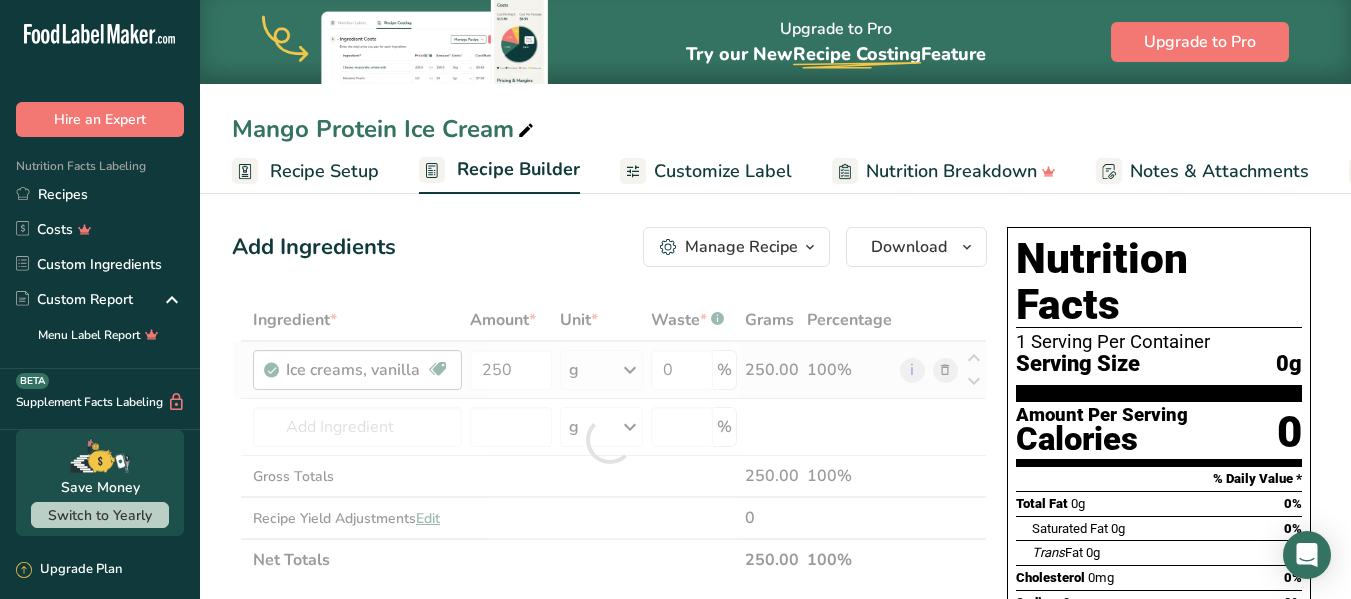 click on "Ingredient *
Amount *
Unit *
Waste *   .a-a{fill:#347362;}.b-a{fill:#fff;}          Grams
Percentage
Ice creams, vanilla
Gluten free
Vegetarian
Soy free
250
g
Portions
1 serving 1/2 cup
Weight Units
g
kg
mg
See more
Volume Units
l
Volume units require a density conversion. If you know your ingredient's density enter it below. Otherwise, click on "RIA" our AI Regulatory bot - she will be able to help you
lb/ft3
g/cm3
Confirm
mL
lb/ft3
g/cm3
fl oz" at bounding box center [609, 440] 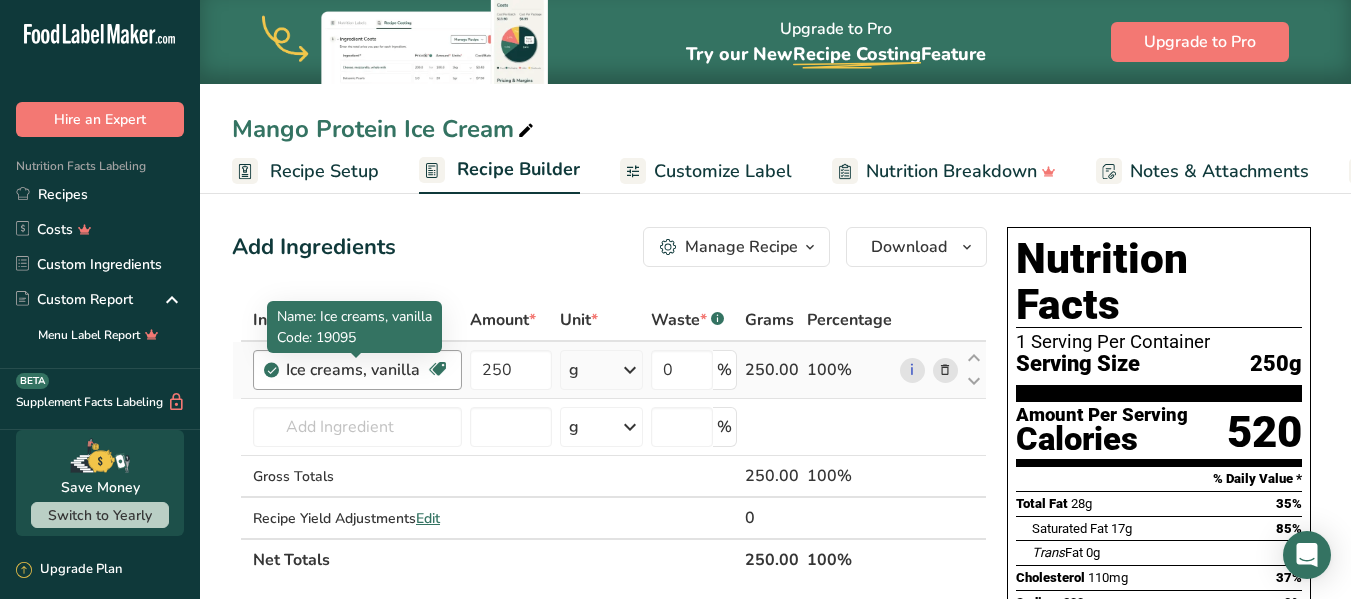 click on "Ice creams, vanilla" at bounding box center [356, 370] 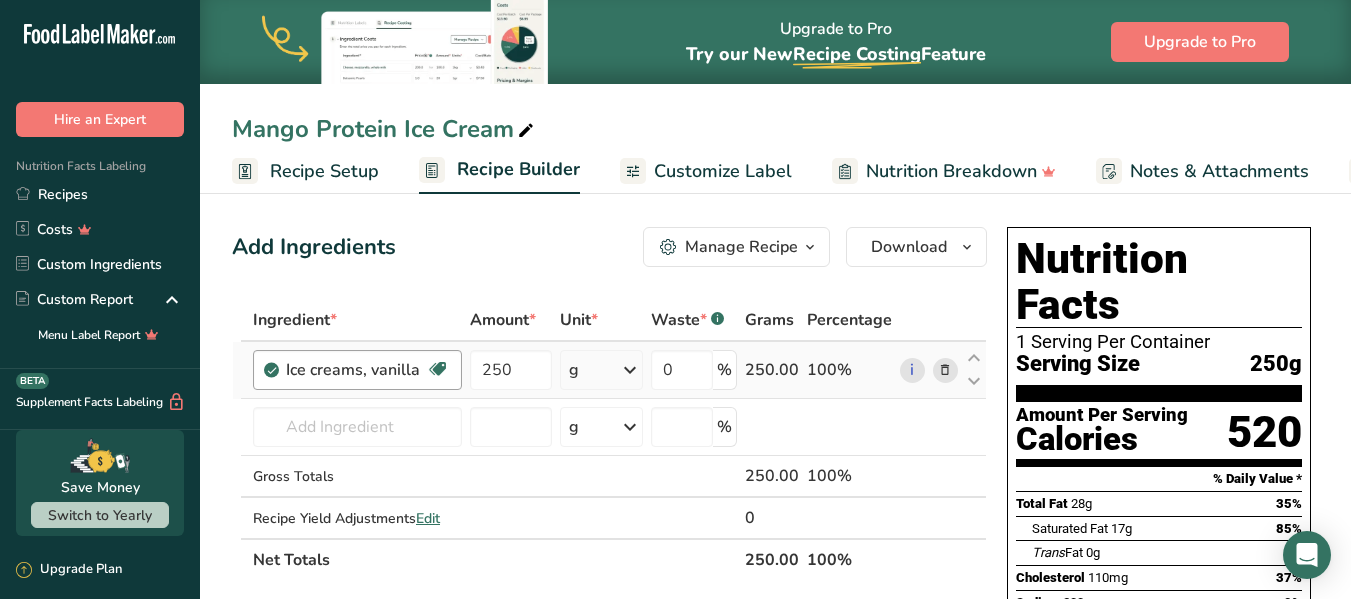 click on "Ice creams, vanilla" at bounding box center [356, 370] 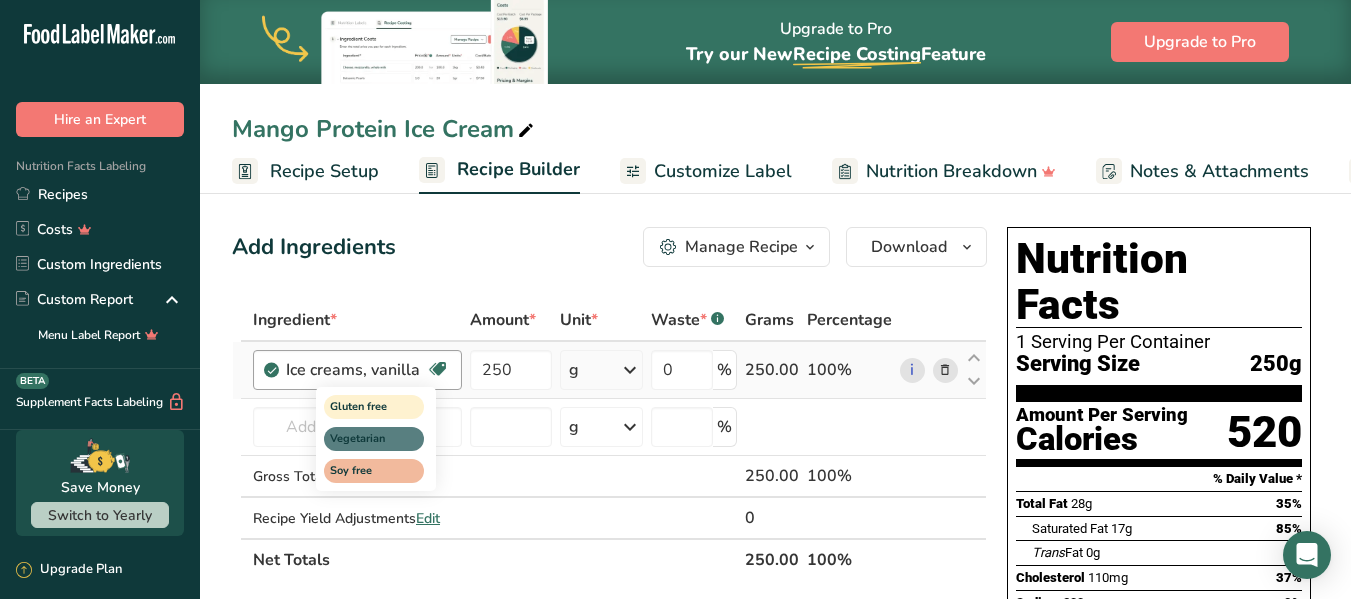 click at bounding box center (438, 369) 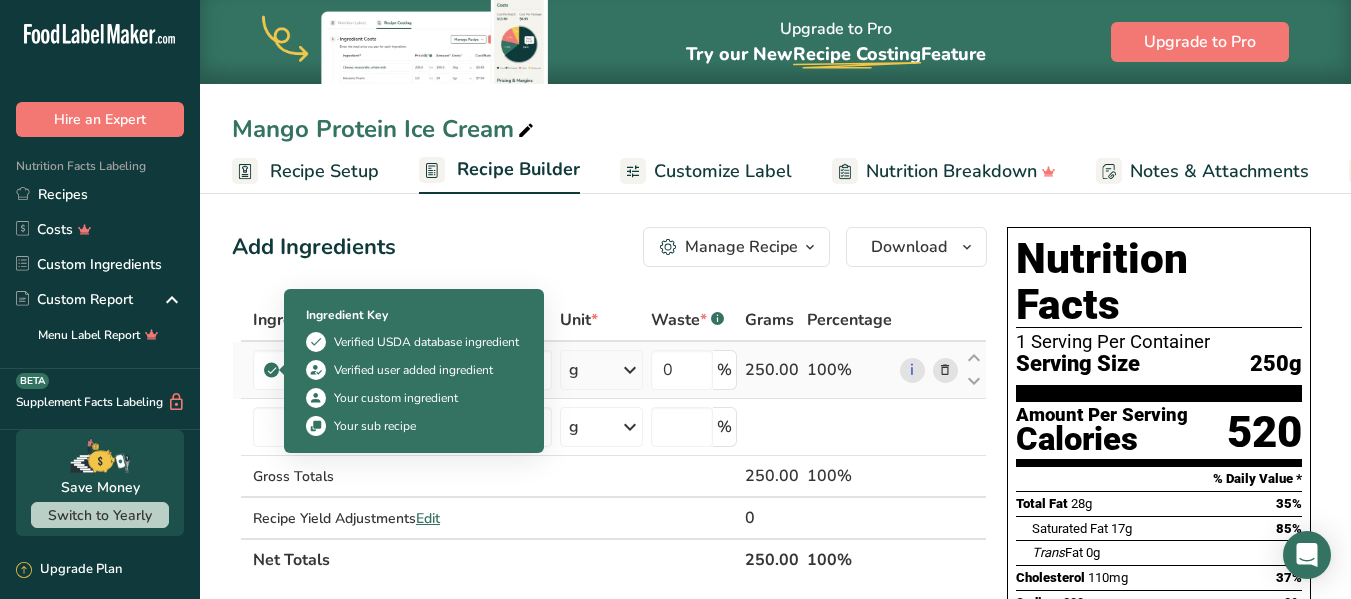 click at bounding box center [272, 370] 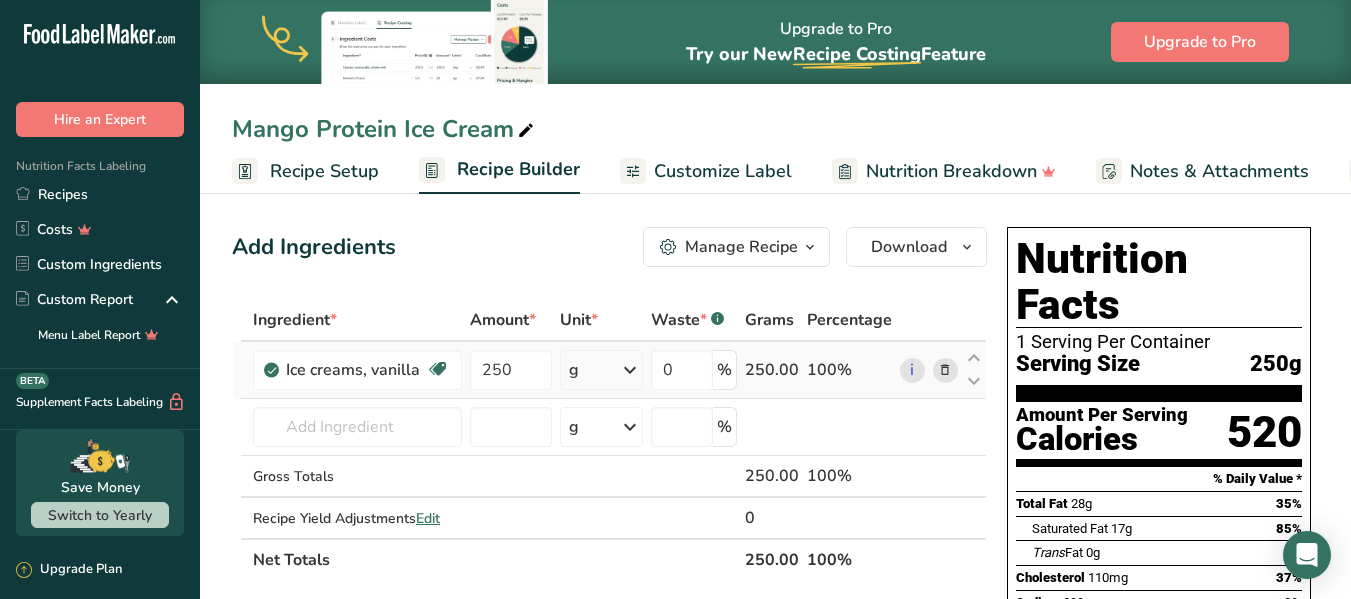 click at bounding box center (272, 370) 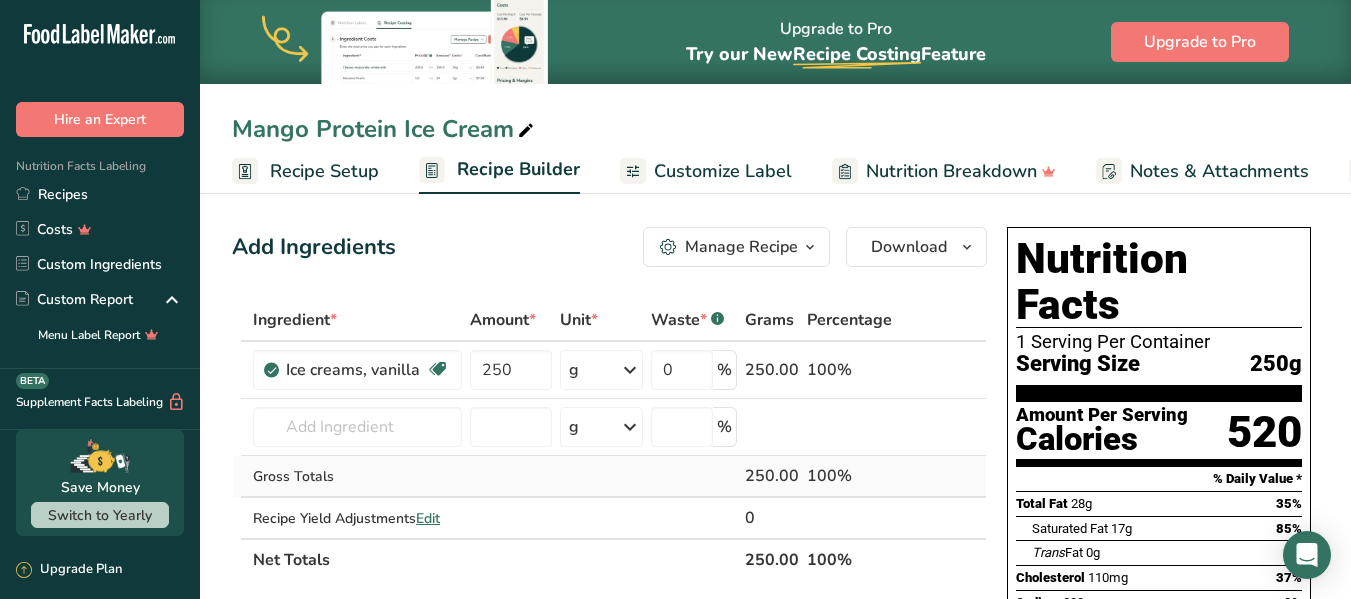 click at bounding box center (511, 477) 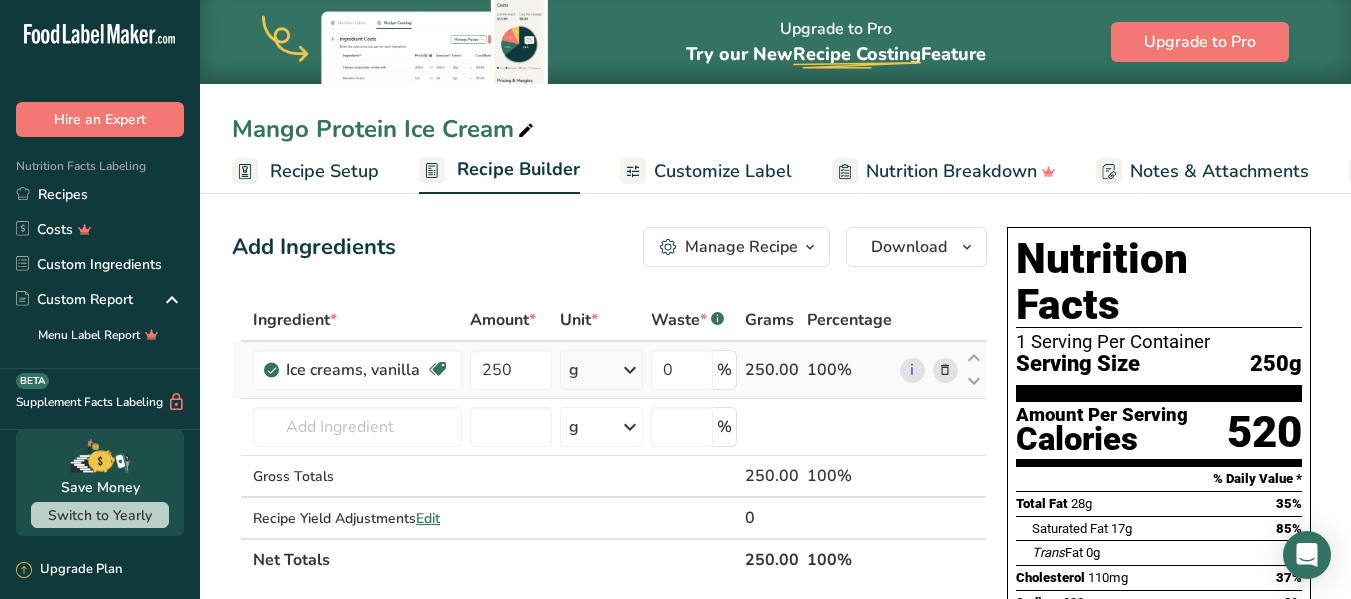 click at bounding box center (945, 370) 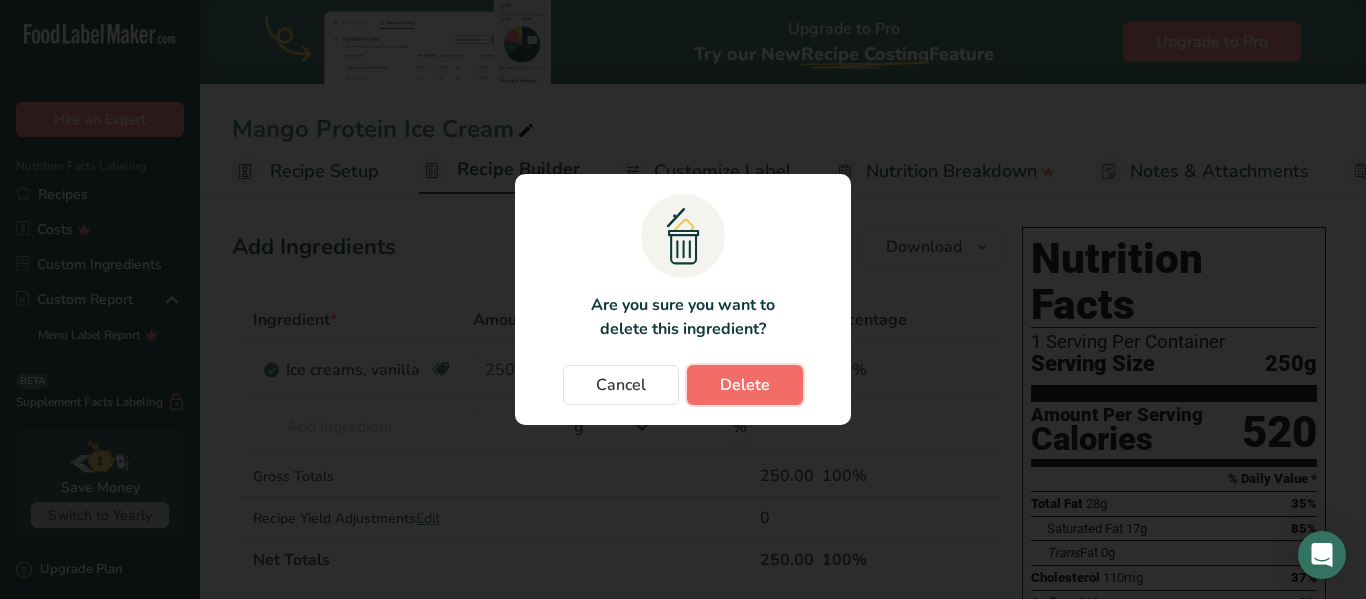 click on "Delete" at bounding box center [745, 385] 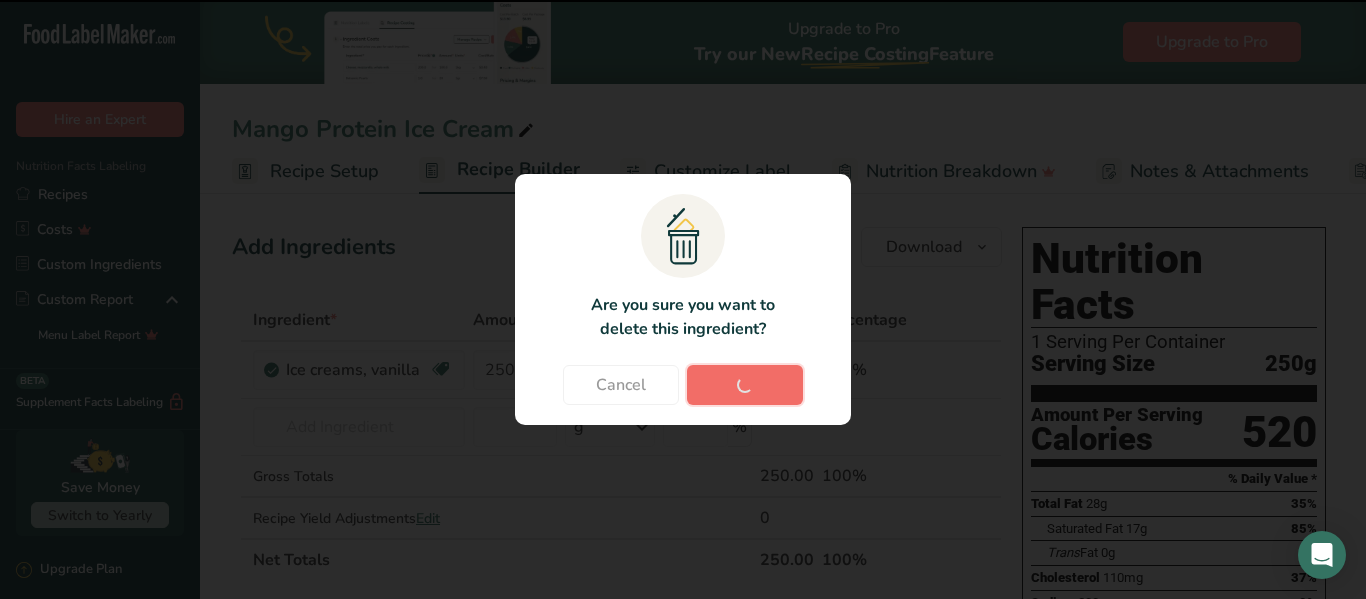 type 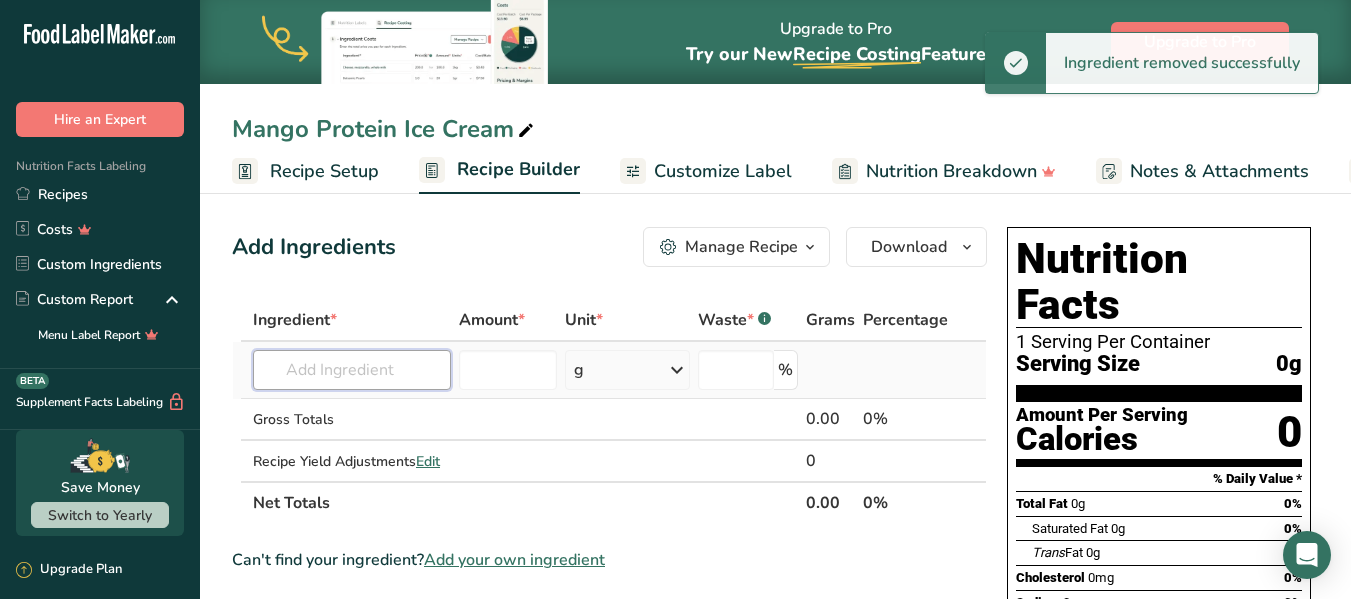 click at bounding box center (352, 370) 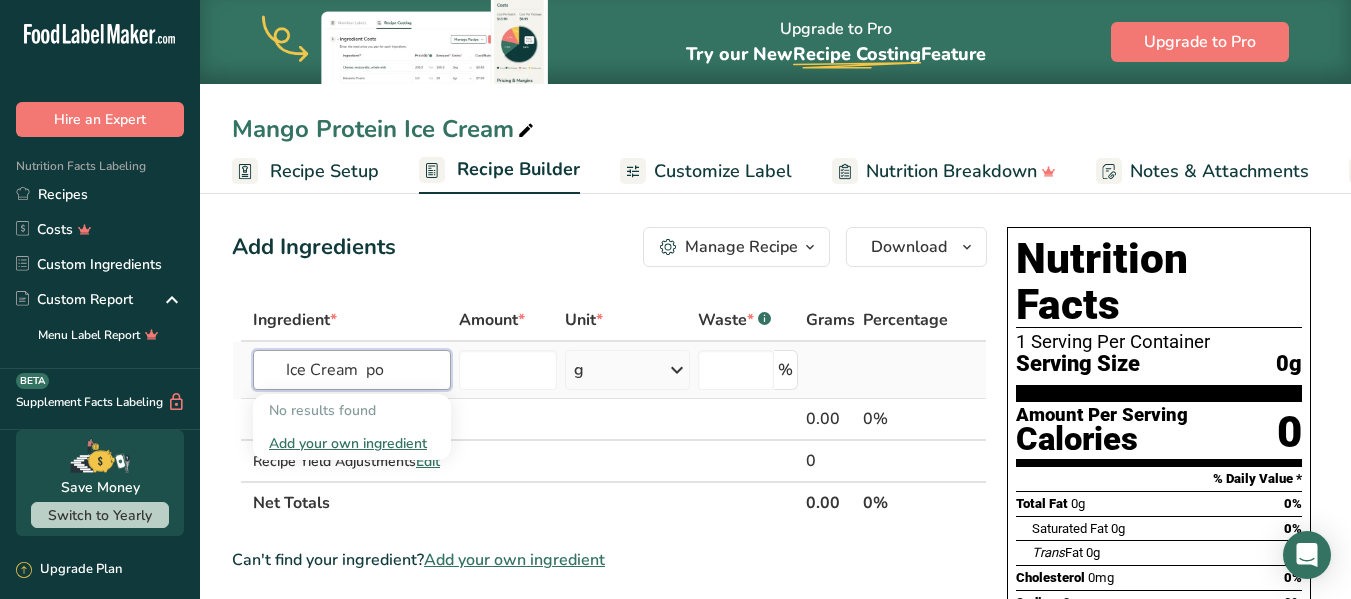 click on "Ice Cream  po" at bounding box center (352, 370) 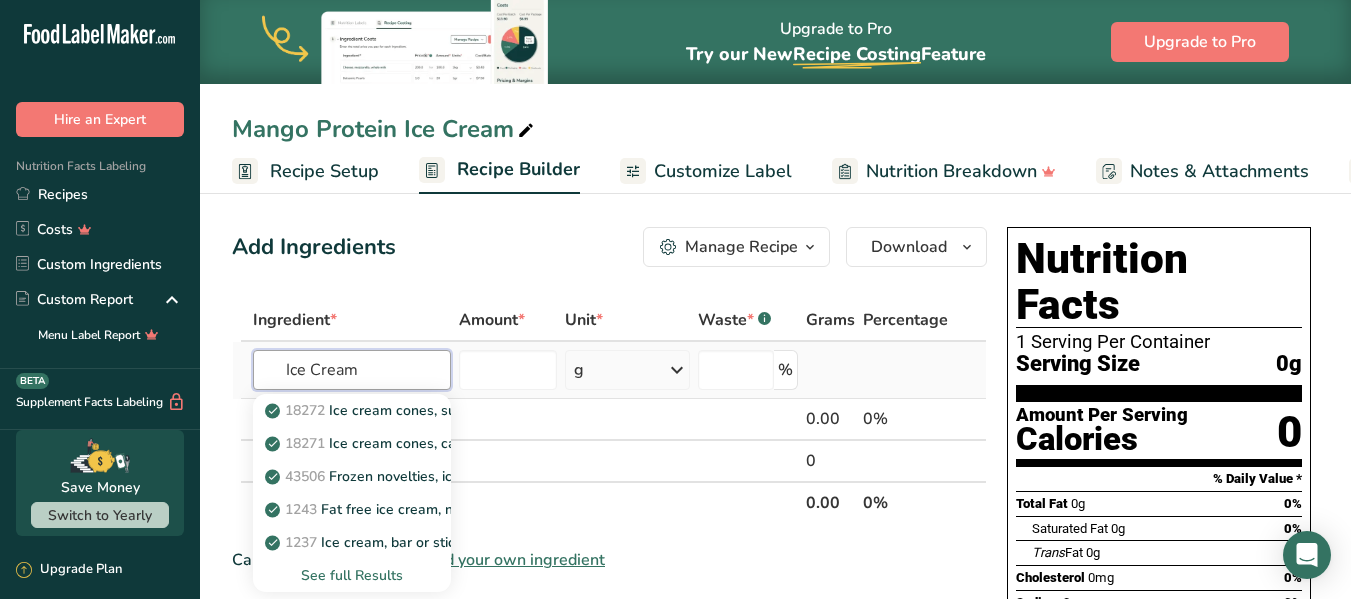type on "Ice Cream" 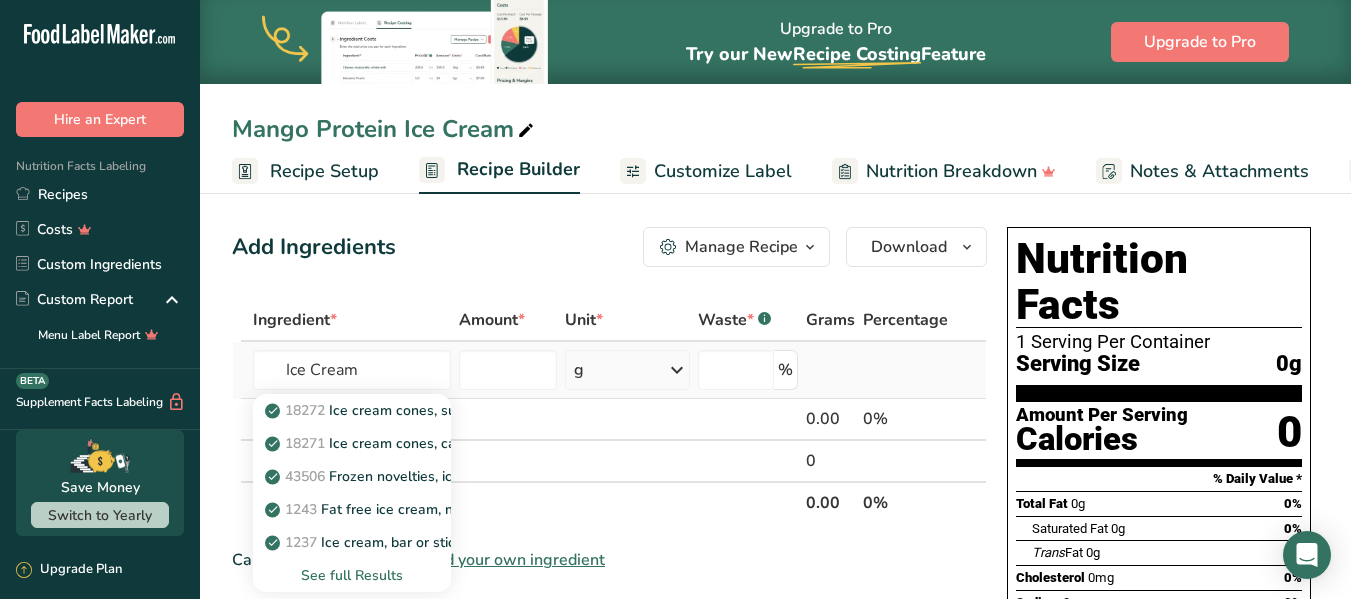 type 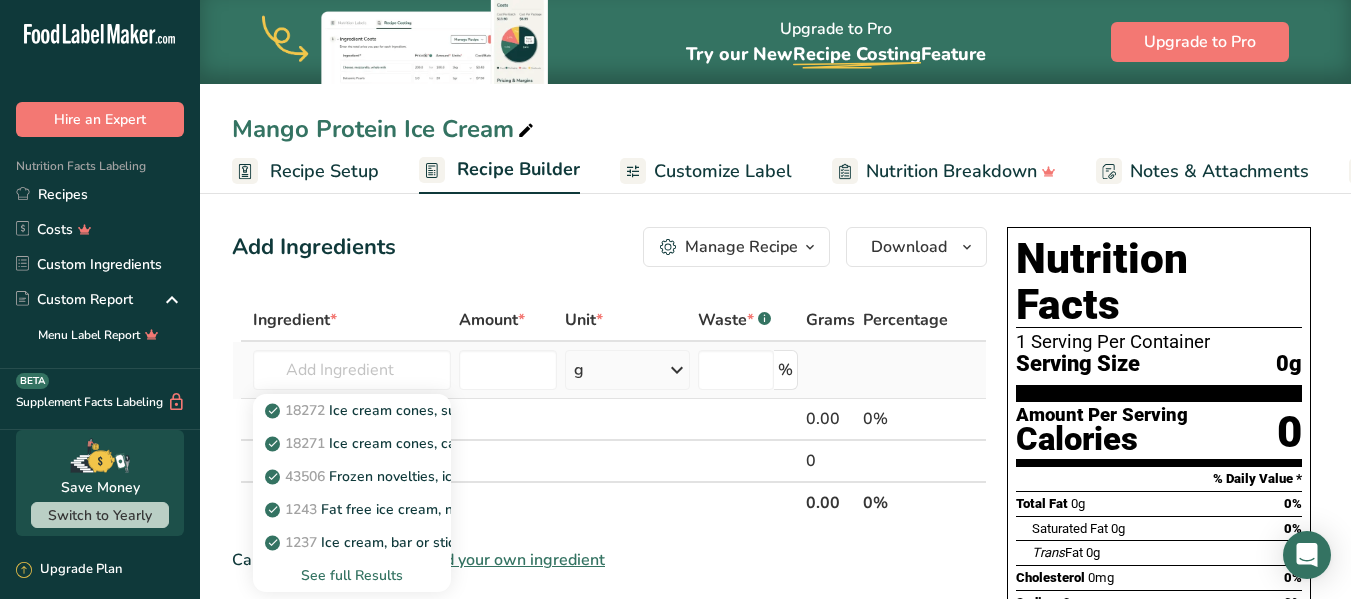 click on "See full Results" at bounding box center [352, 575] 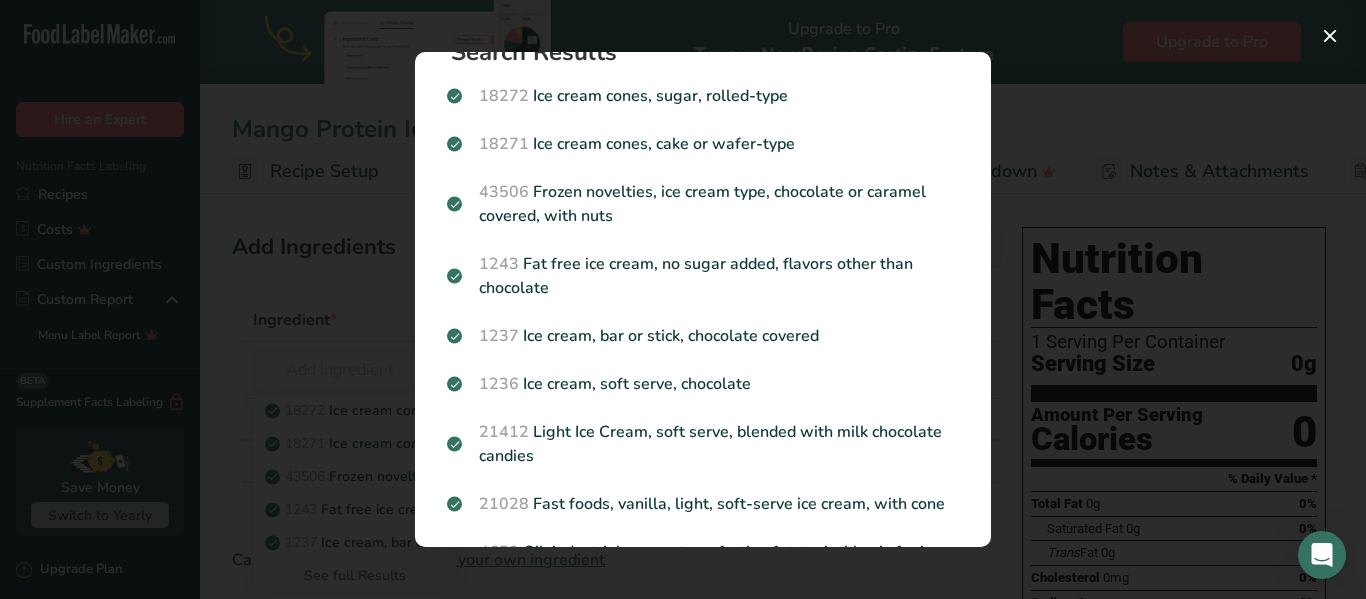 scroll, scrollTop: 80, scrollLeft: 0, axis: vertical 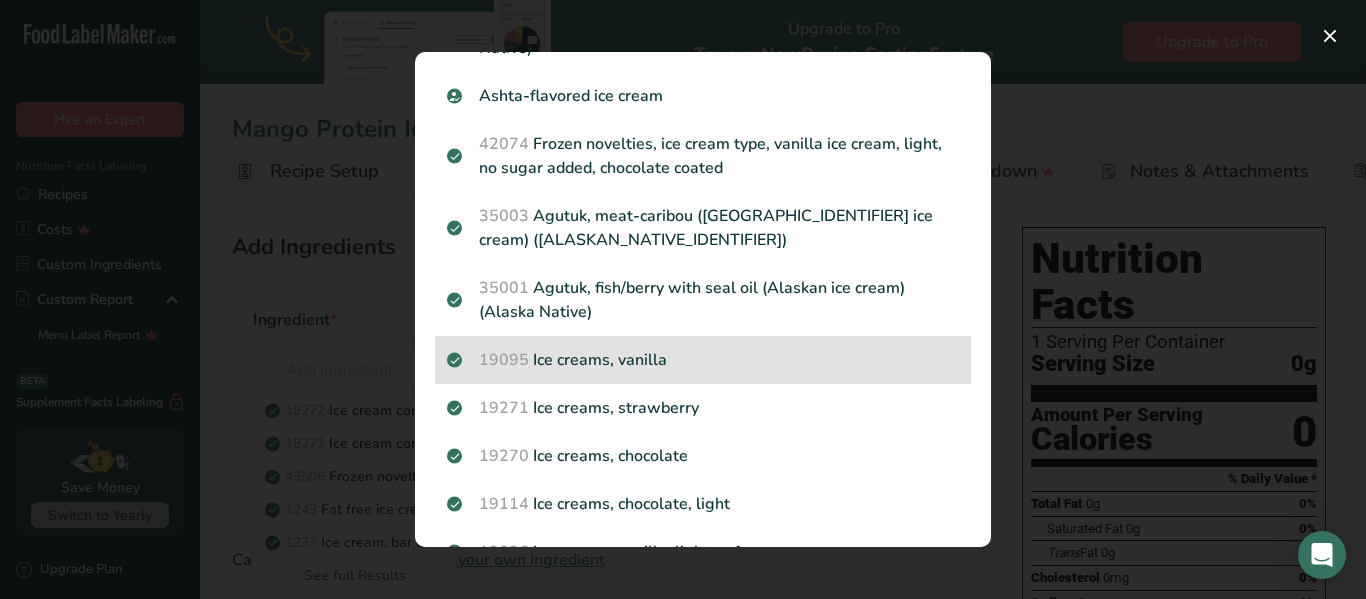 click on "19095
Ice creams, vanilla" at bounding box center (703, 360) 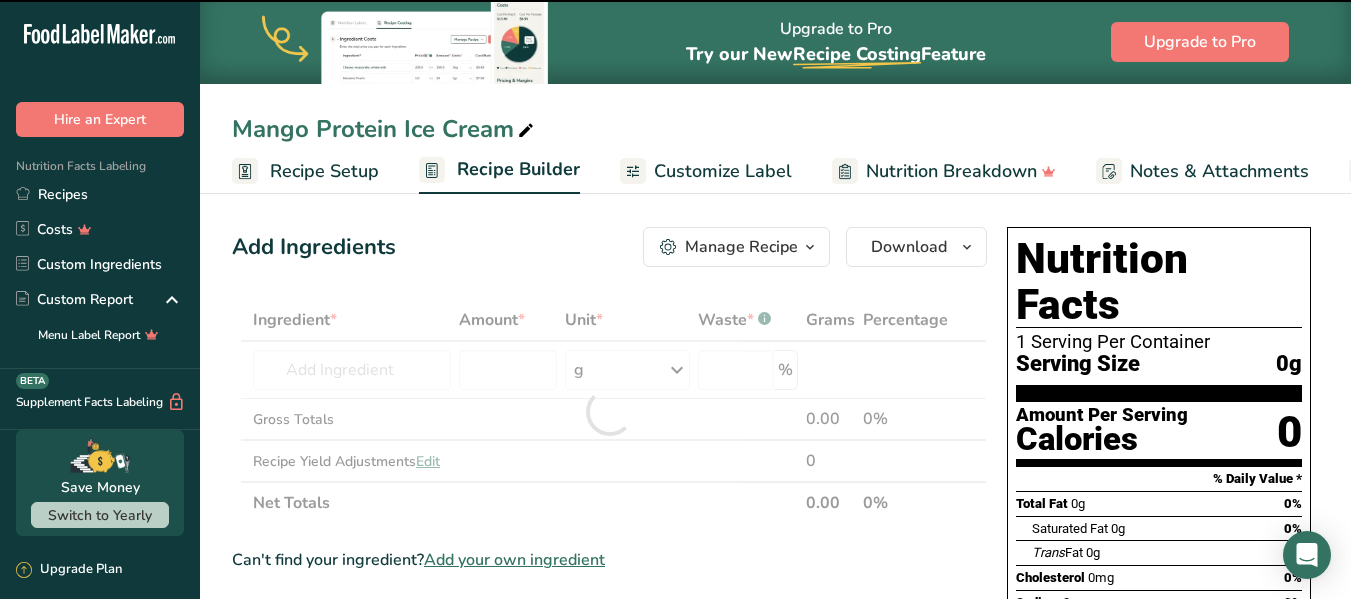 type on "0" 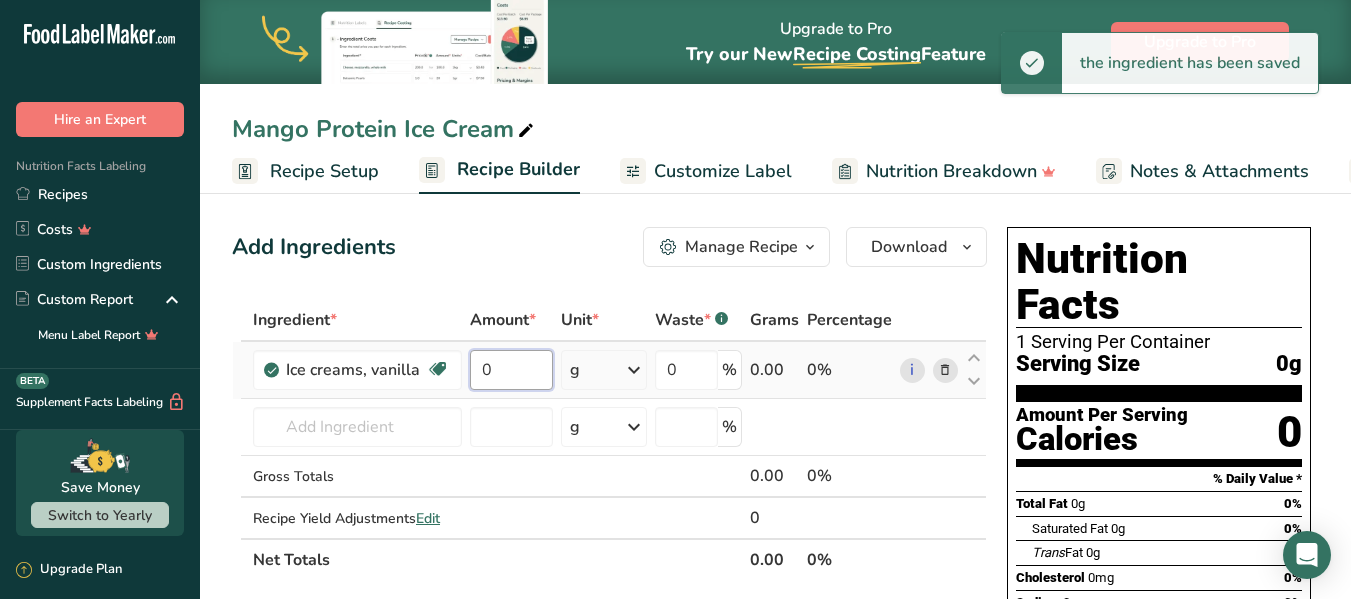 click on "0" at bounding box center [511, 370] 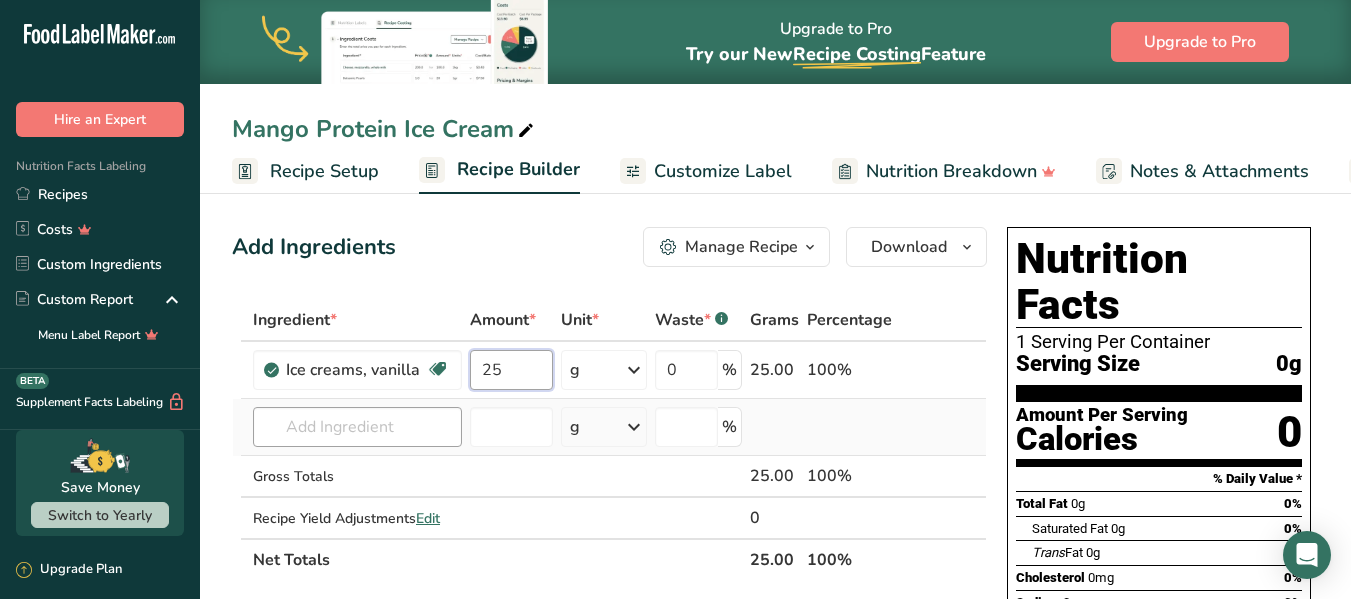 type on "25" 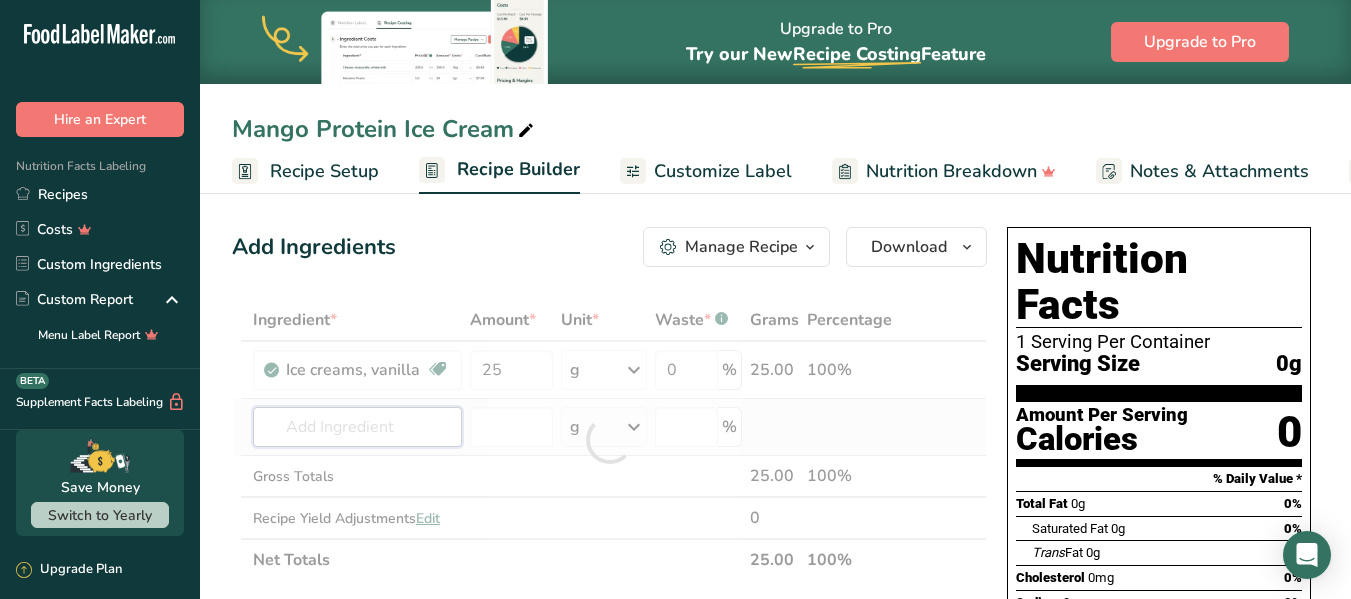 click on "Ingredient *
Amount *
Unit *
Waste *   .a-a{fill:#347362;}.b-a{fill:#fff;}          Grams
Percentage
Ice creams, vanilla
Gluten free
Vegetarian
Soy free
25
g
Portions
1 serving 1/2 cup
Weight Units
g
kg
mg
See more
Volume Units
l
Volume units require a density conversion. If you know your ingredient's density enter it below. Otherwise, click on "RIA" our AI Regulatory bot - she will be able to help you
lb/ft3
g/cm3
Confirm
mL
lb/ft3
g/cm3
fl oz" at bounding box center [609, 440] 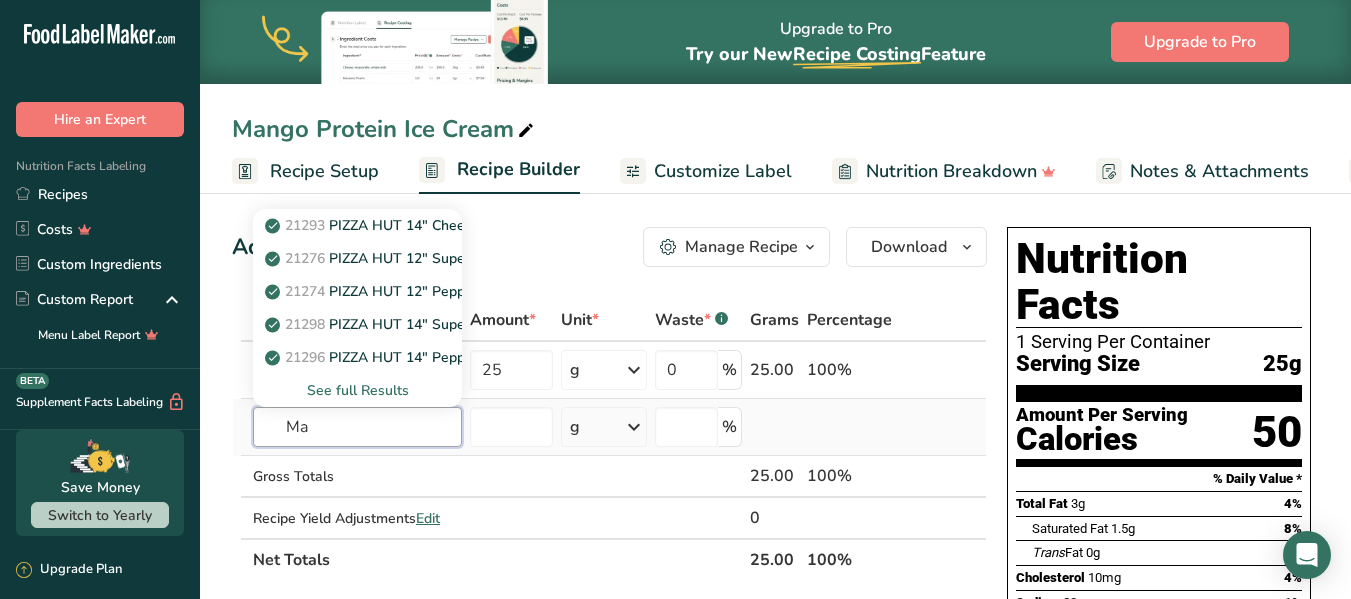 type on "M" 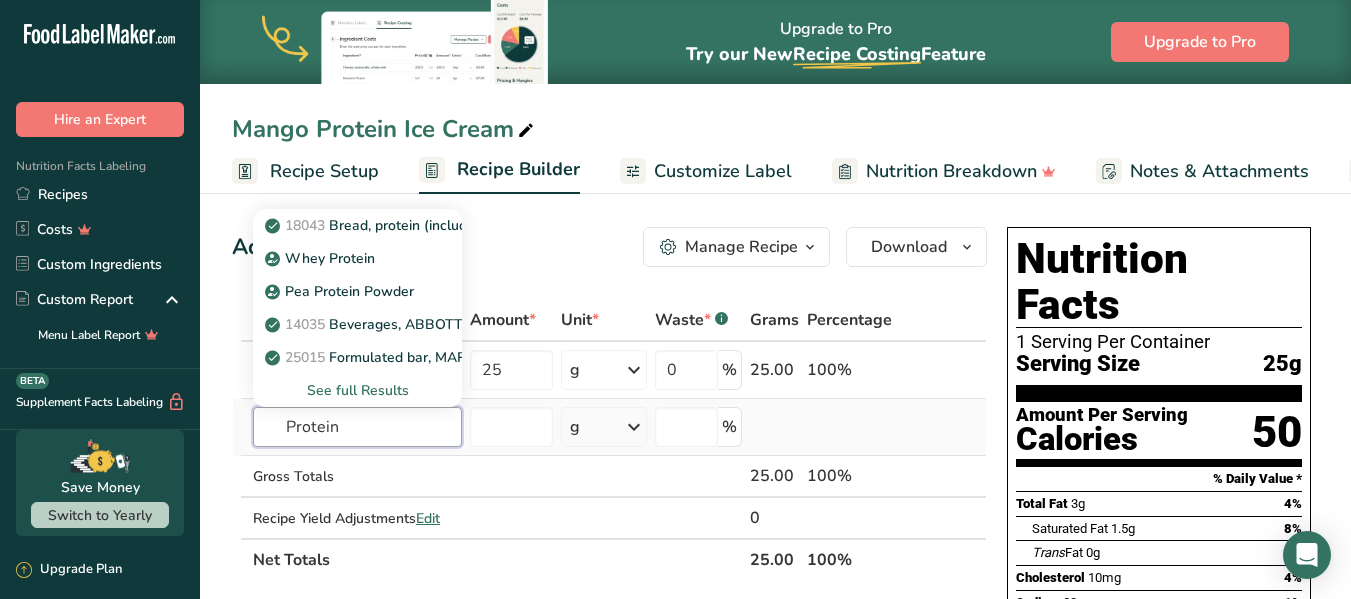 type on "Protein" 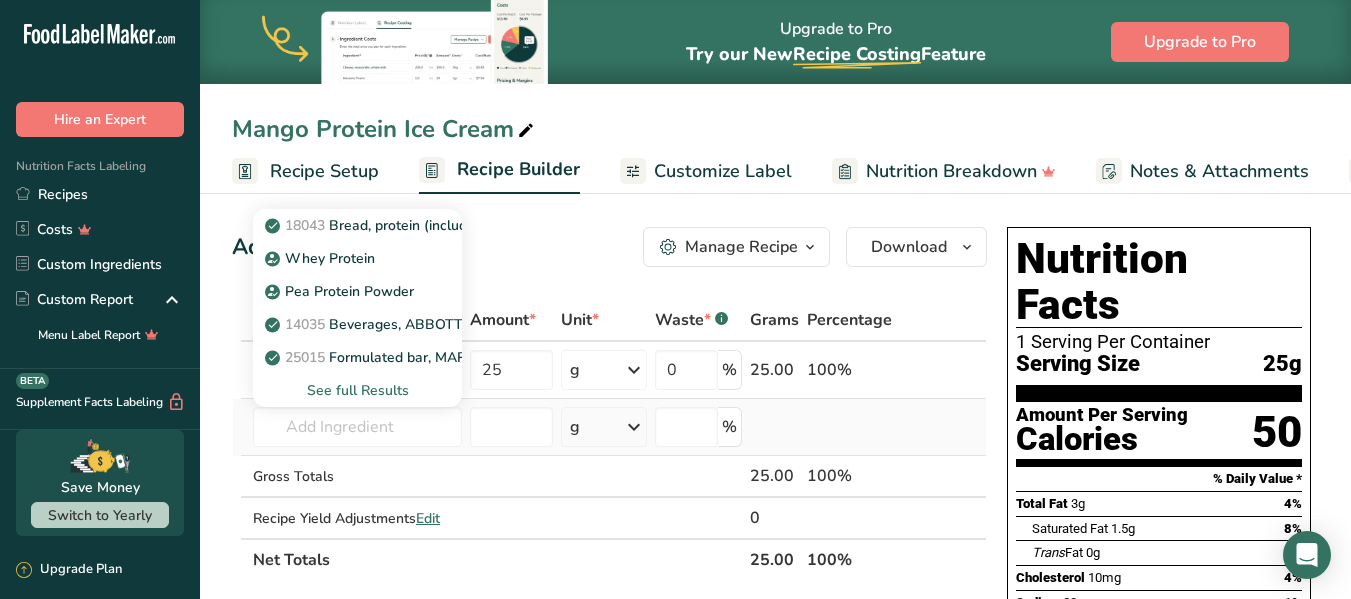 click on "See full Results" at bounding box center [357, 390] 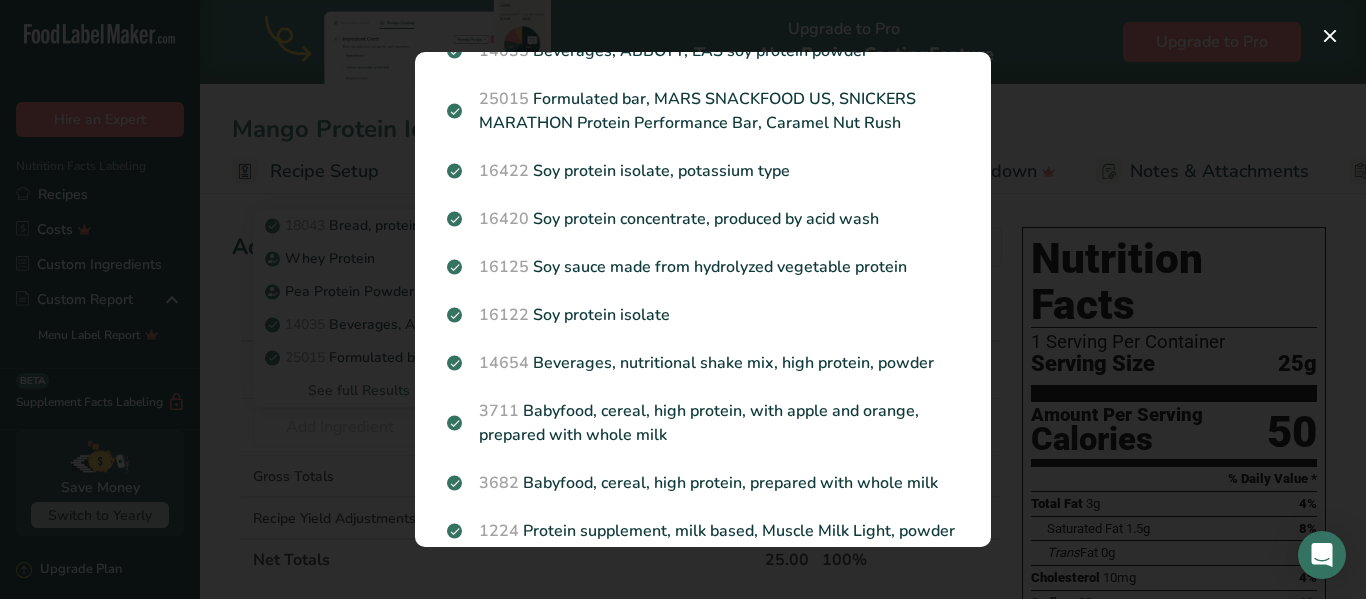 scroll, scrollTop: 240, scrollLeft: 0, axis: vertical 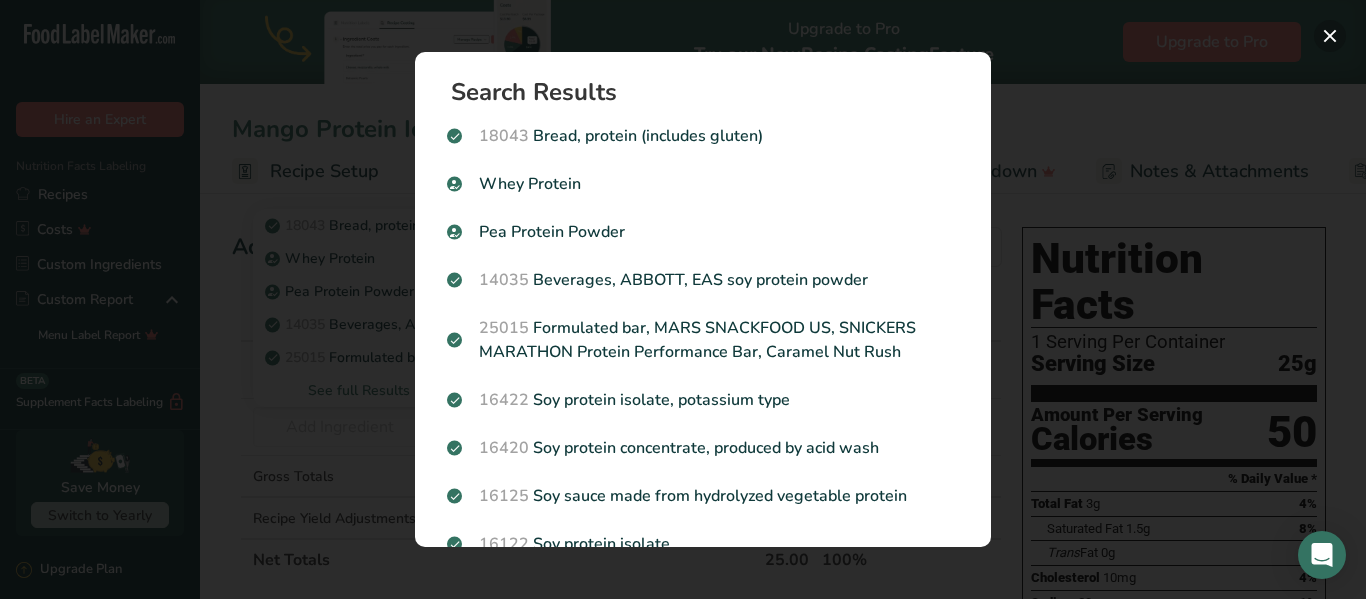 click at bounding box center [1330, 36] 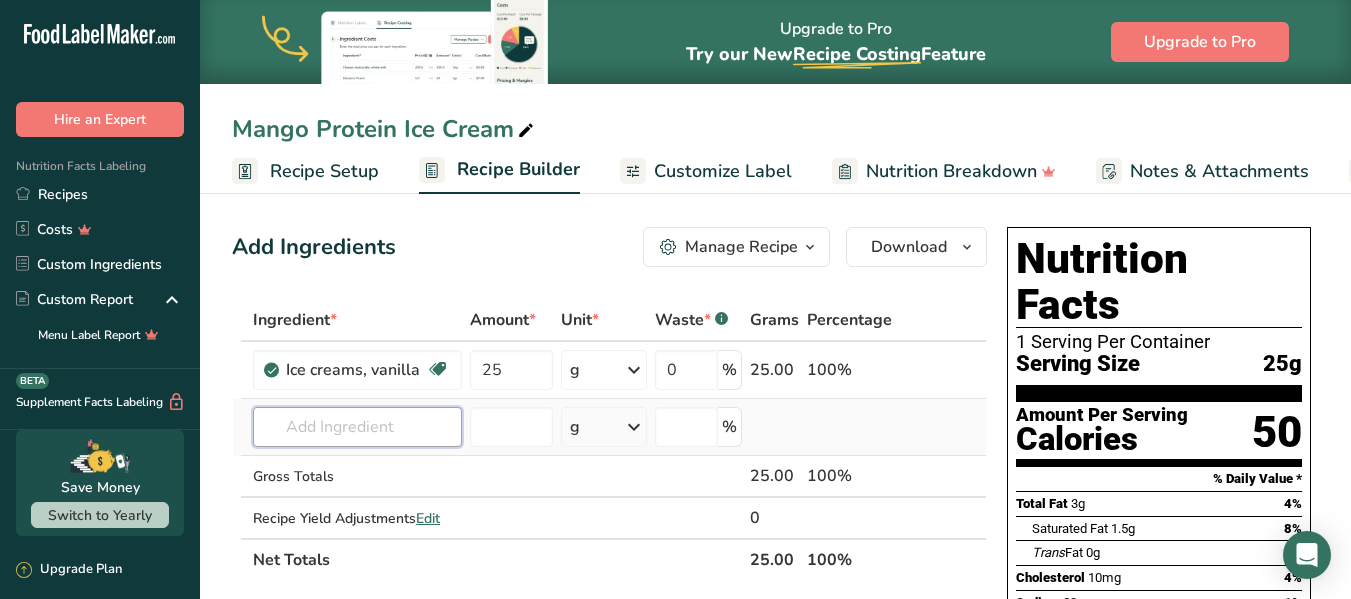 click at bounding box center [357, 427] 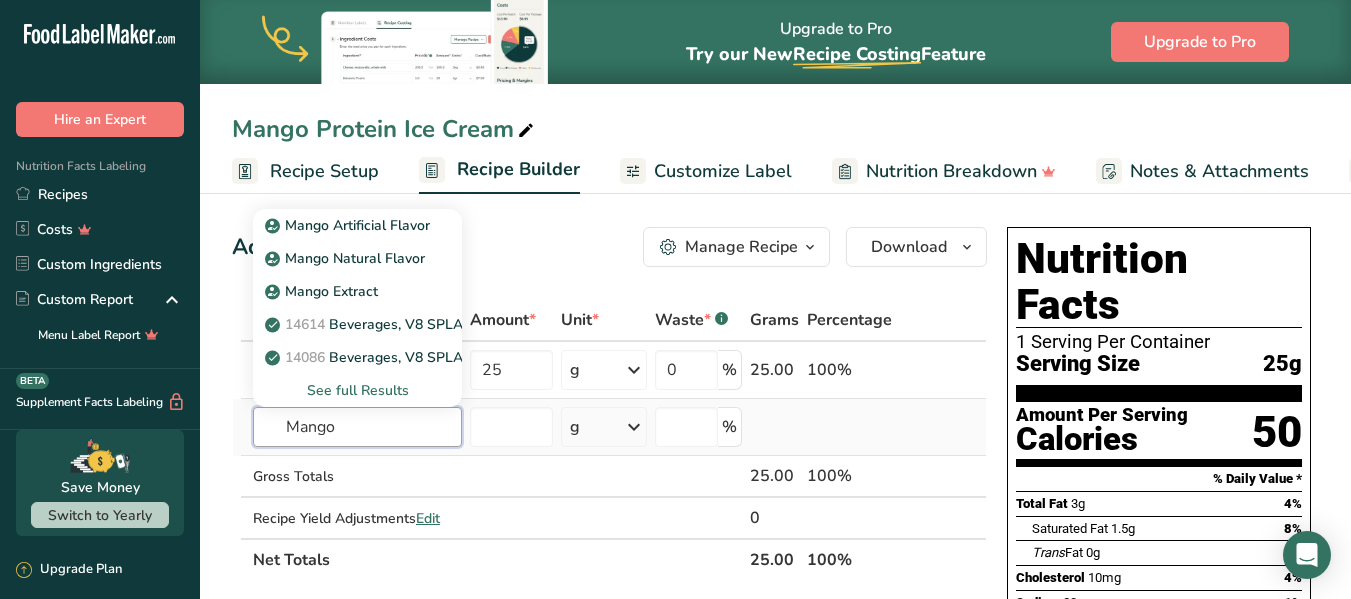 type on "Mango" 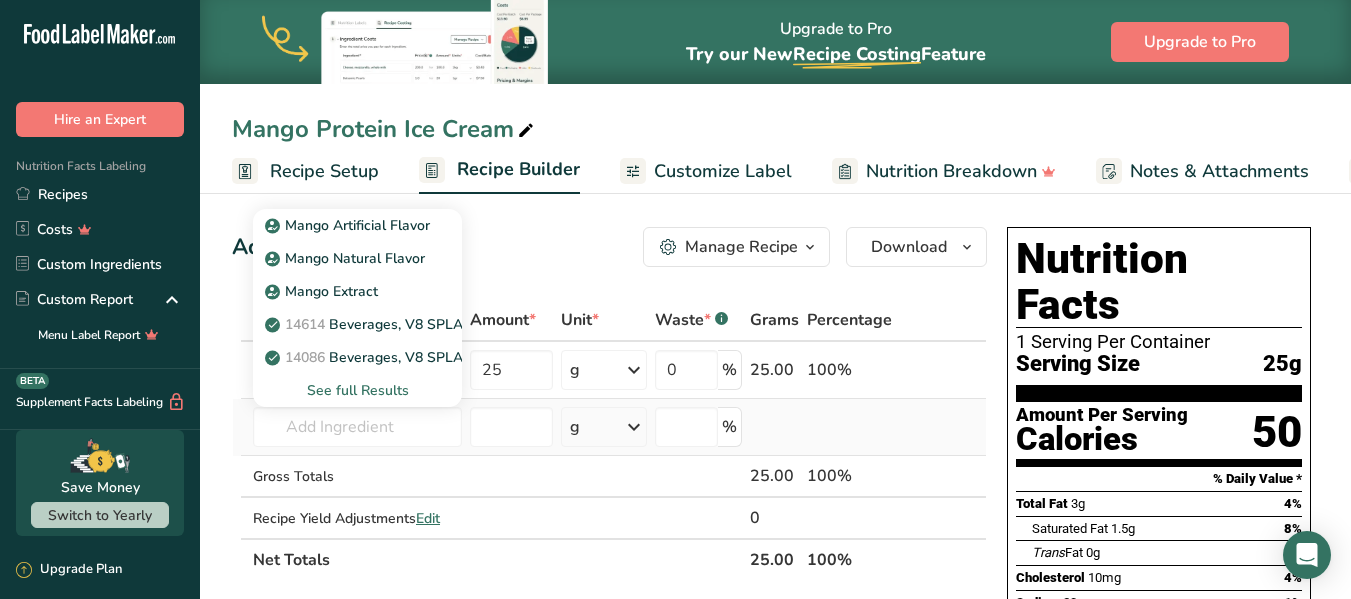 click on "See full Results" at bounding box center (357, 390) 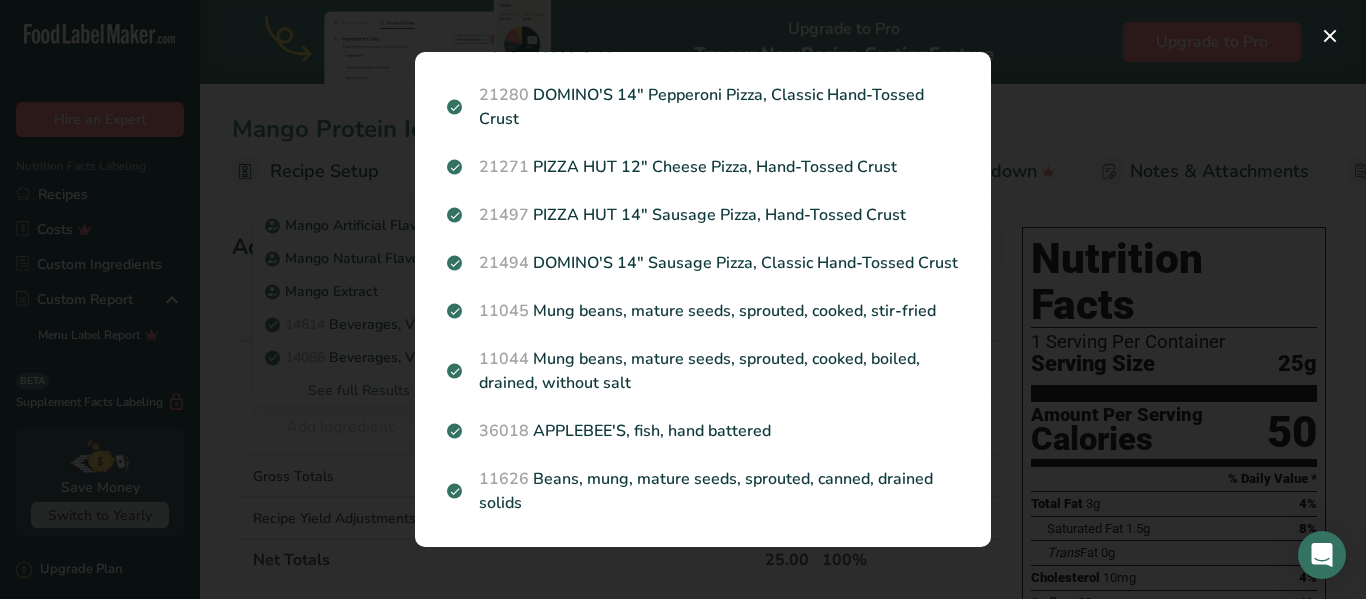 scroll, scrollTop: 1793, scrollLeft: 0, axis: vertical 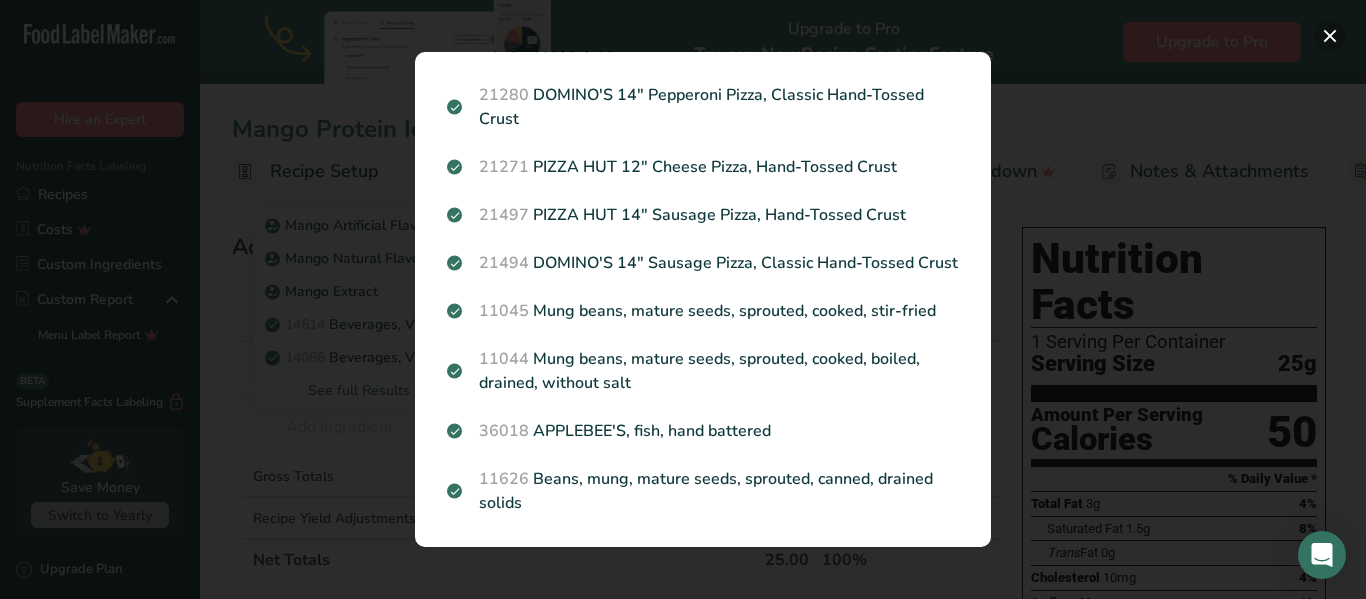 click at bounding box center (1330, 36) 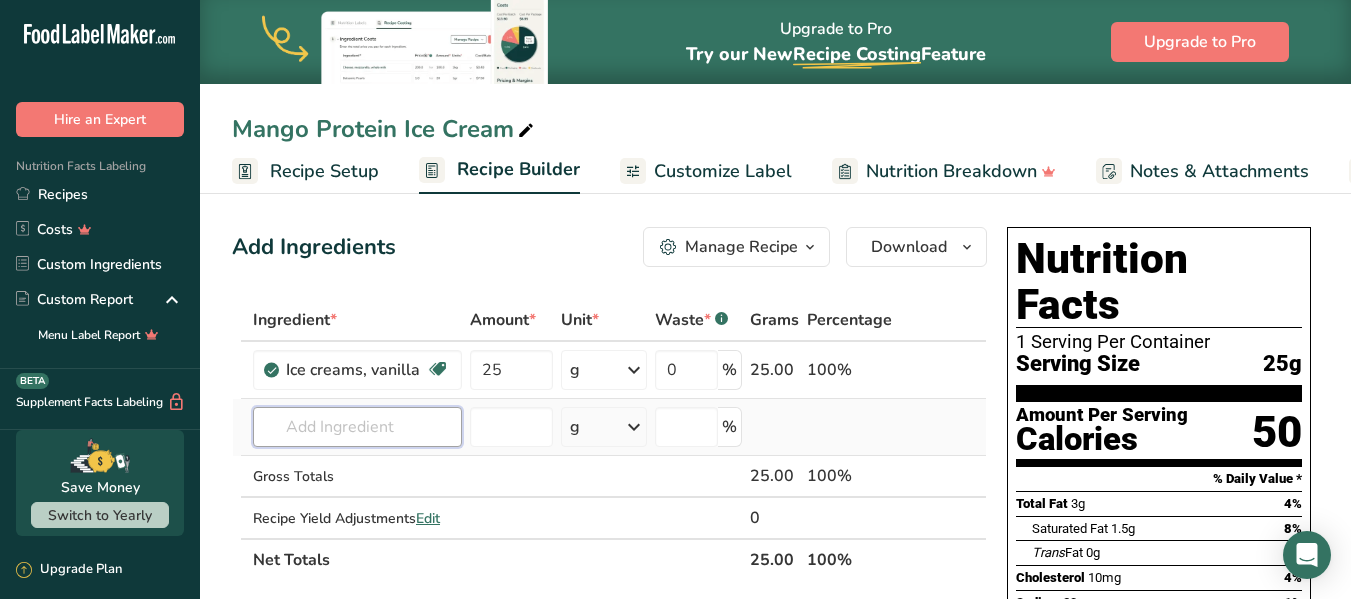 click at bounding box center [357, 427] 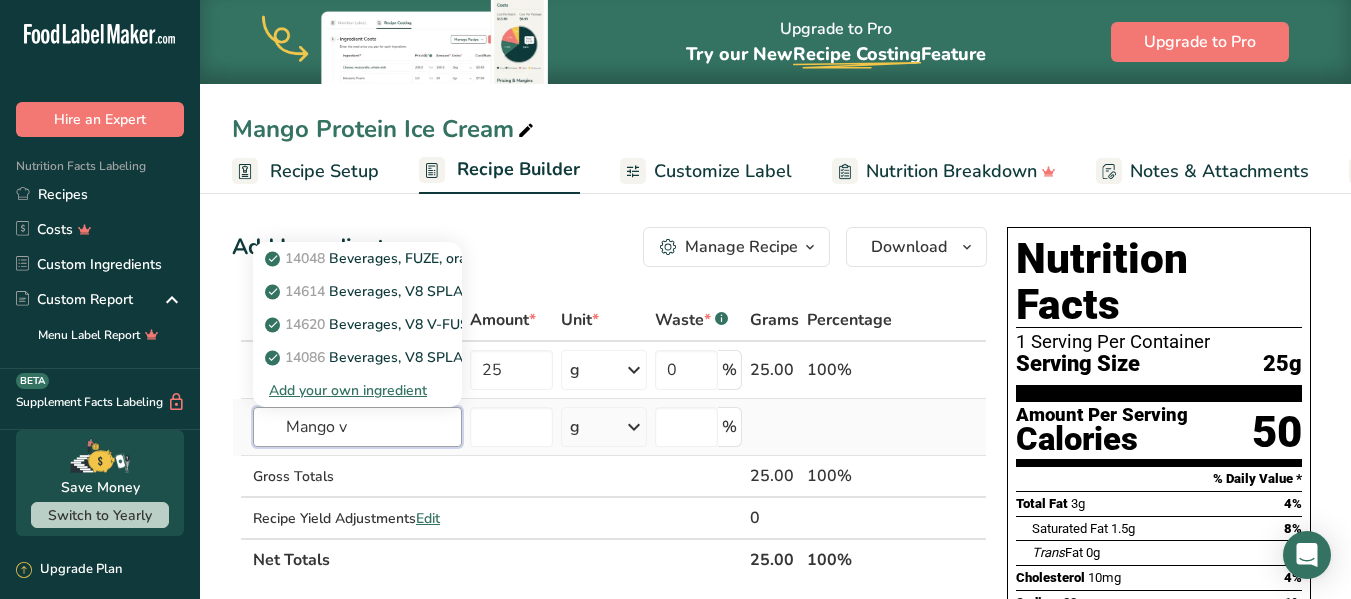 type on "Mango v" 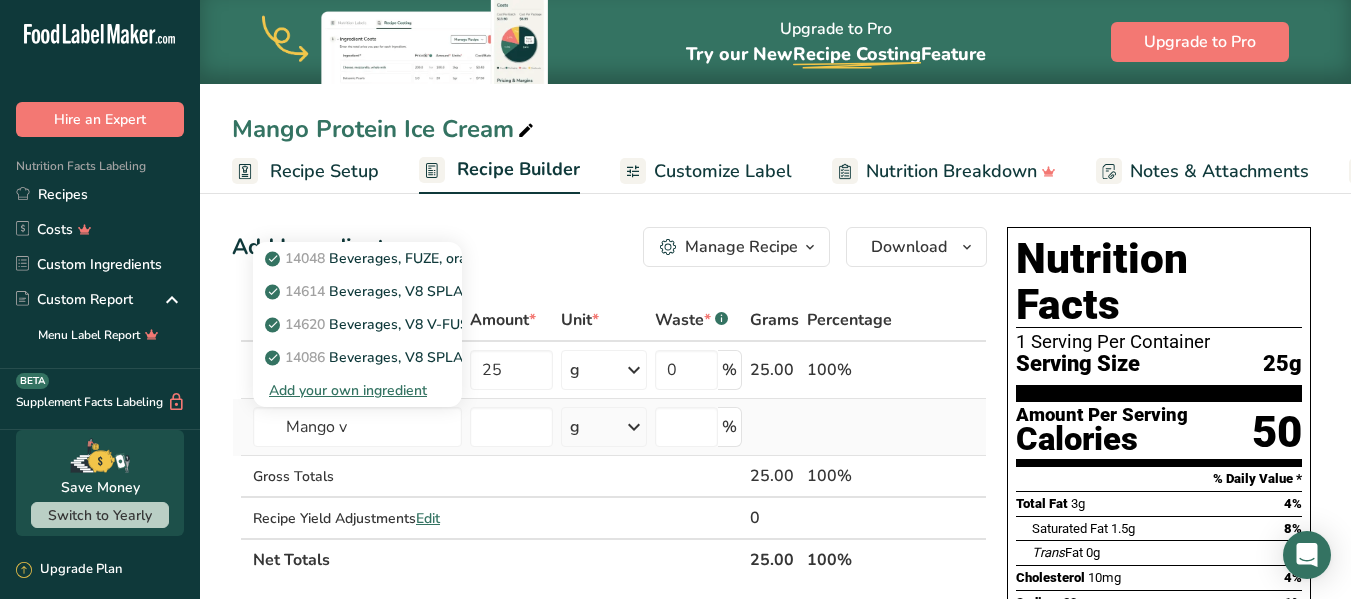 type 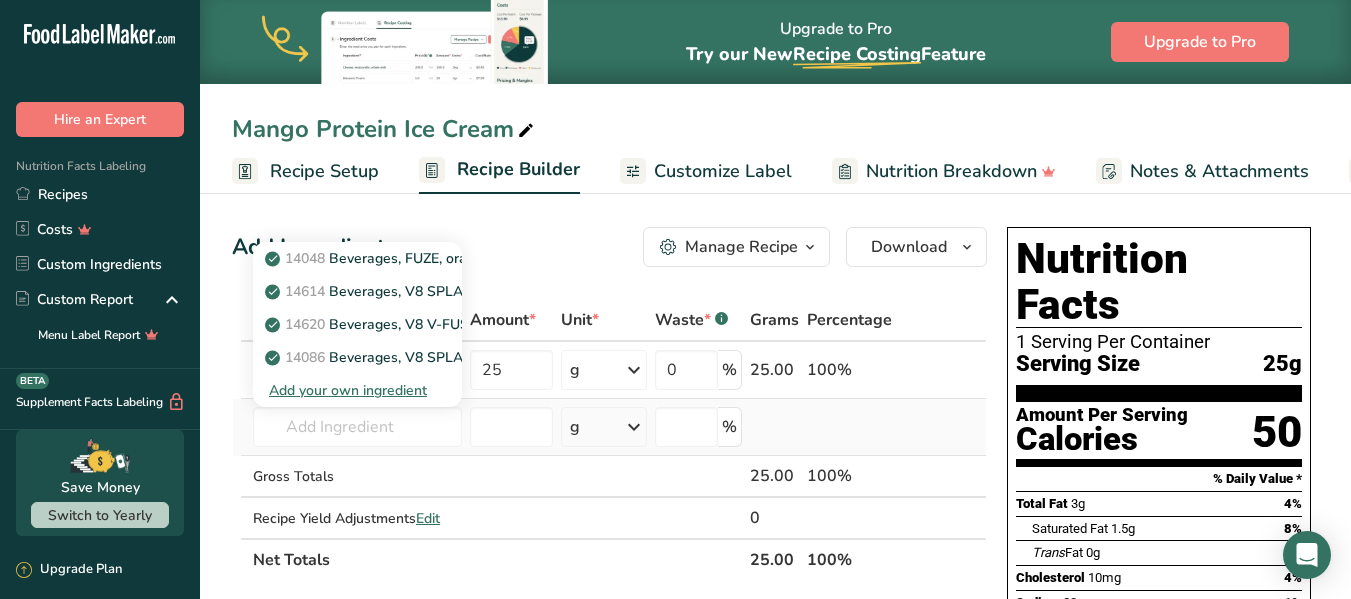 click on "Add your own ingredient" at bounding box center [357, 390] 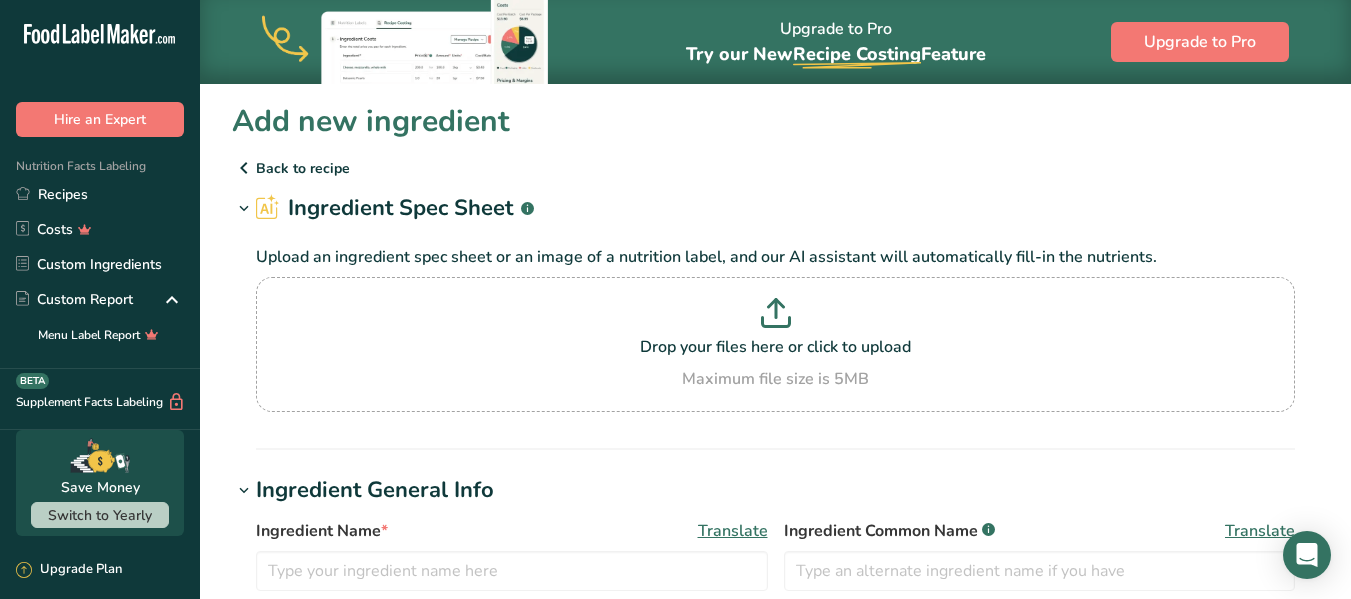 click at bounding box center [244, 168] 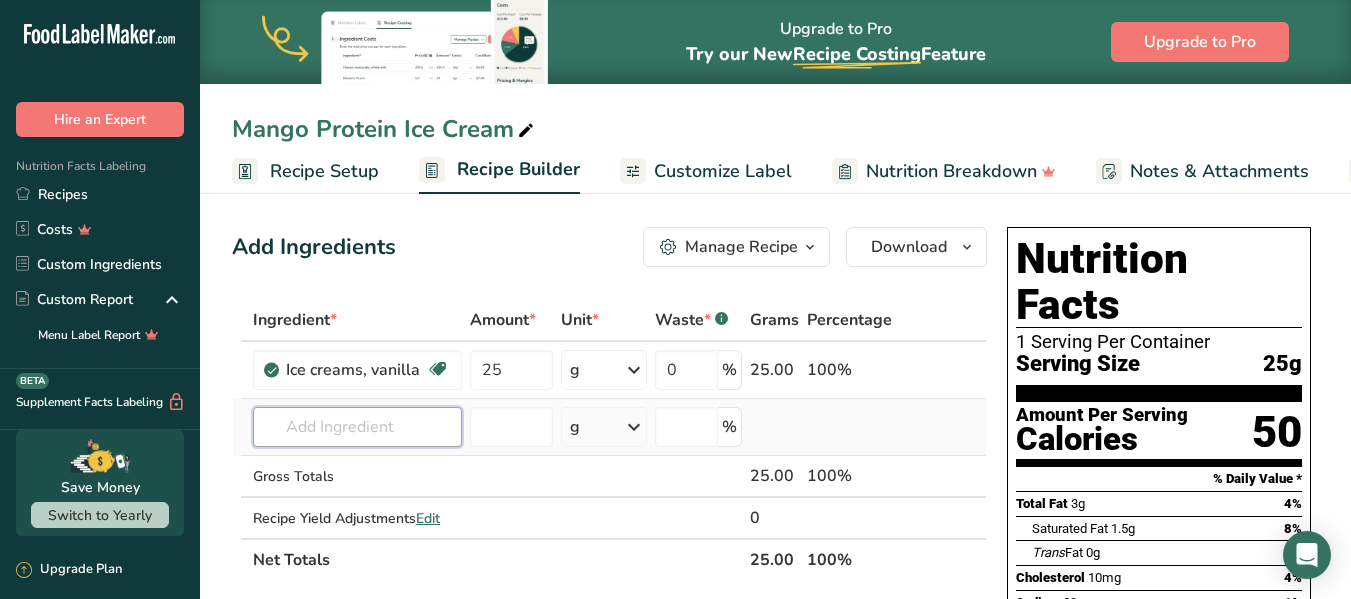 click at bounding box center (357, 427) 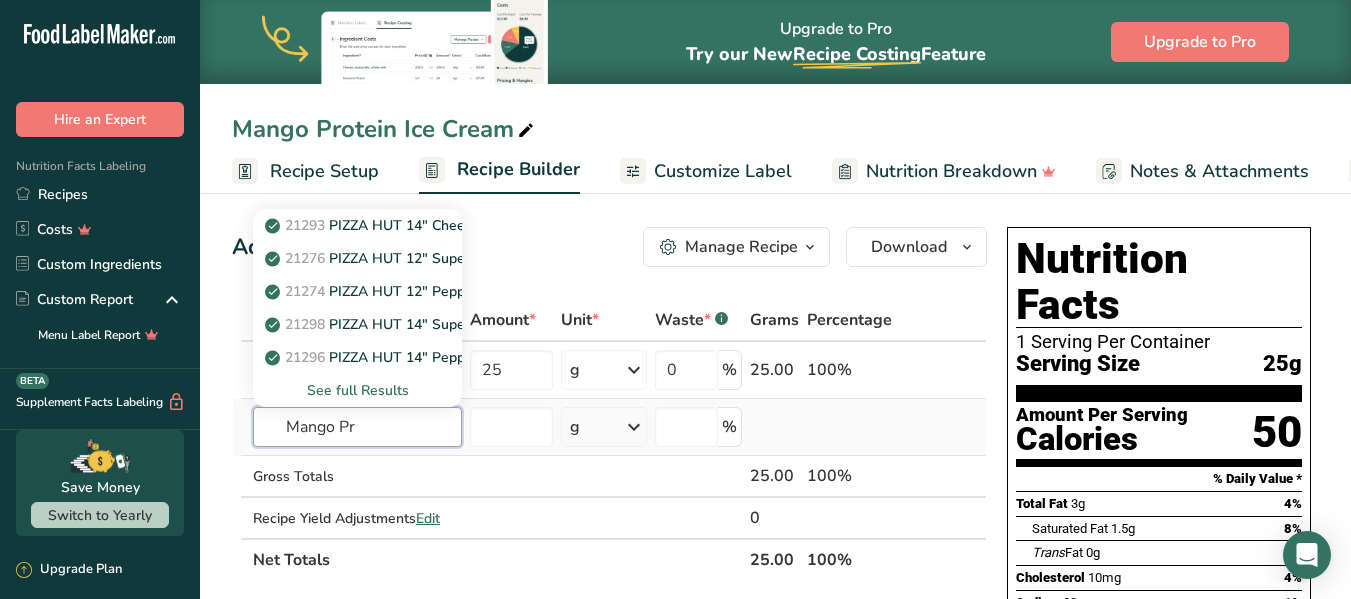 type on "Mango Pr" 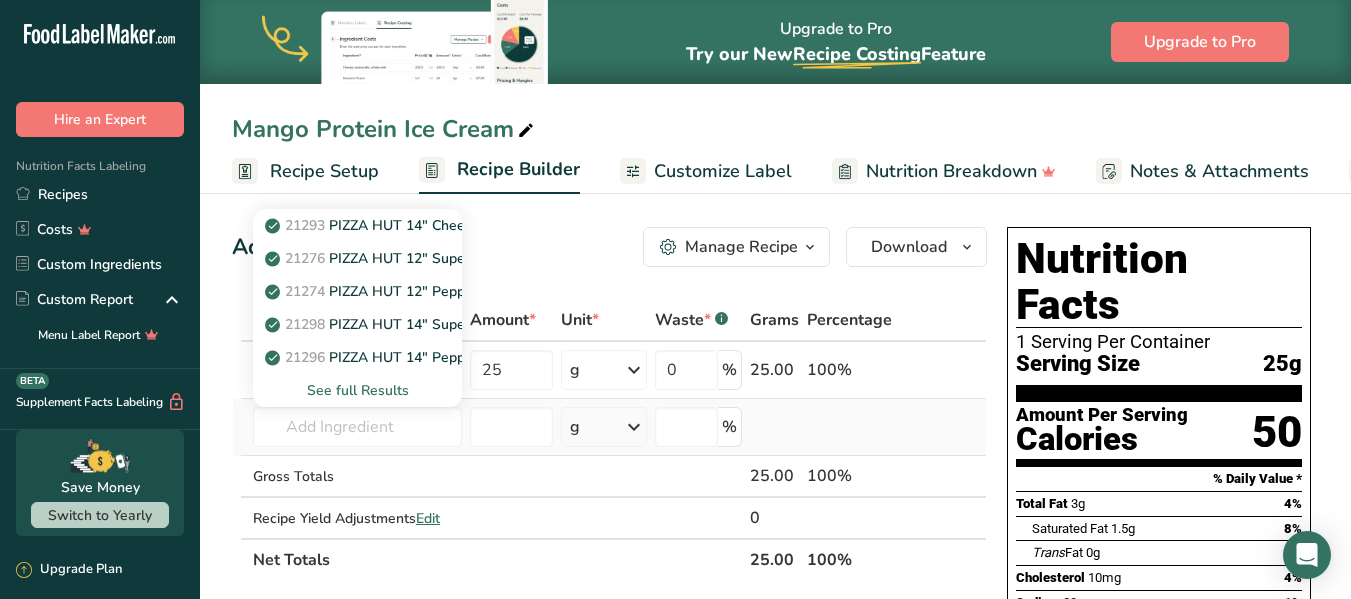 click on "See full Results" at bounding box center (357, 390) 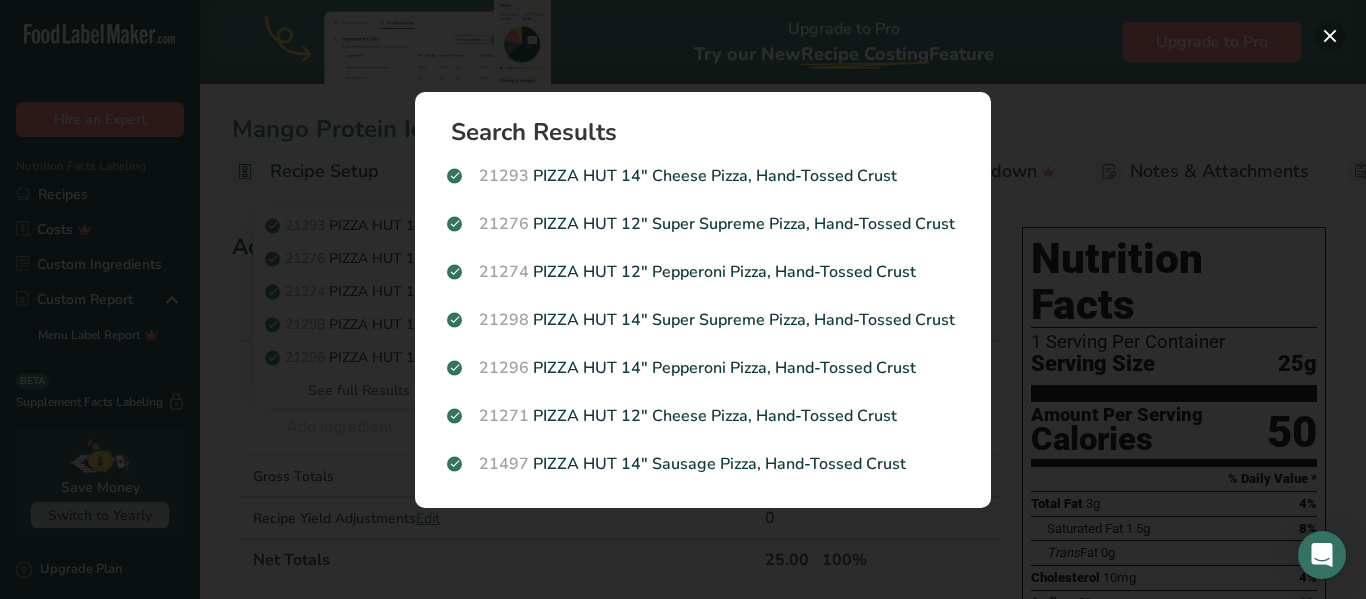 click at bounding box center [1330, 36] 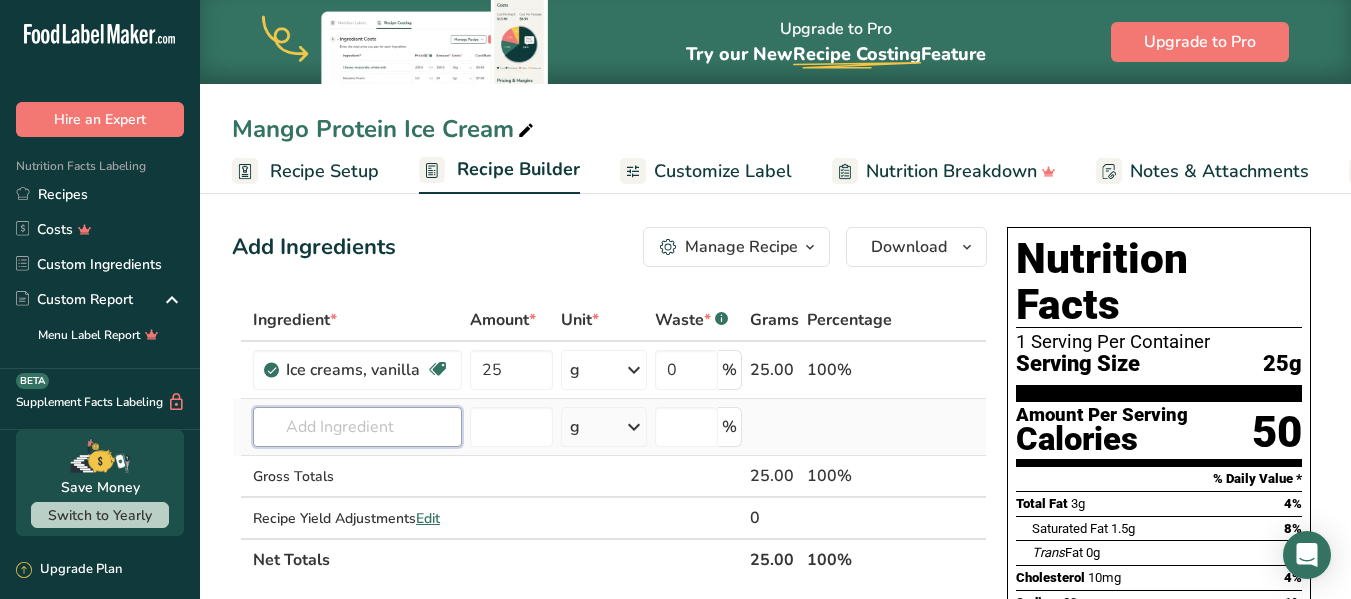 click at bounding box center [357, 427] 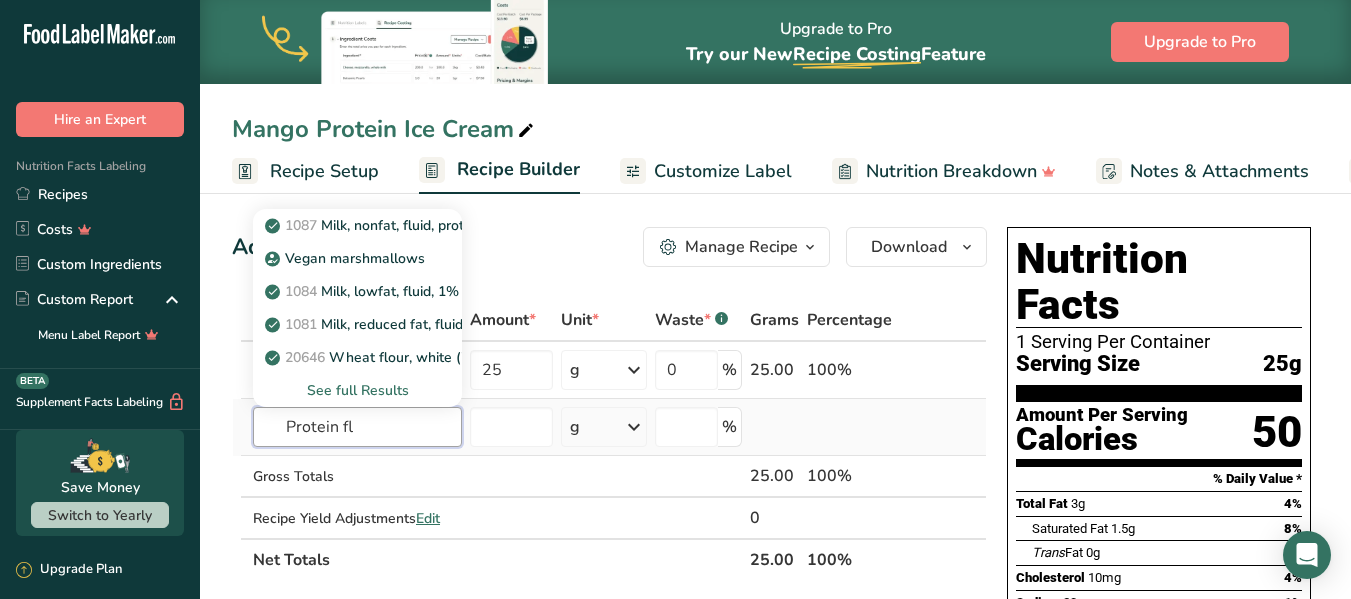 type on "Protein fl" 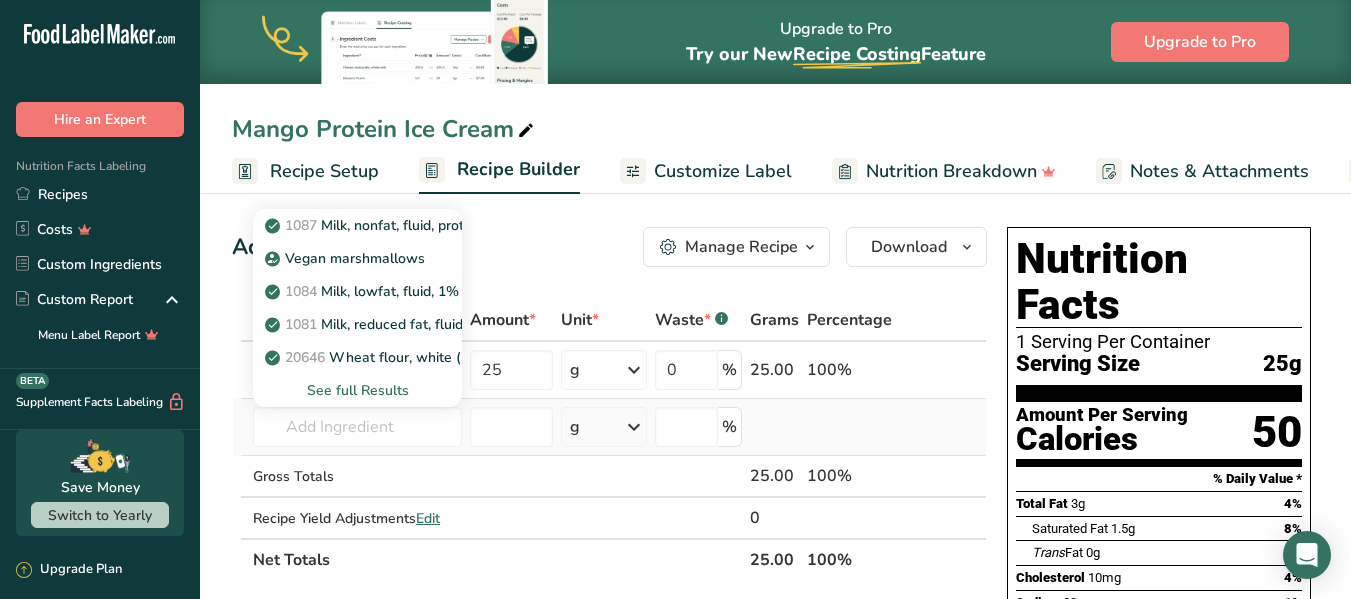 click on "See full Results" at bounding box center [357, 390] 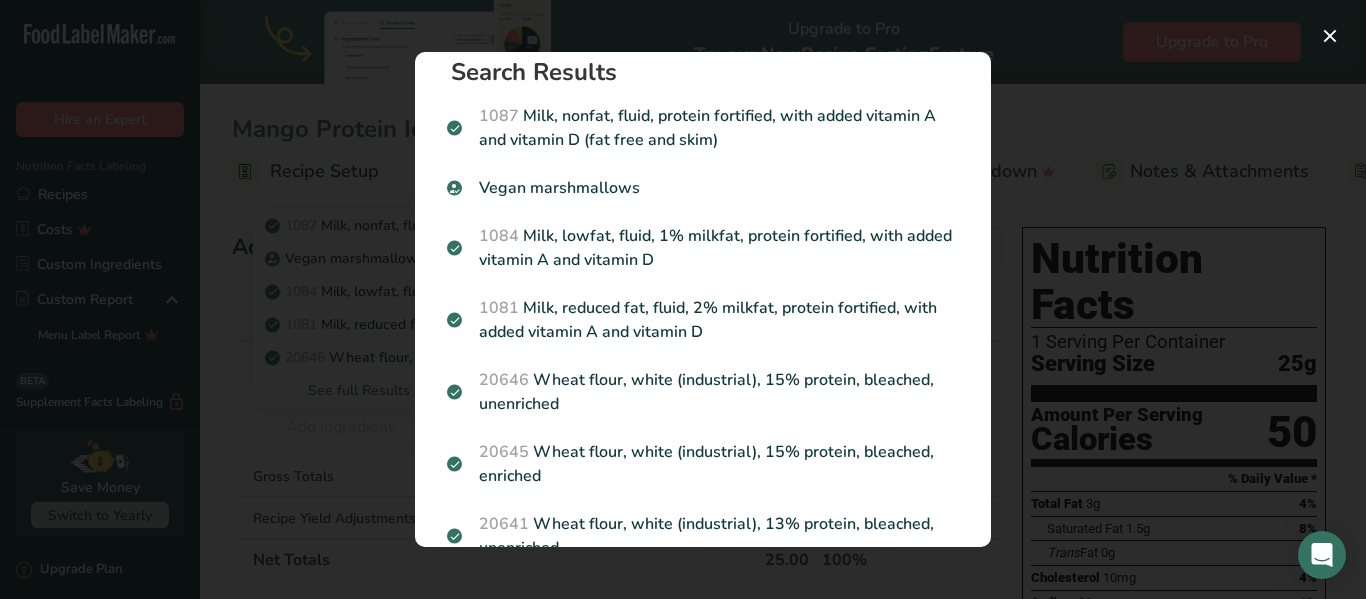 scroll, scrollTop: 0, scrollLeft: 0, axis: both 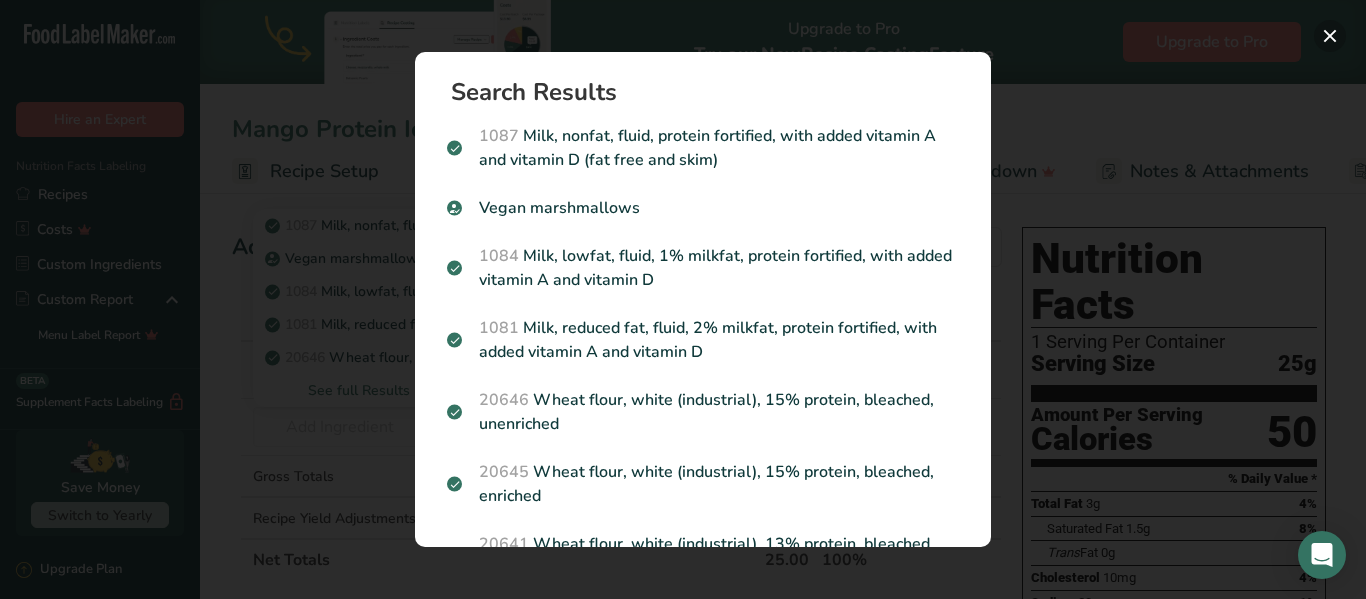 click at bounding box center (1330, 36) 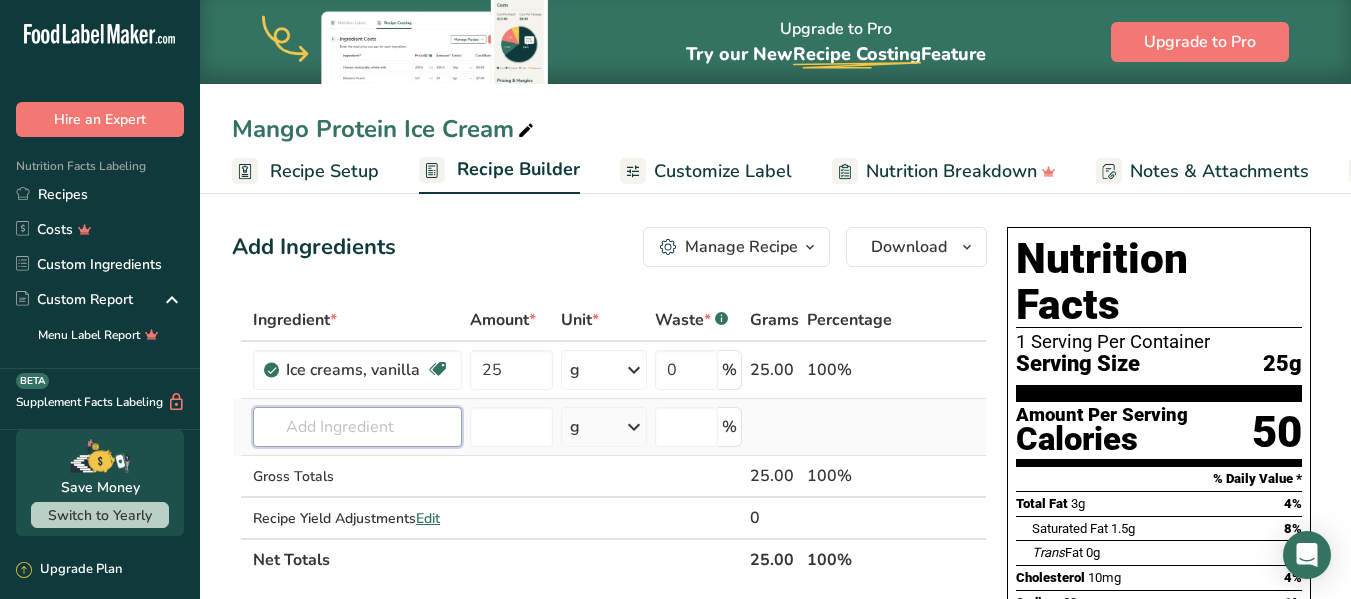 click at bounding box center (357, 427) 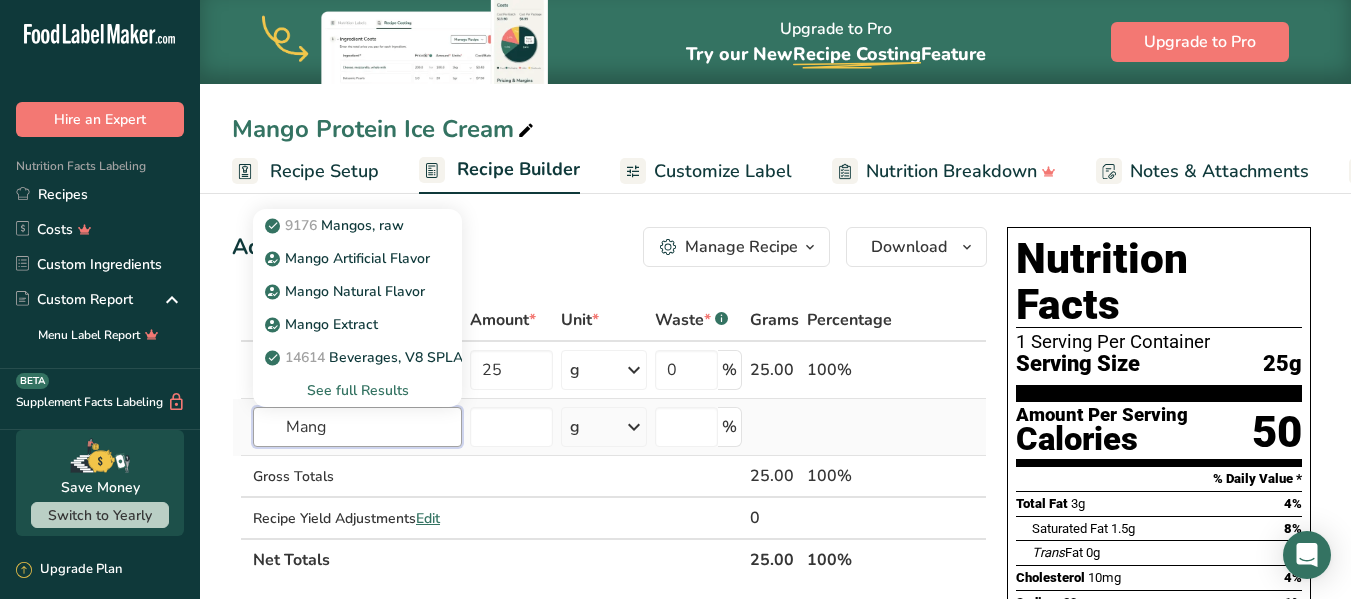 type on "Mang" 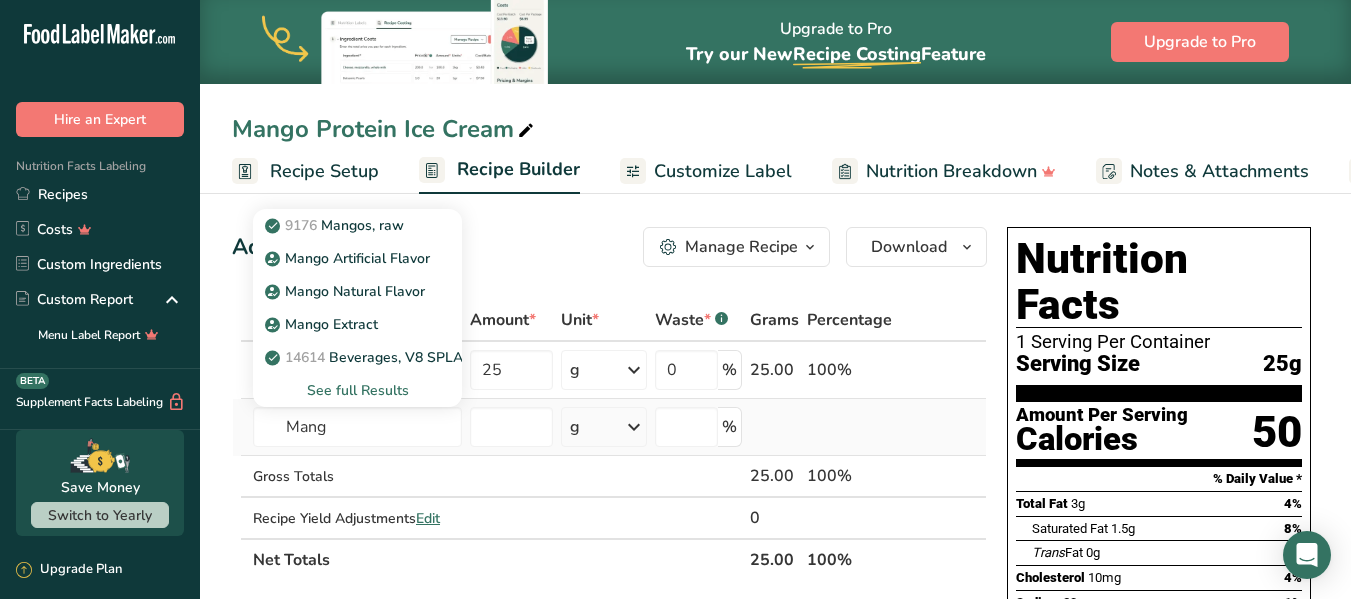 type 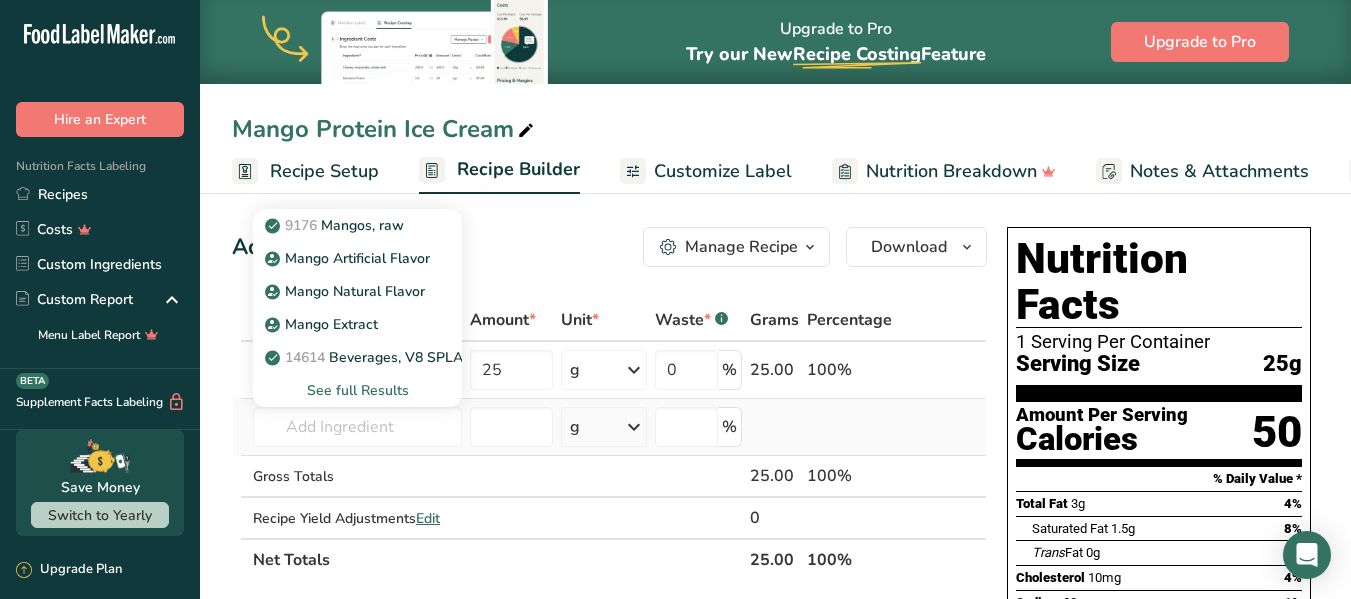 click on "See full Results" at bounding box center [357, 390] 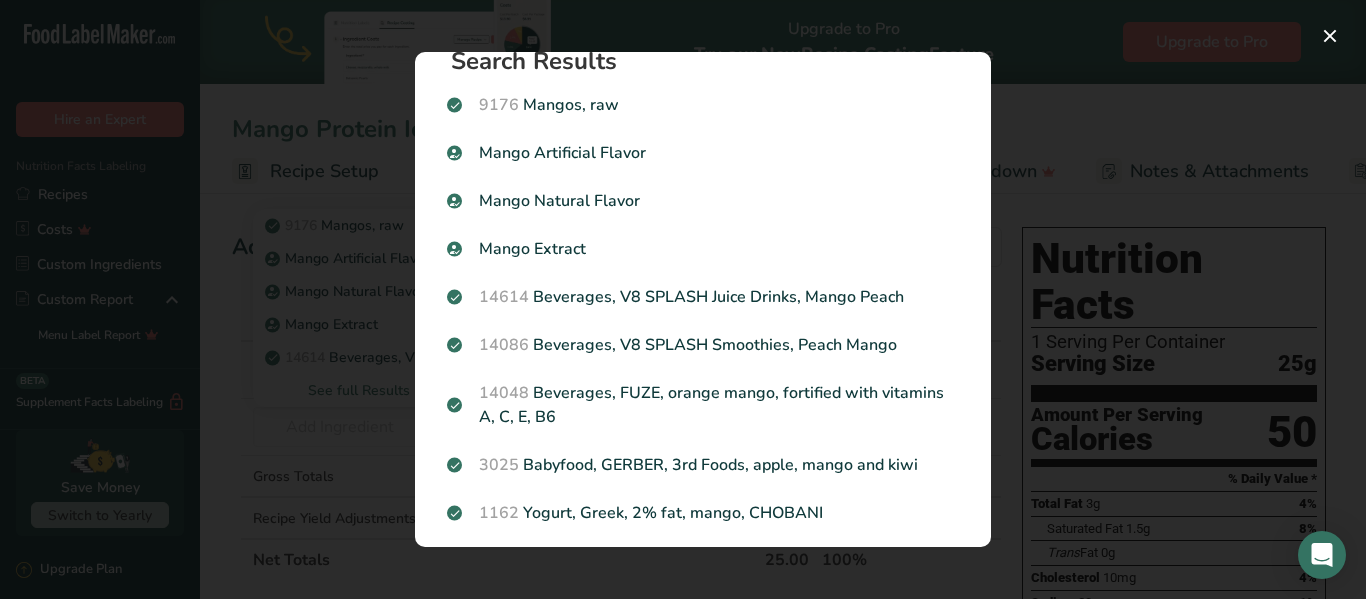 scroll, scrollTop: 0, scrollLeft: 0, axis: both 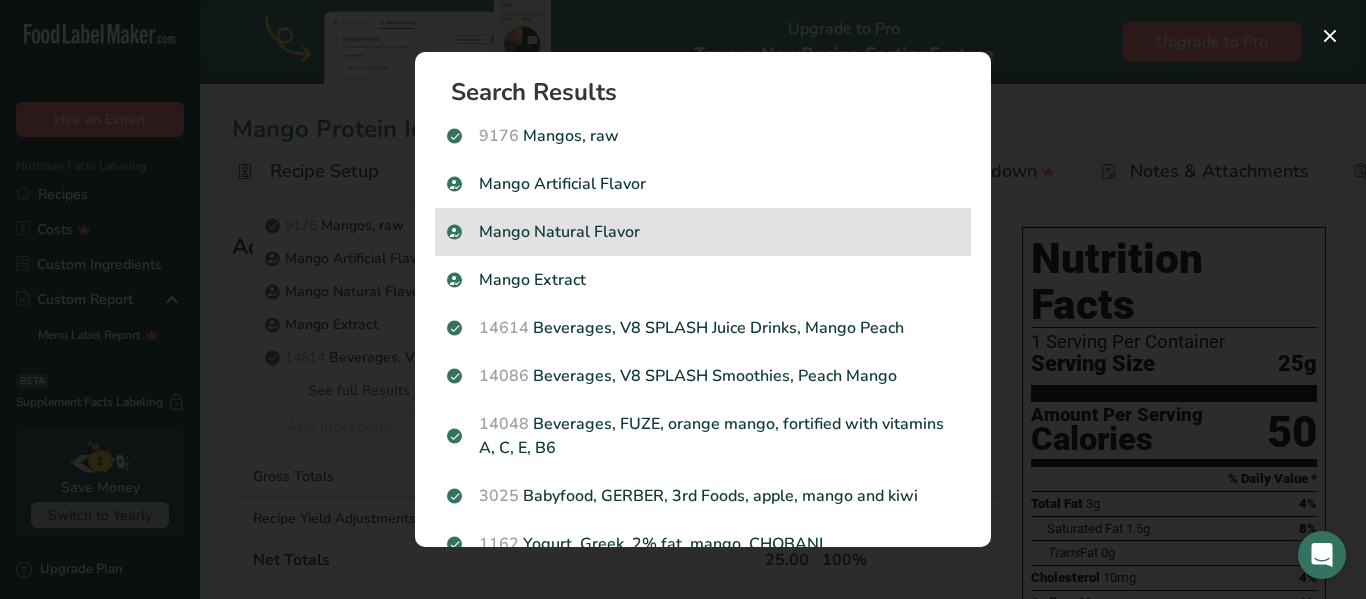 click on "Mango Natural Flavor" at bounding box center [703, 232] 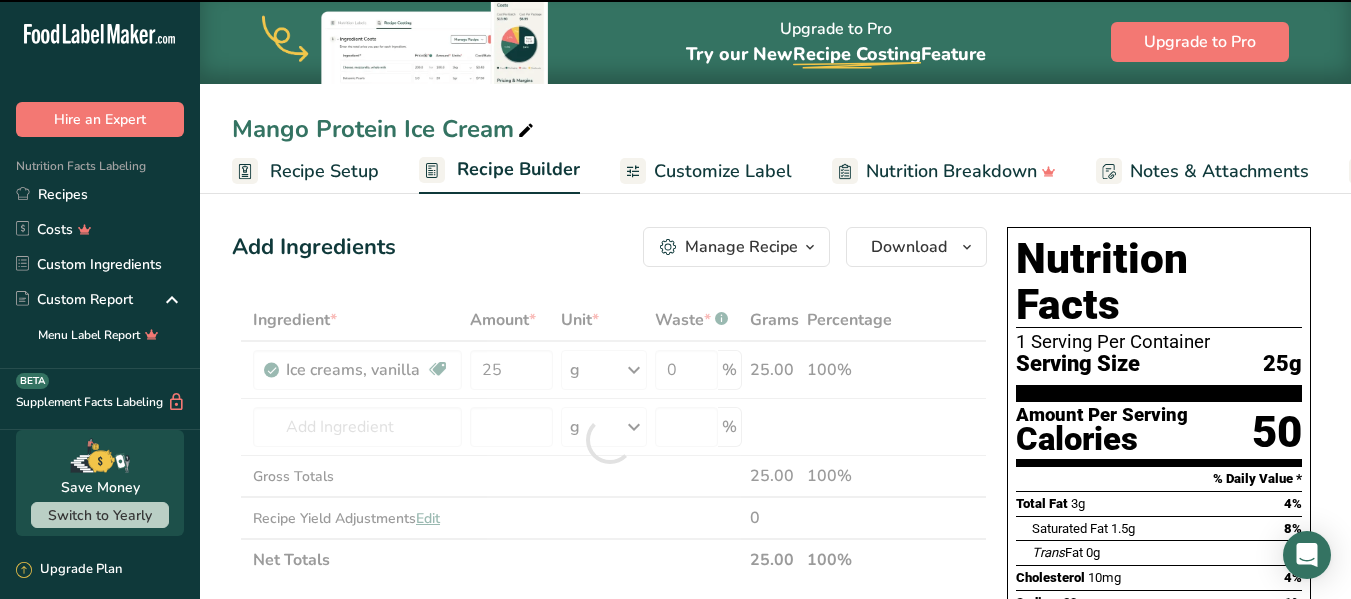 type on "0" 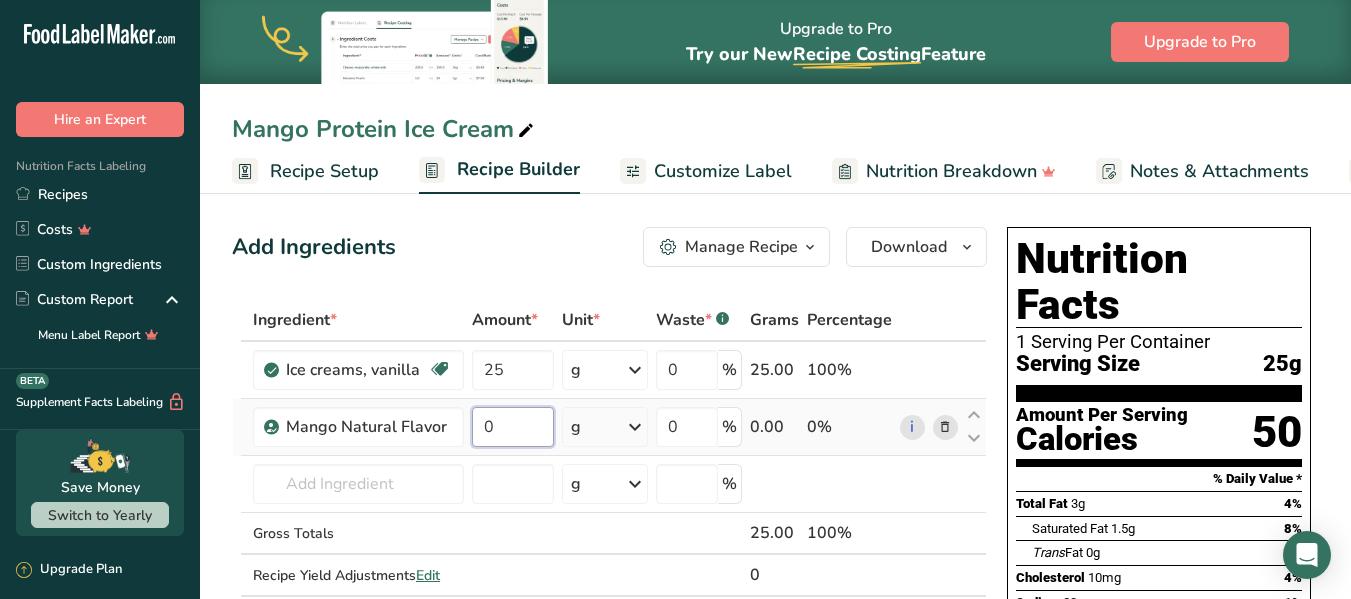 click on "0" at bounding box center [513, 427] 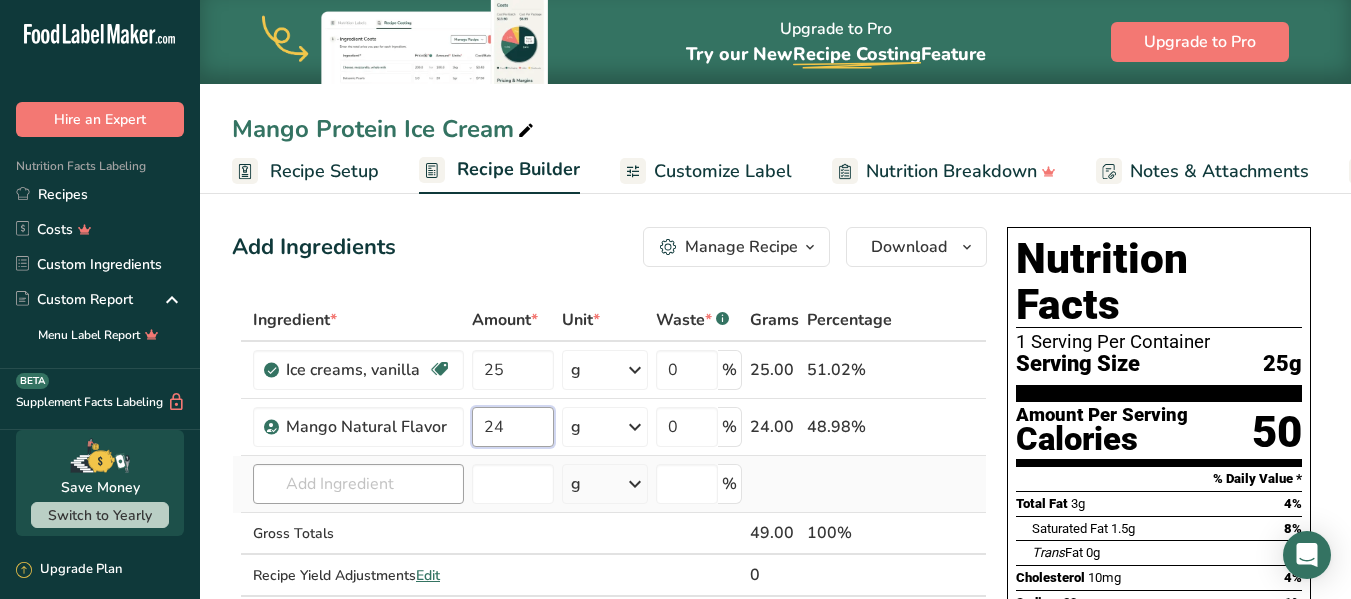 type on "24" 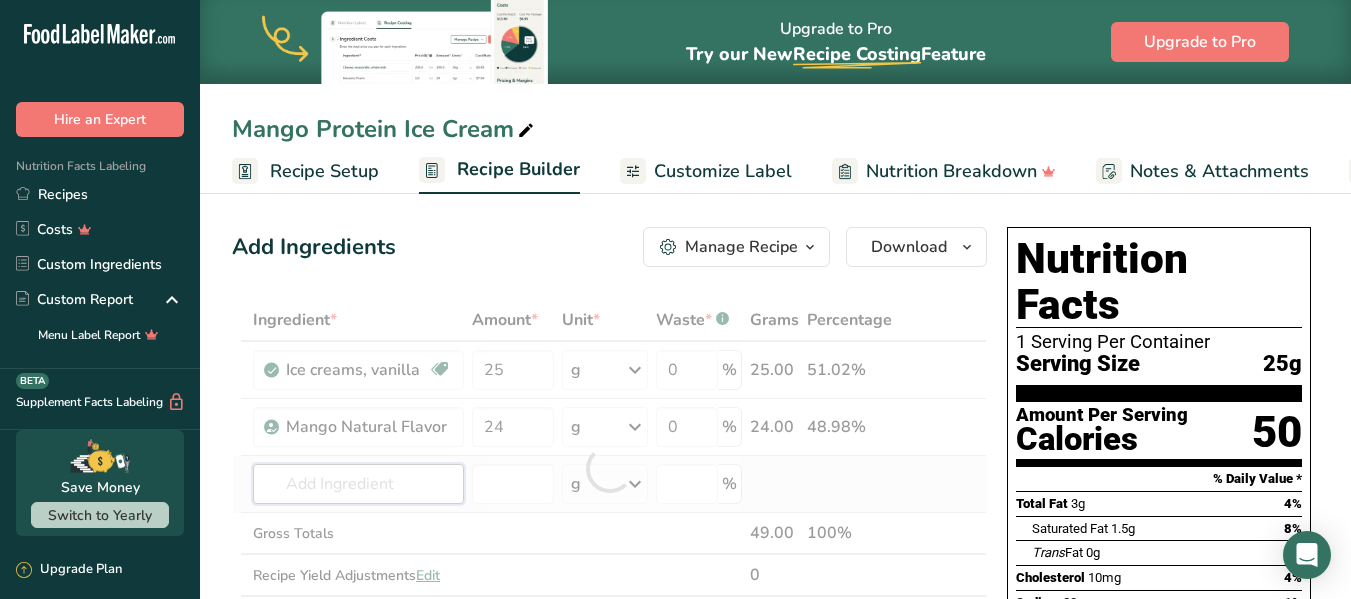 click on "Ingredient *
Amount *
Unit *
Waste *   .a-a{fill:#347362;}.b-a{fill:#fff;}          Grams
Percentage
Ice creams, vanilla
Gluten free
Vegetarian
Soy free
25
g
Portions
1 serving 1/2 cup
Weight Units
g
kg
mg
See more
Volume Units
l
Volume units require a density conversion. If you know your ingredient's density enter it below. Otherwise, click on "RIA" our AI Regulatory bot - she will be able to help you
lb/ft3
g/cm3
Confirm
mL
lb/ft3
g/cm3
fl oz" at bounding box center (609, 468) 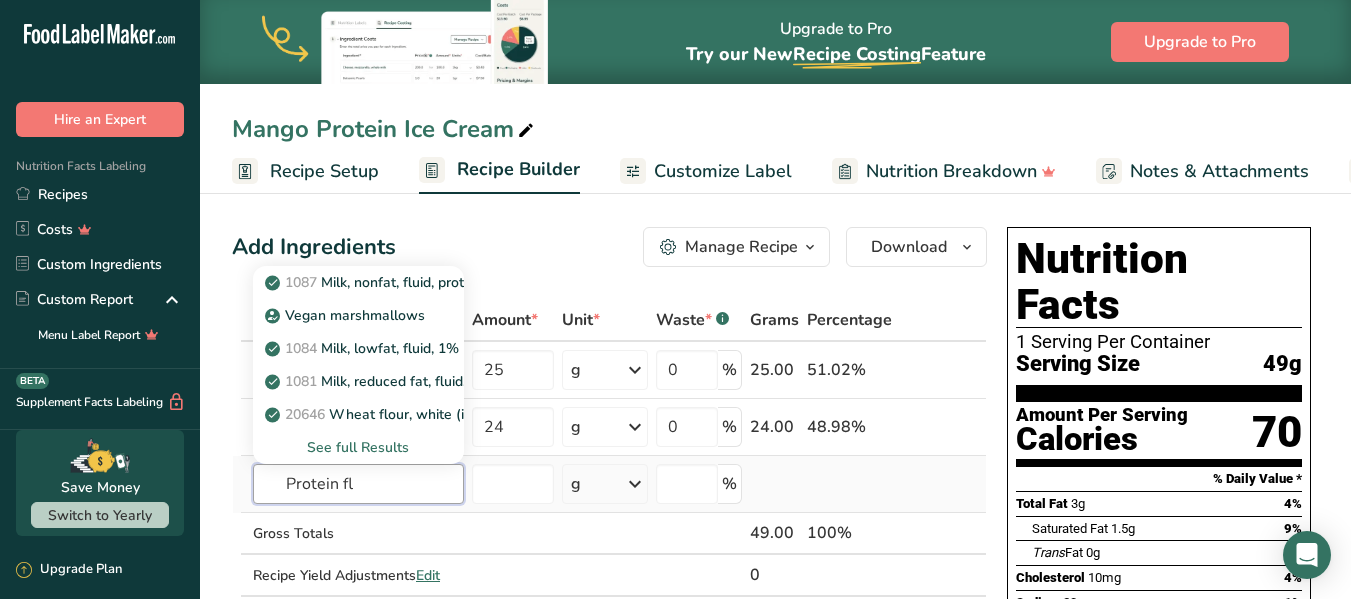 type on "Protein fl" 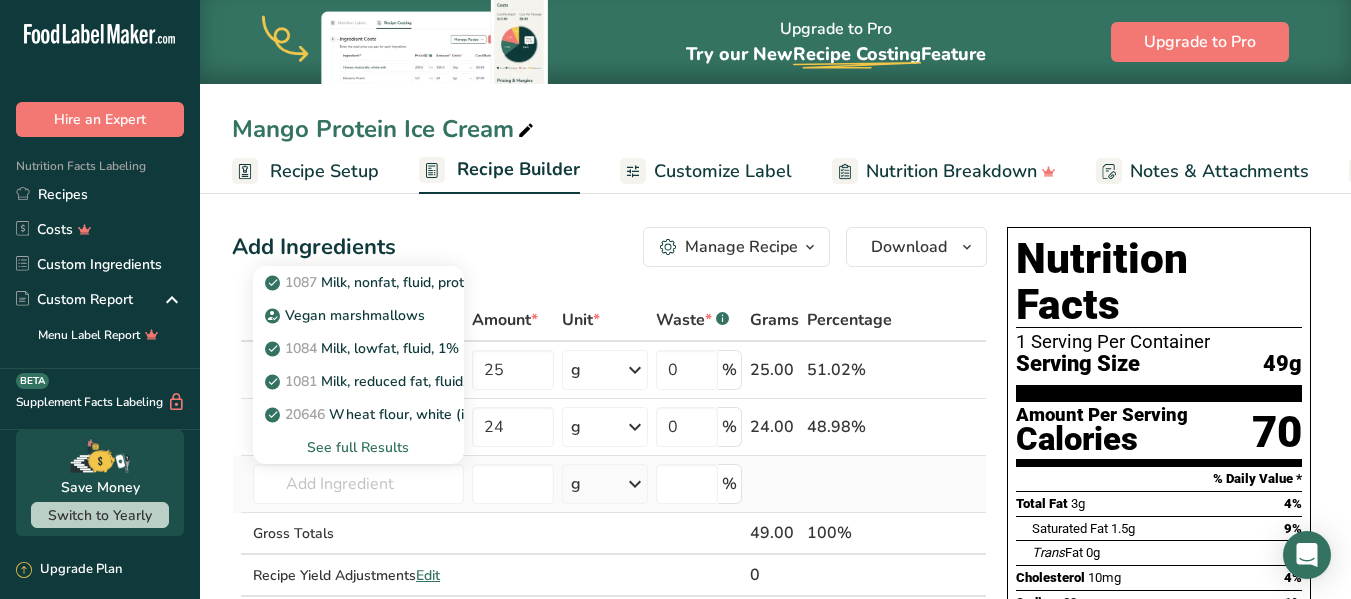 click on "See full Results" at bounding box center [358, 447] 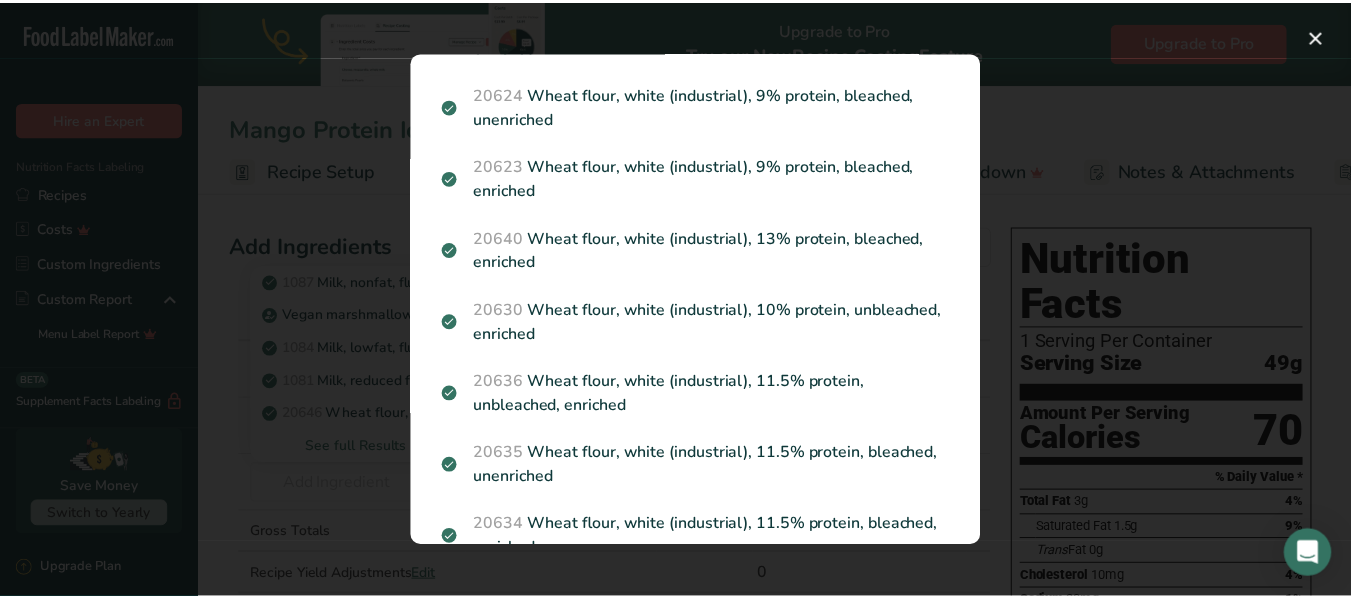 scroll, scrollTop: 693, scrollLeft: 0, axis: vertical 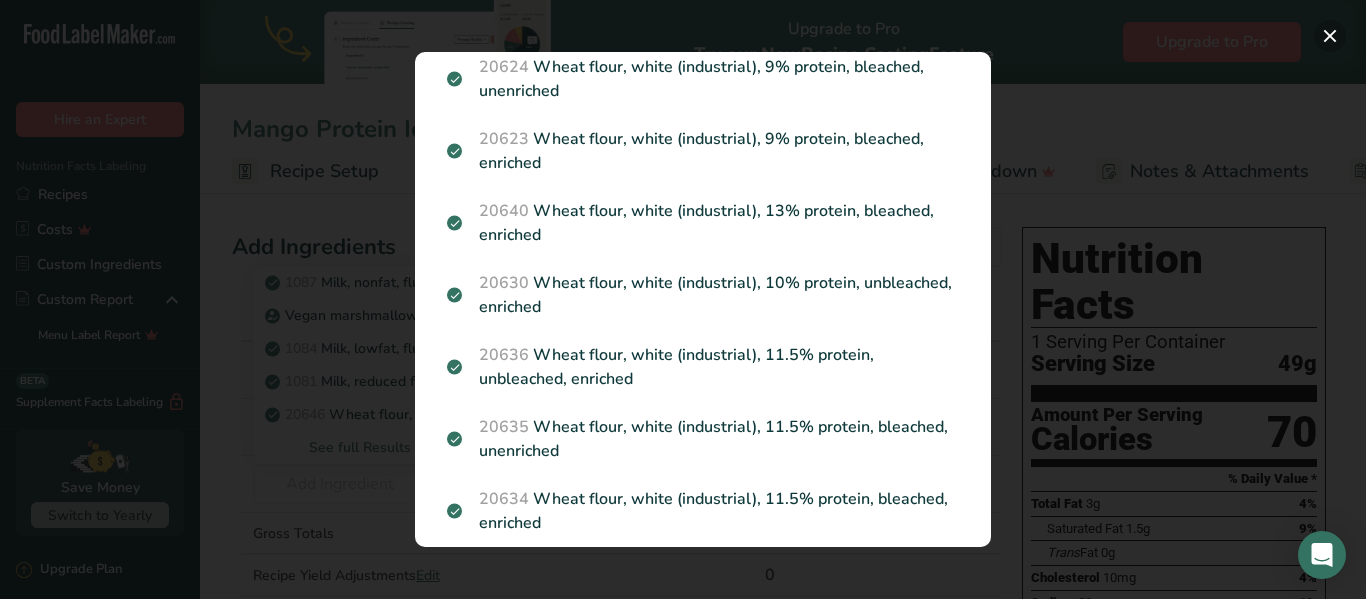 click at bounding box center [1330, 36] 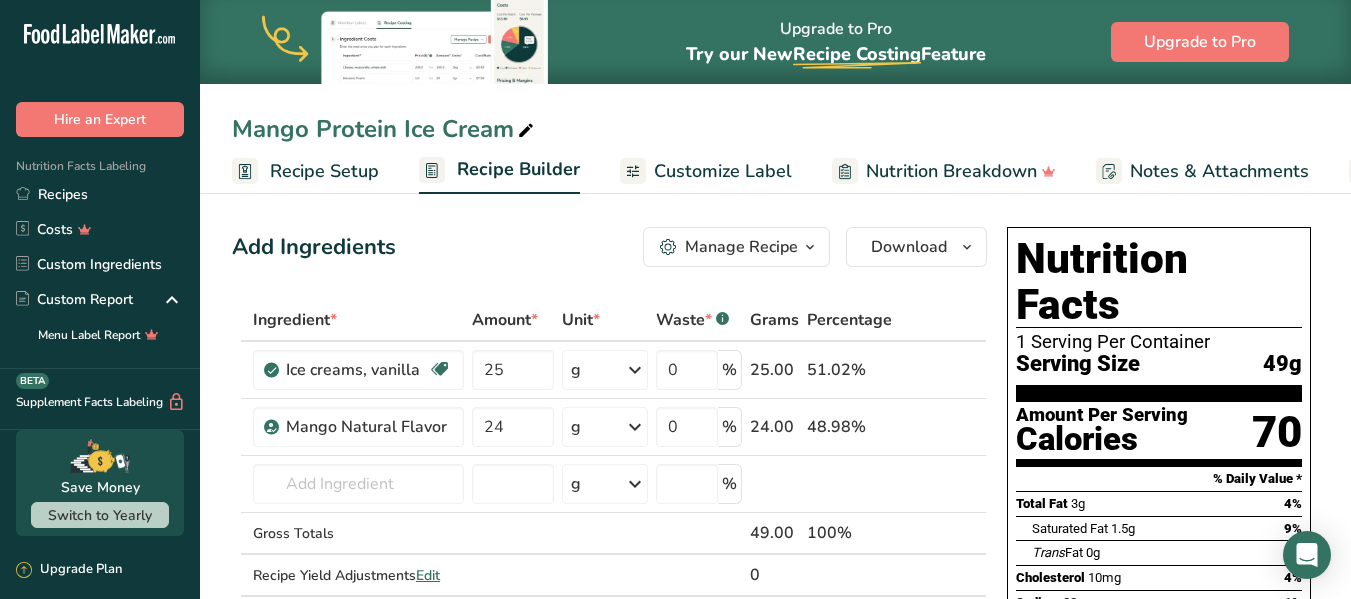 click on "Upgrade to Pro
Try our New
Recipe Costing
.a-29{fill:none;stroke-linecap:round;stroke-width:3px;}
Feature
Upgrade to Pro
Mango Protein Ice Cream
Recipe Setup                       Recipe Builder   Customize Label               Nutrition Breakdown                 Notes & Attachments                 Recipe Costing
Add Ingredients
Manage Recipe         Delete Recipe           Duplicate Recipe             Scale Recipe             Save as Sub-Recipe   .a-a{fill:#347362;}.b-a{fill:#fff;}                               Nutrition Breakdown                   Recipe Card
NEW
Amino Acids Pattern Report             Activity History
Download
Choose your preferred label style
Standard FDA label
Standard FDA label" at bounding box center (675, 677) 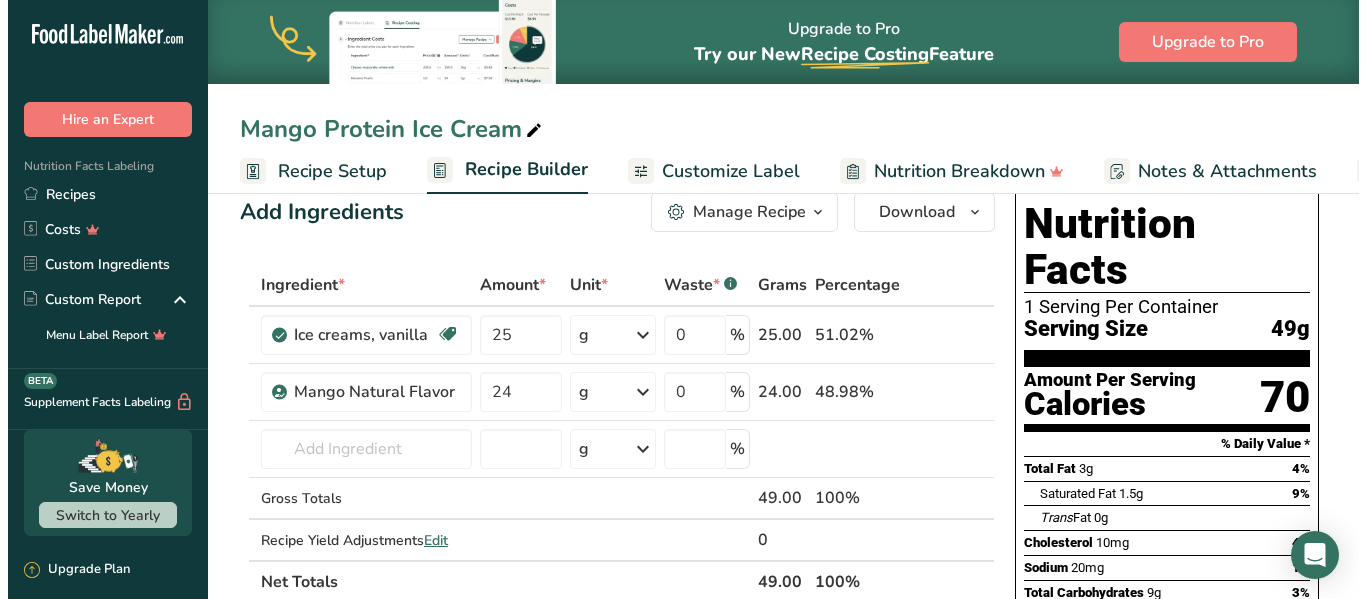 scroll, scrollTop: 40, scrollLeft: 0, axis: vertical 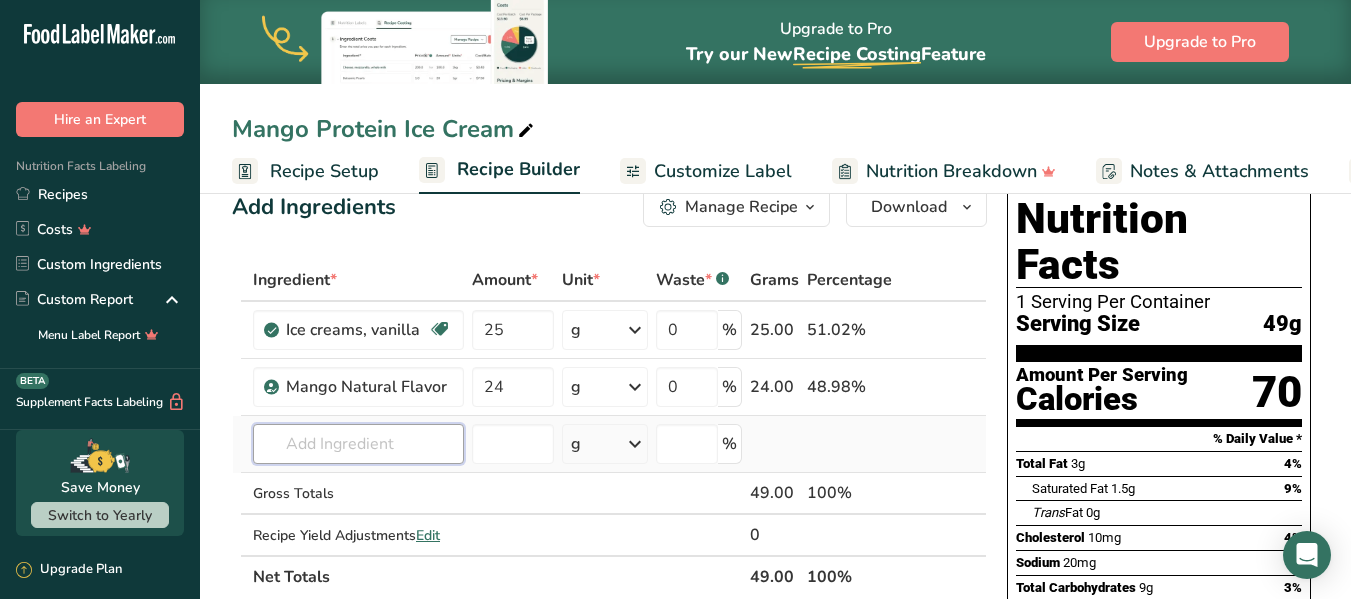 click at bounding box center [358, 444] 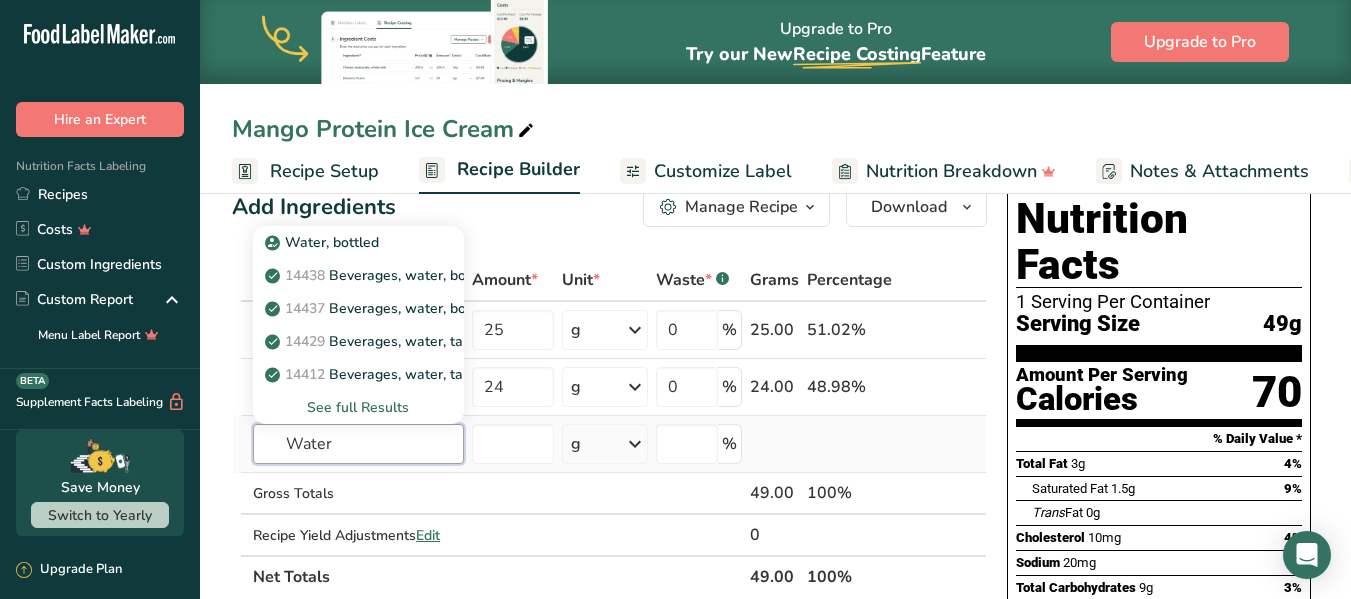 type on "Water" 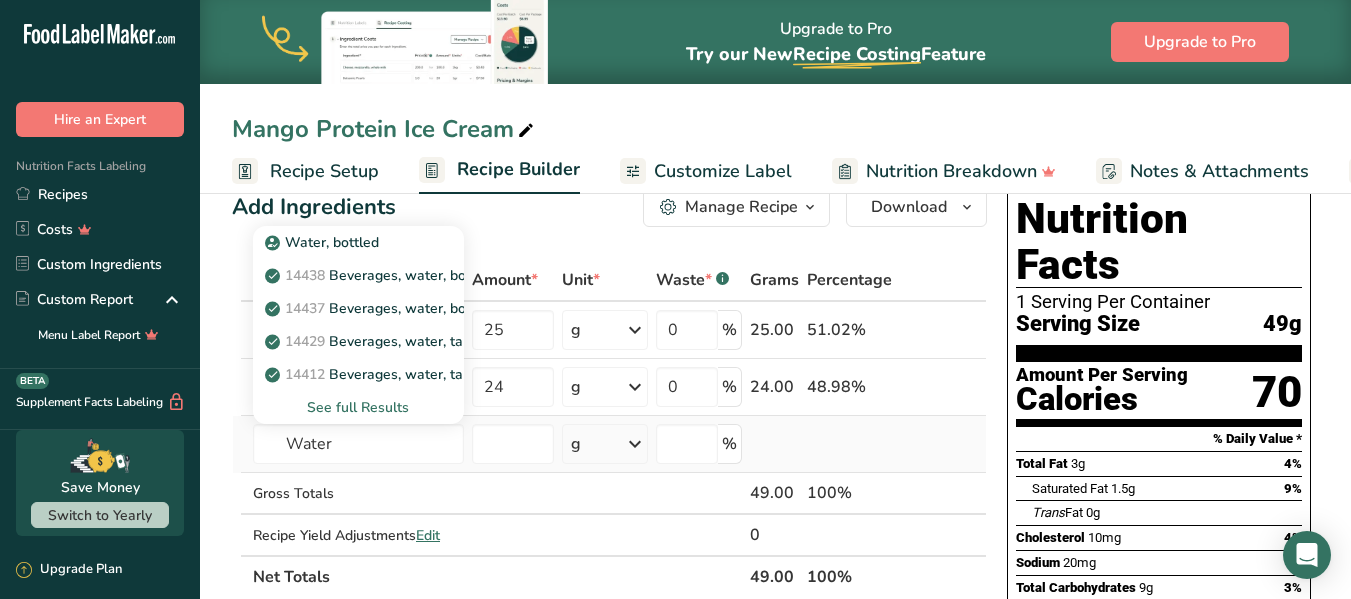 type 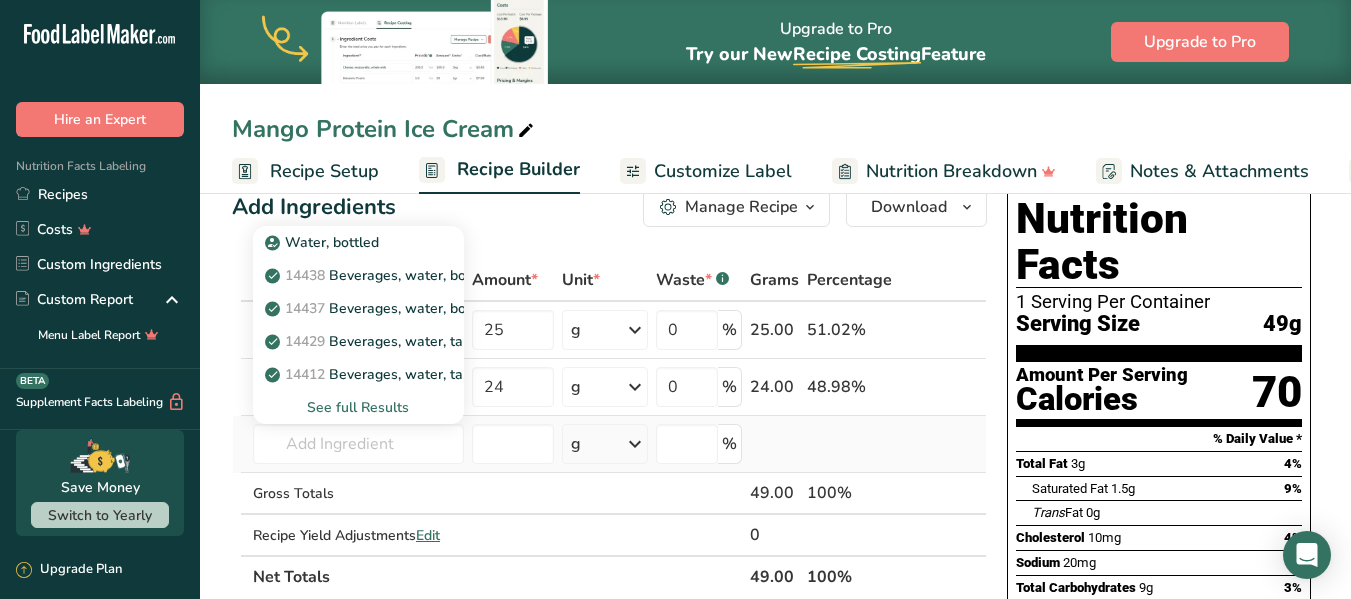 click on "See full Results" at bounding box center (358, 407) 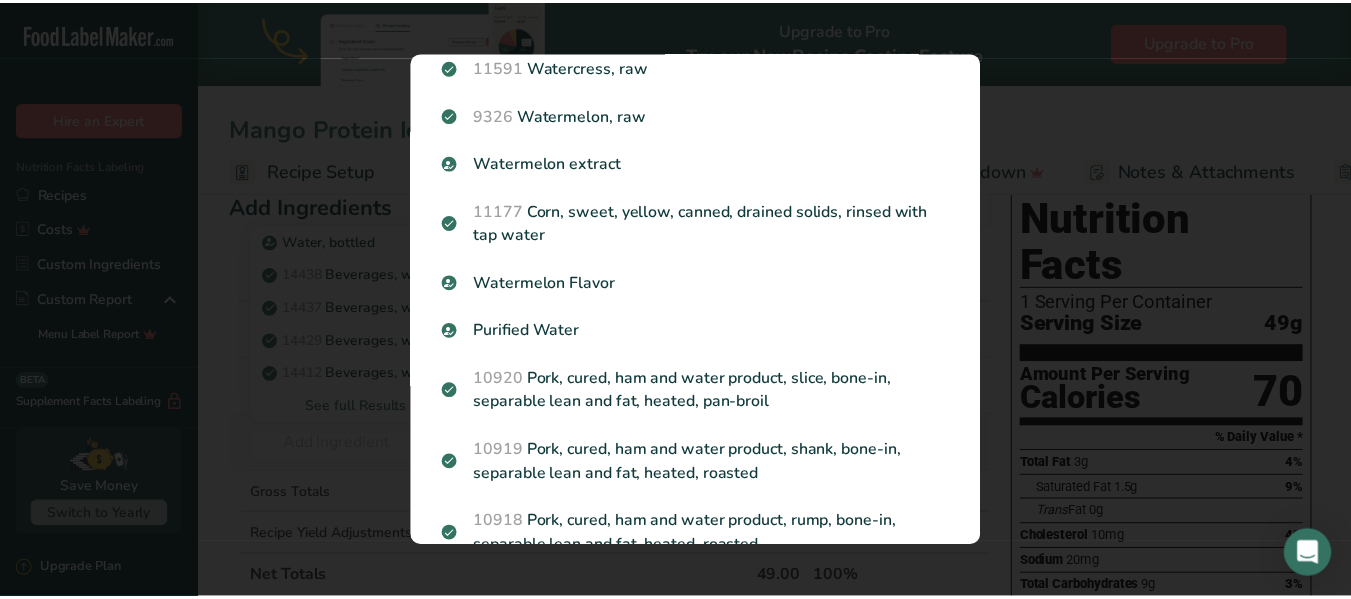 scroll, scrollTop: 717, scrollLeft: 0, axis: vertical 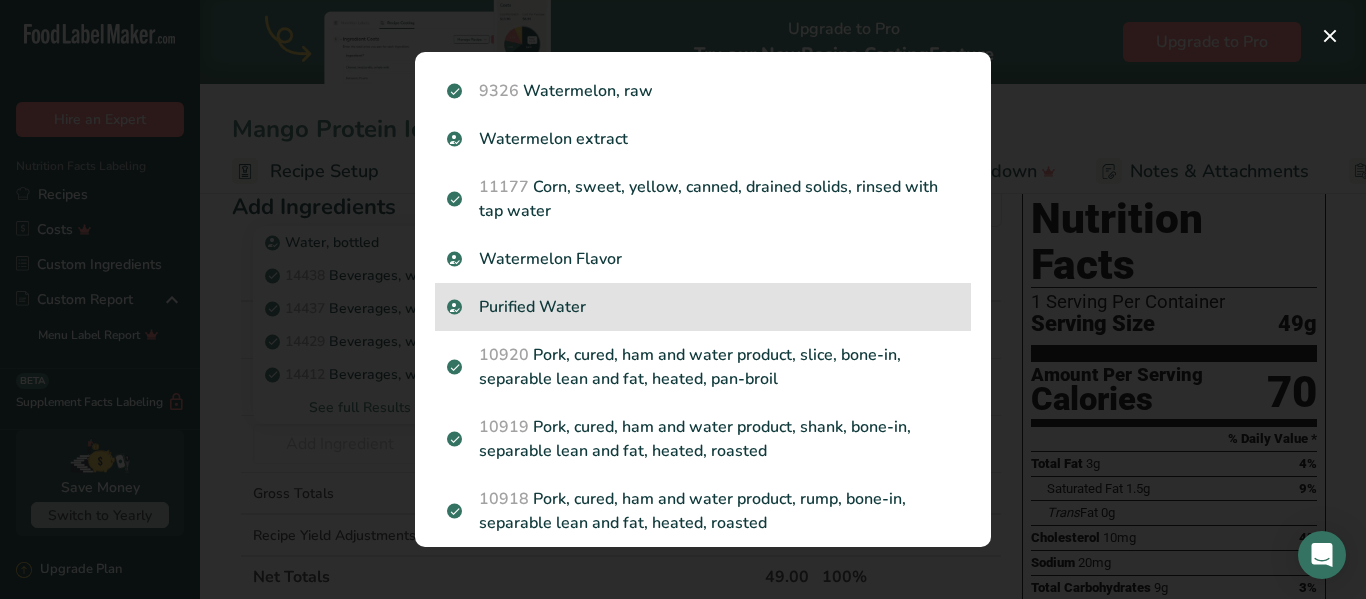 click on "Purified Water" at bounding box center [703, 307] 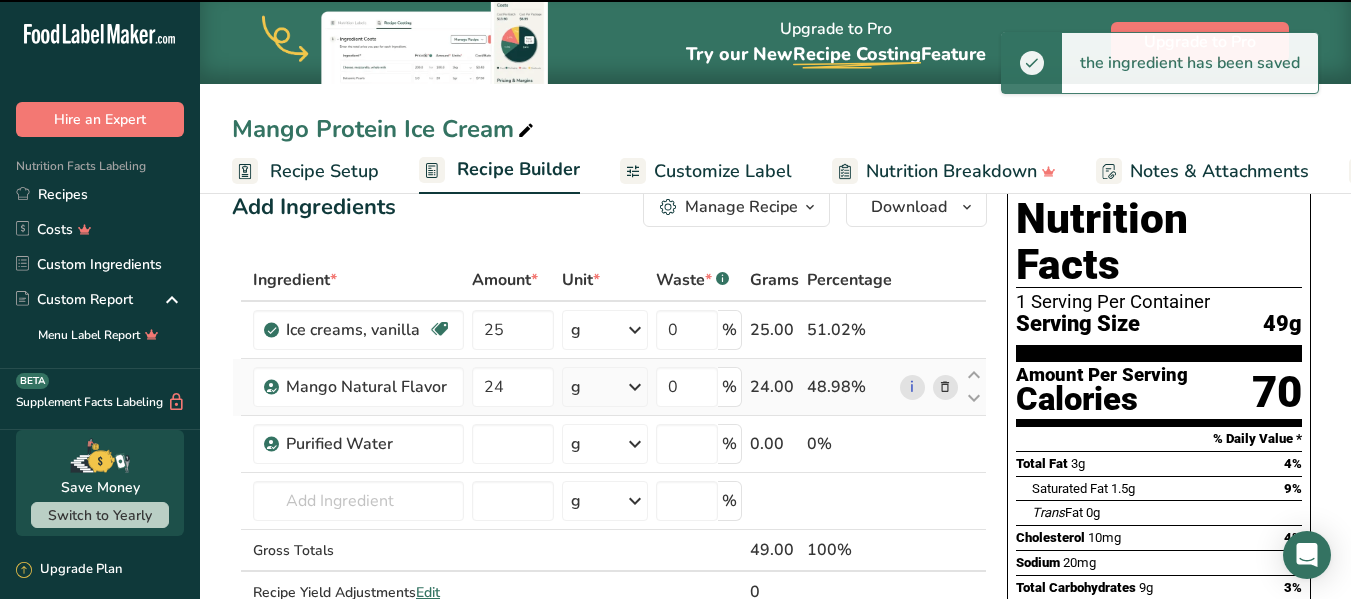 type on "0" 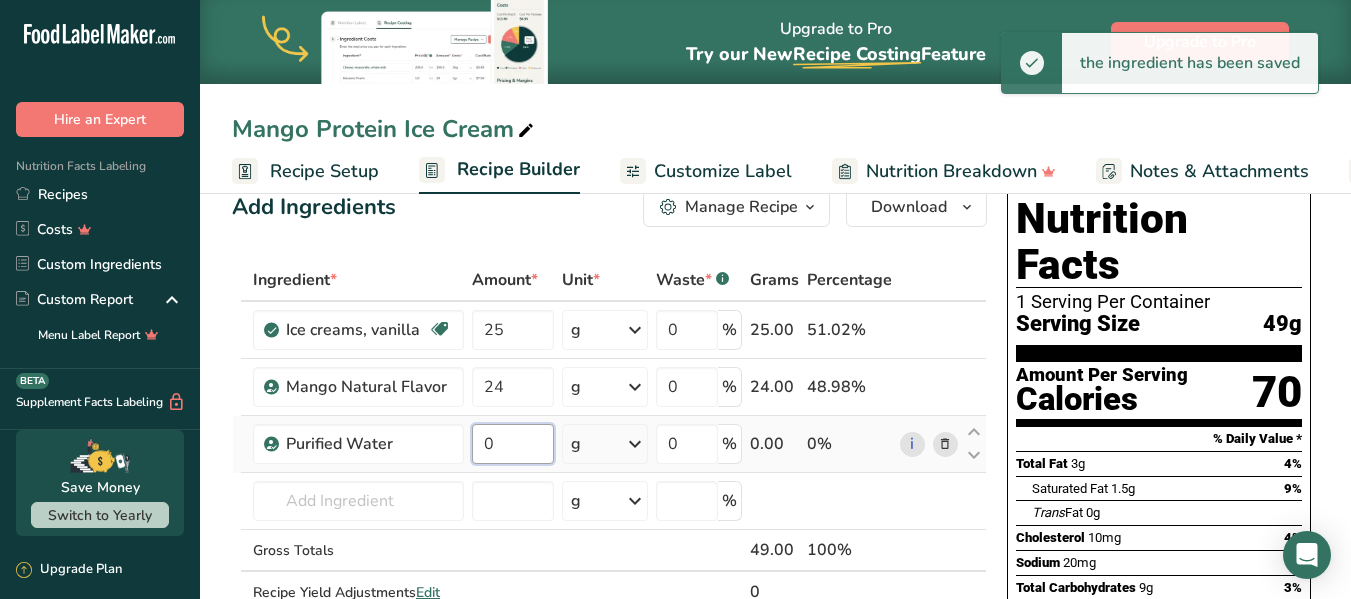 click on "0" at bounding box center (513, 444) 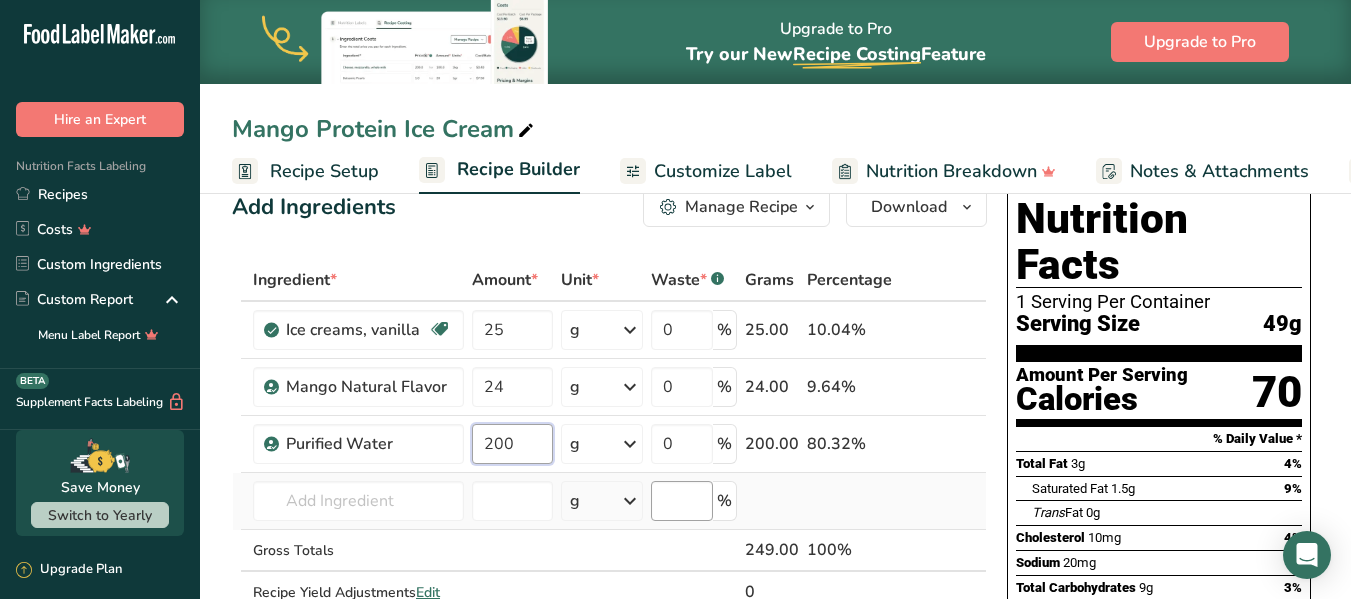 type on "200" 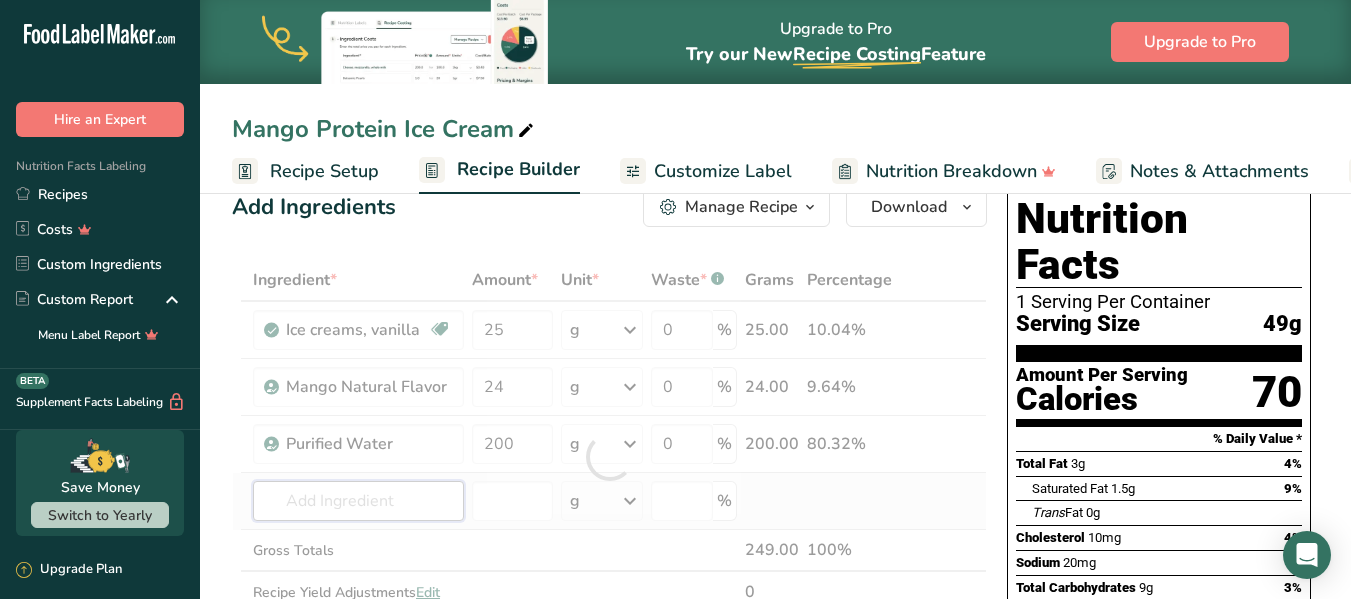 click on "Ingredient *
Amount *
Unit *
Waste *   .a-a{fill:#347362;}.b-a{fill:#fff;}          Grams
Percentage
Ice creams, vanilla
Gluten free
Vegetarian
Soy free
25
g
Portions
1 serving 1/2 cup
Weight Units
g
kg
mg
See more
Volume Units
l
Volume units require a density conversion. If you know your ingredient's density enter it below. Otherwise, click on "RIA" our AI Regulatory bot - she will be able to help you
lb/ft3
g/cm3
Confirm
mL
lb/ft3
g/cm3
fl oz" at bounding box center [609, 457] 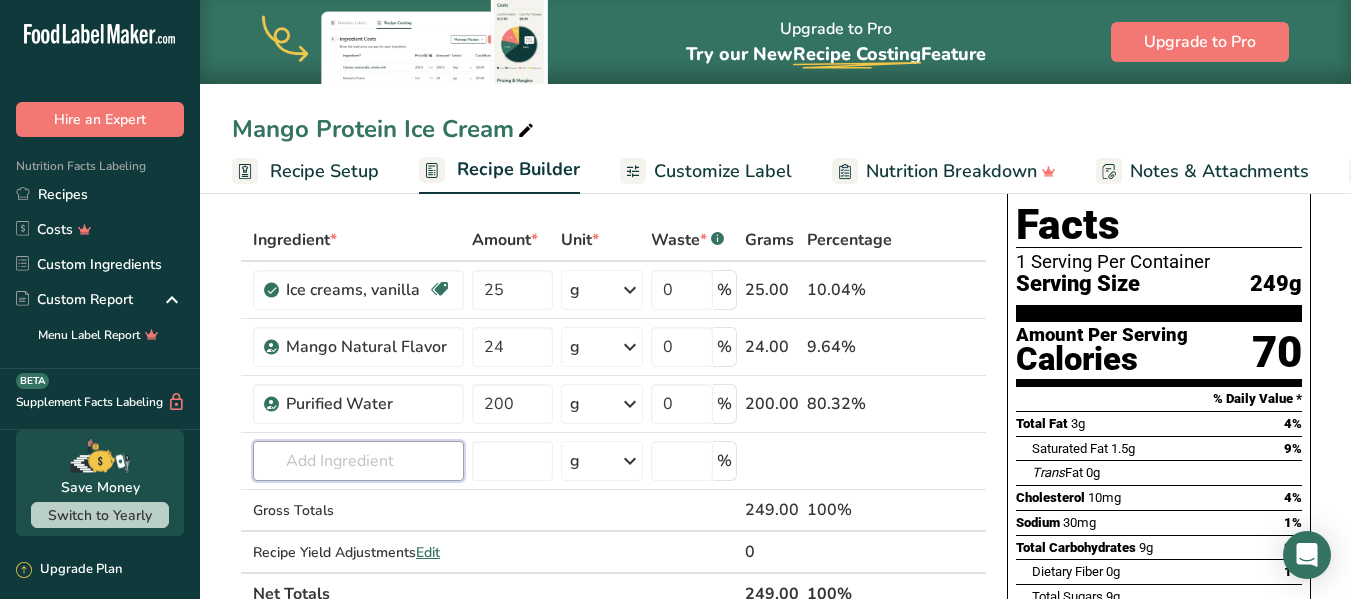 scroll, scrollTop: 120, scrollLeft: 0, axis: vertical 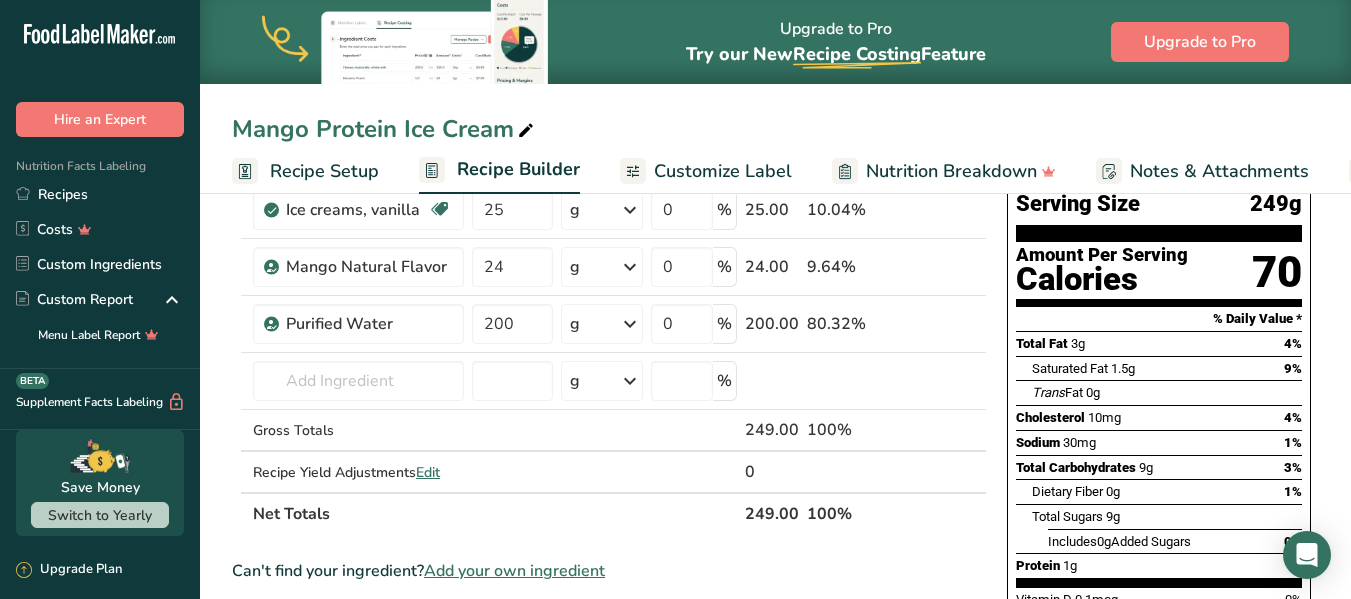 click on "Nutrition Breakdown" at bounding box center [951, 171] 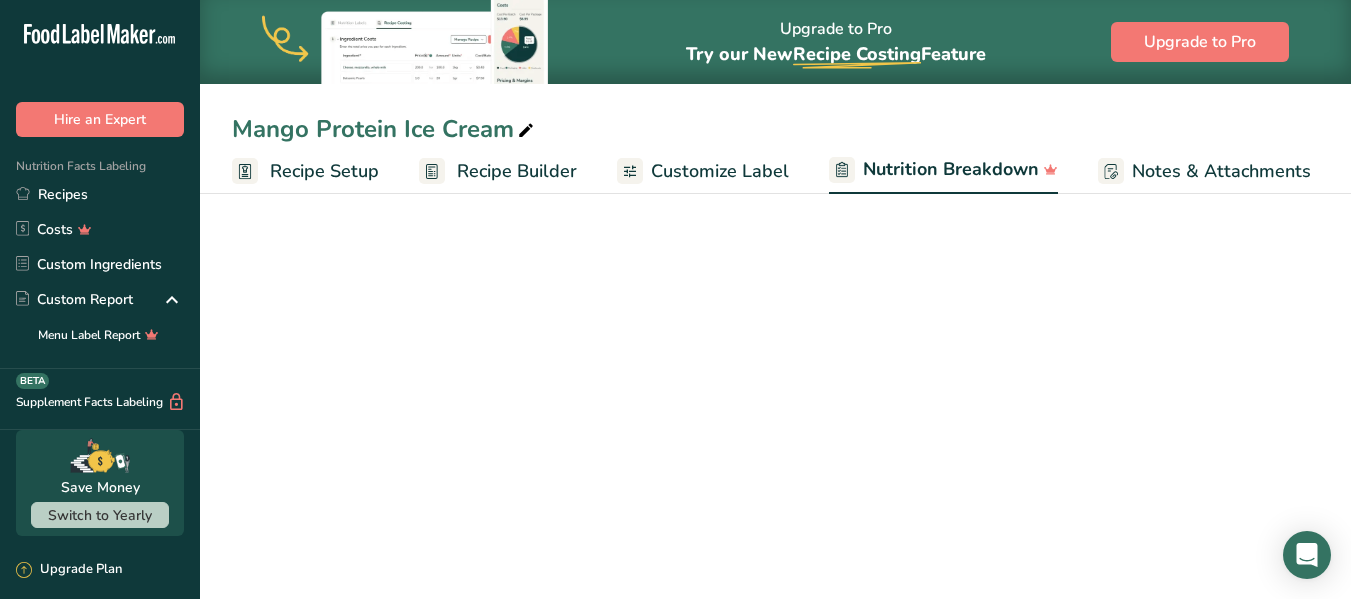scroll, scrollTop: 0, scrollLeft: 210, axis: horizontal 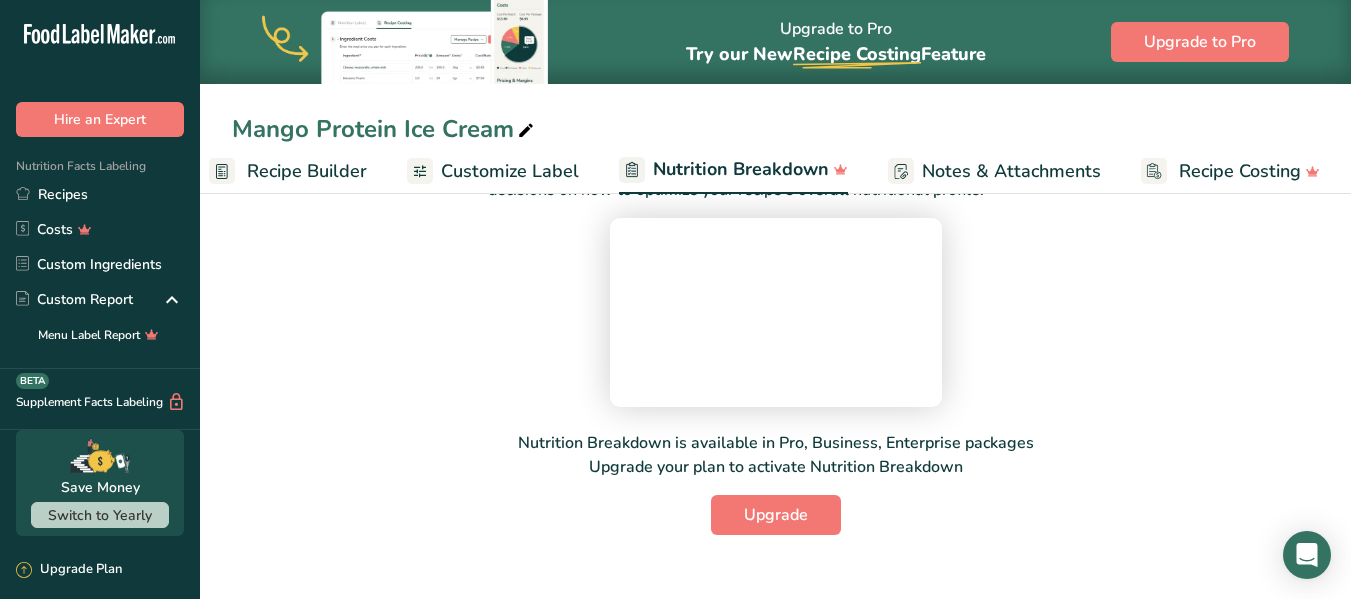 click on "Customize Label" at bounding box center [510, 171] 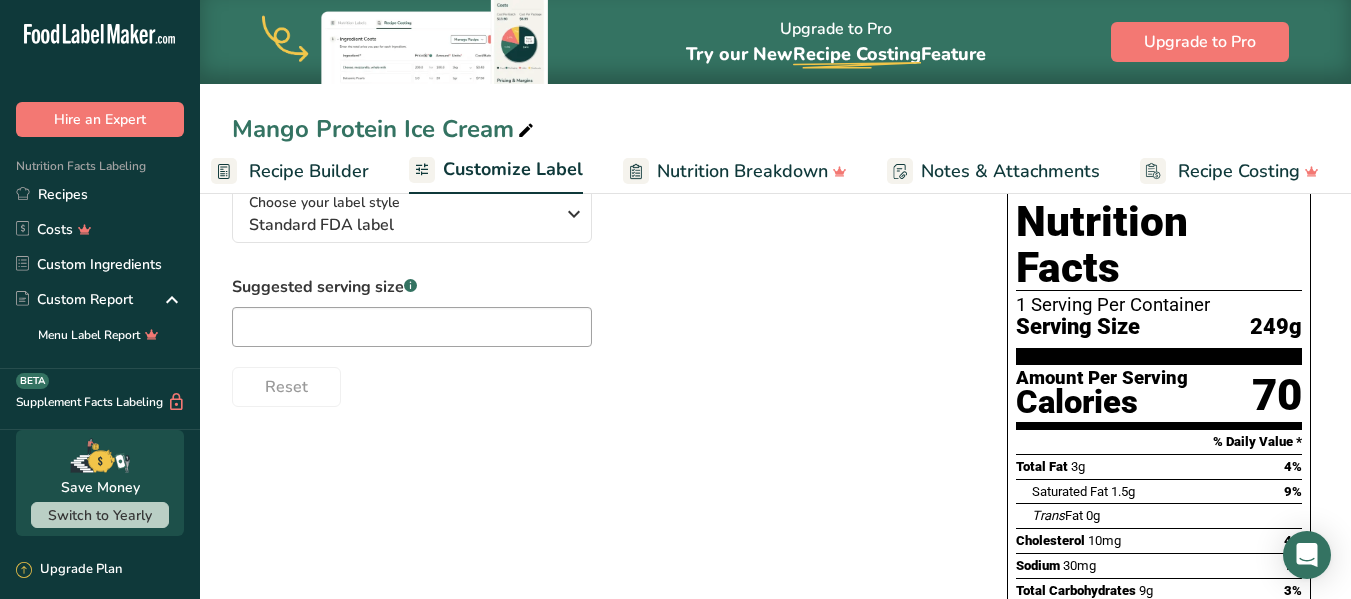scroll, scrollTop: 0, scrollLeft: 168, axis: horizontal 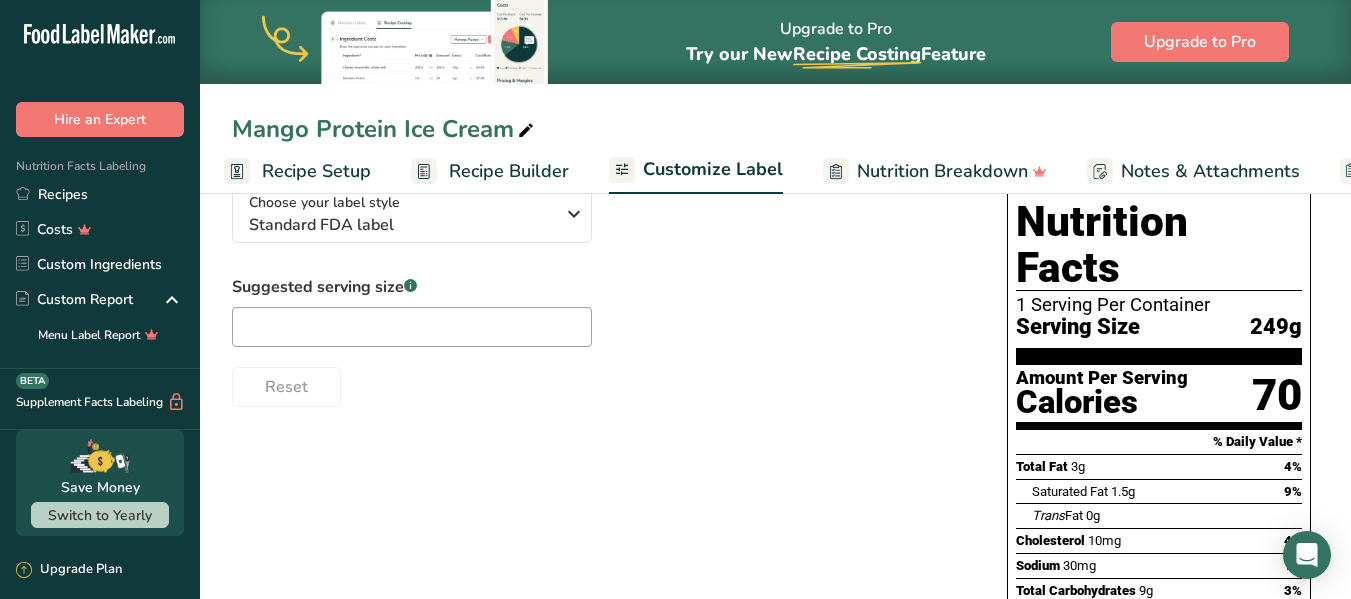 click on "Recipe Setup" at bounding box center [316, 171] 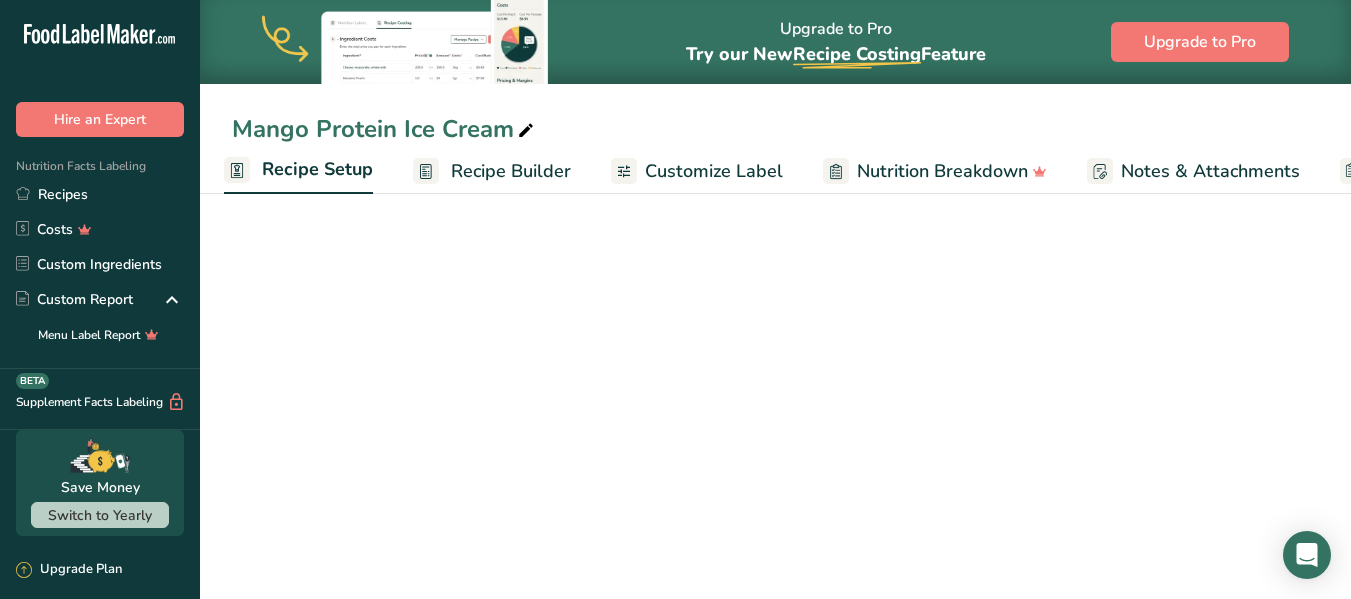 scroll, scrollTop: 0, scrollLeft: 7, axis: horizontal 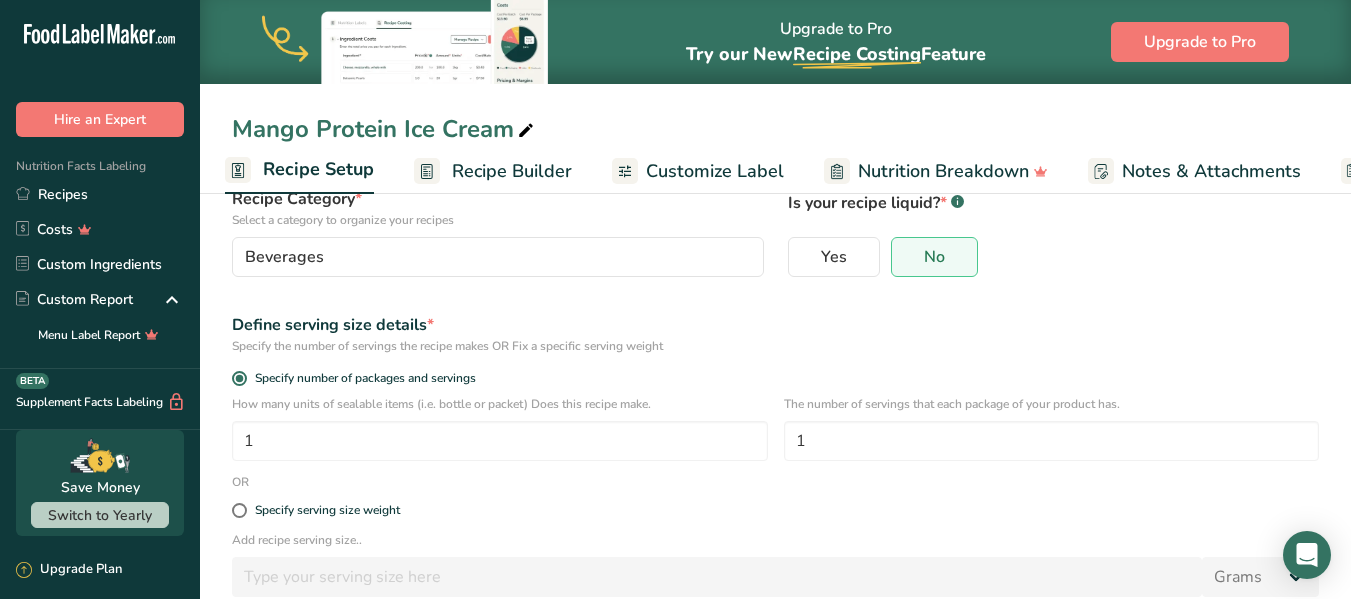 click on "Recipe Builder" at bounding box center (512, 171) 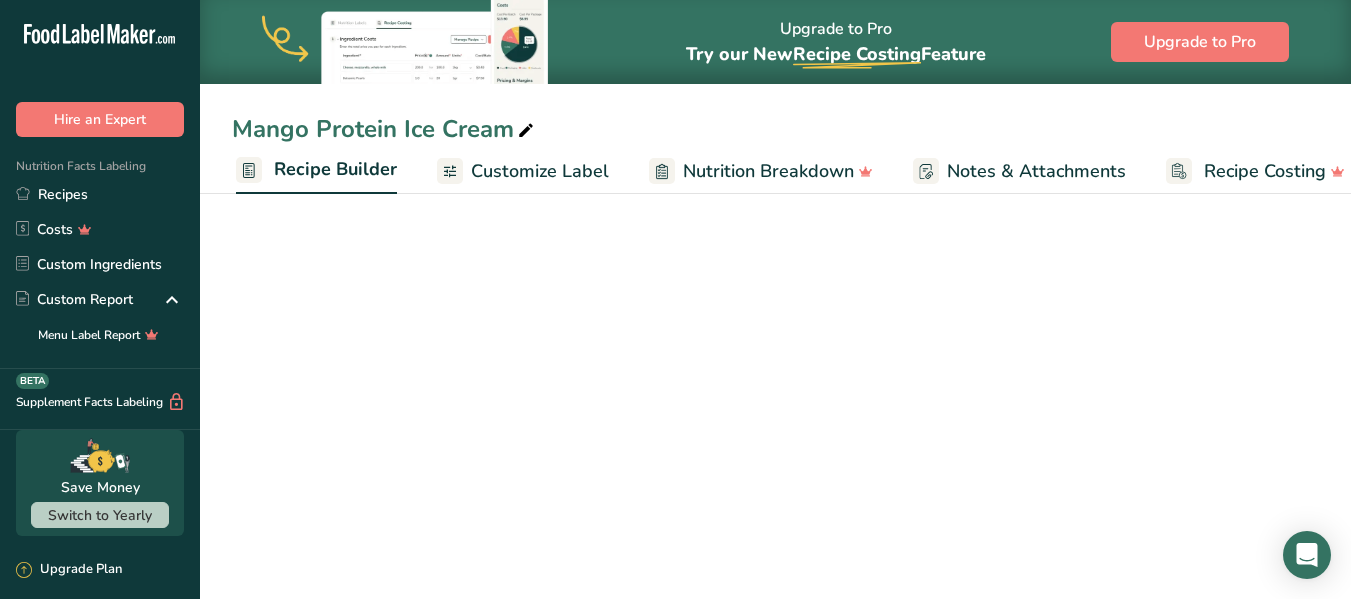 scroll, scrollTop: 0, scrollLeft: 193, axis: horizontal 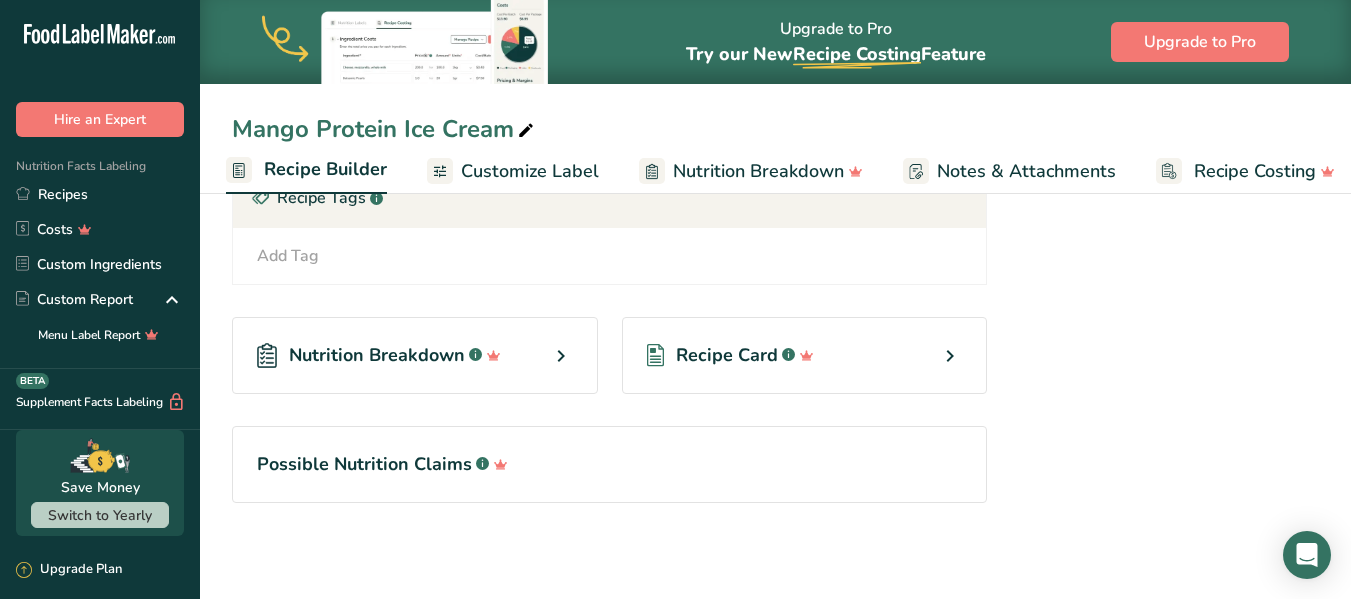 click at bounding box center (561, 356) 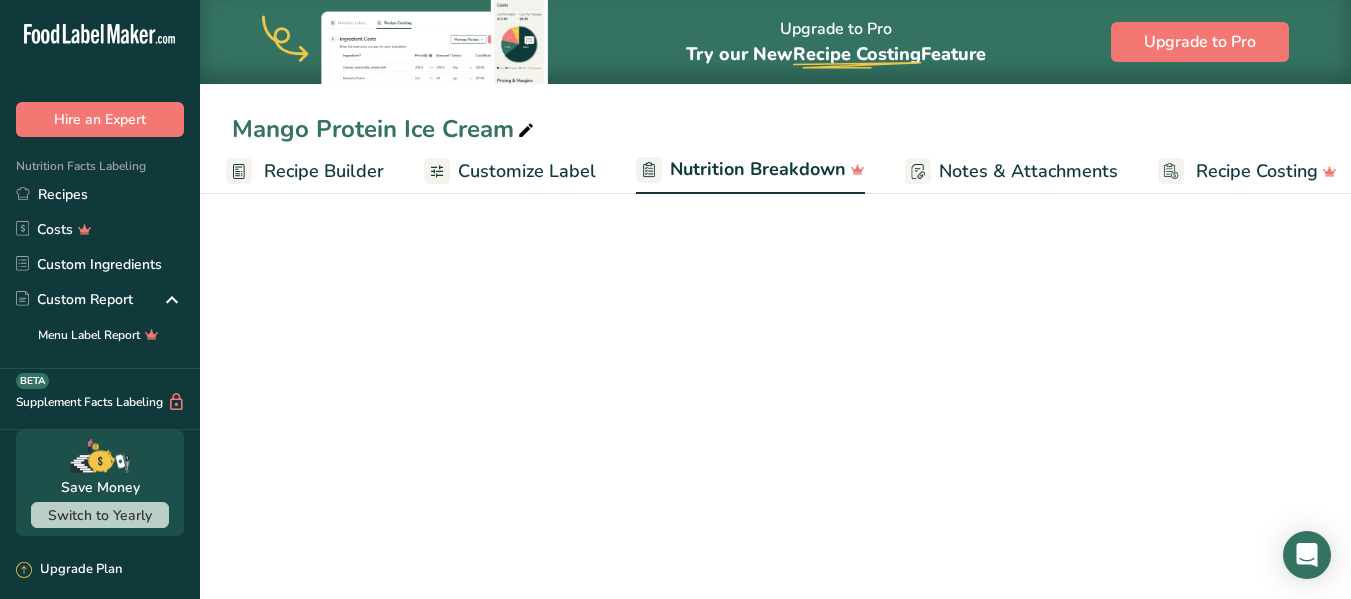 scroll, scrollTop: 0, scrollLeft: 210, axis: horizontal 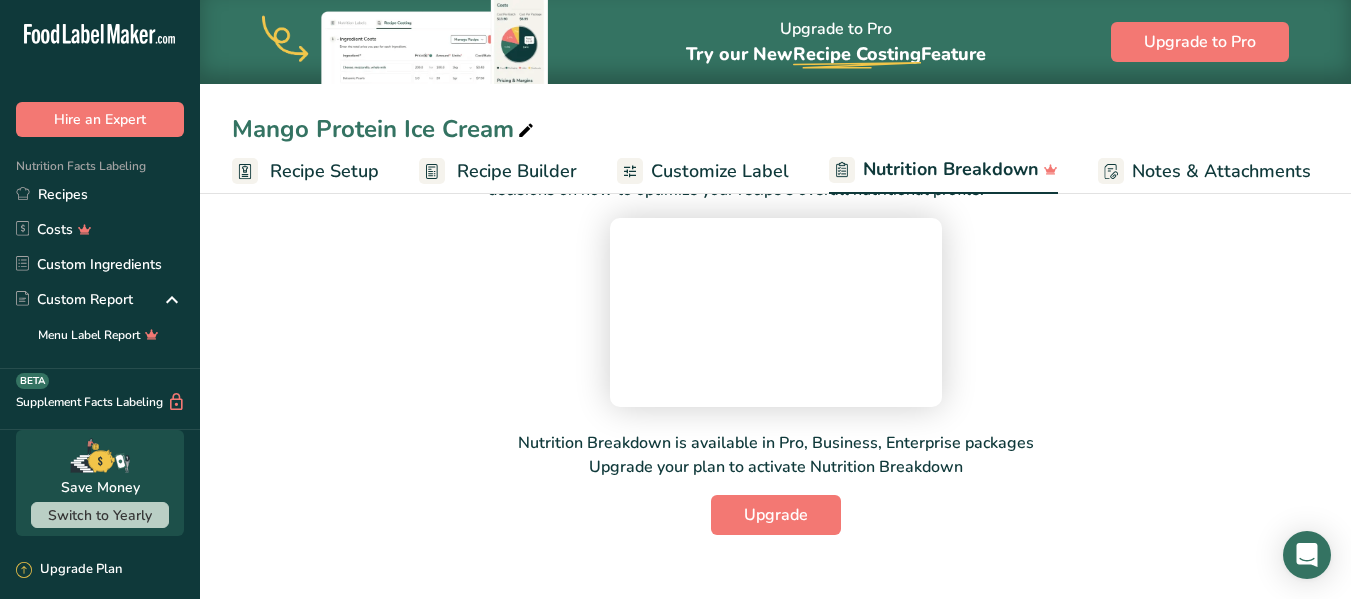 click on "Recipe Builder" at bounding box center [517, 171] 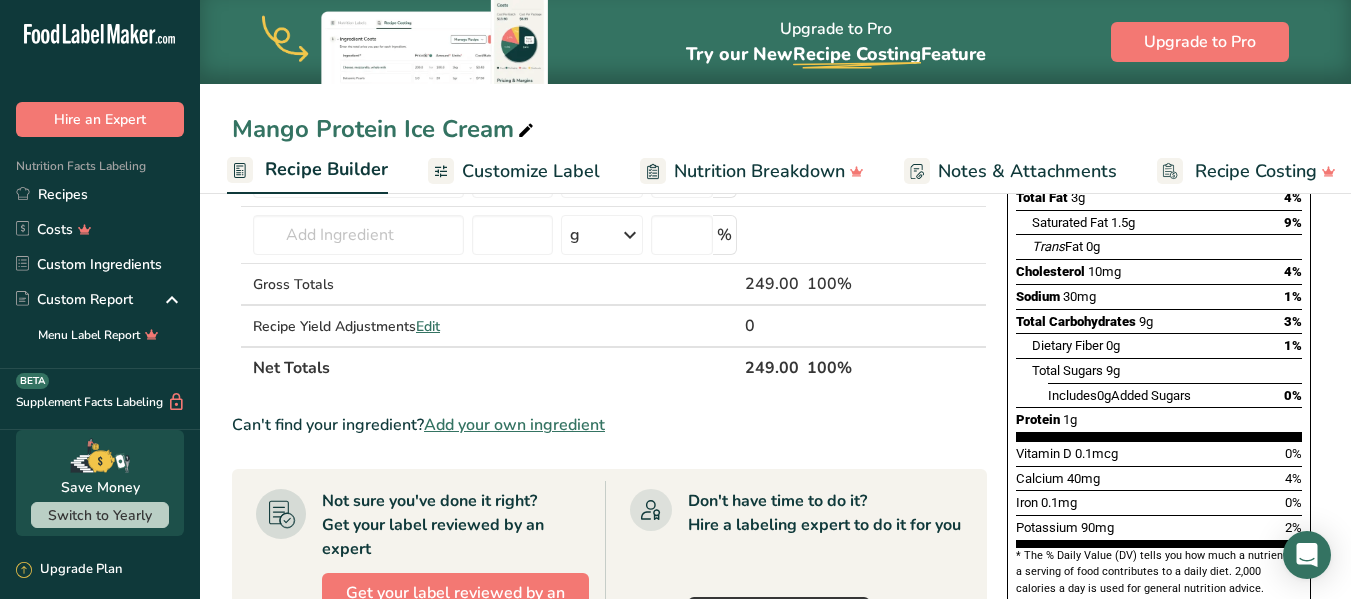 scroll, scrollTop: 0, scrollLeft: 193, axis: horizontal 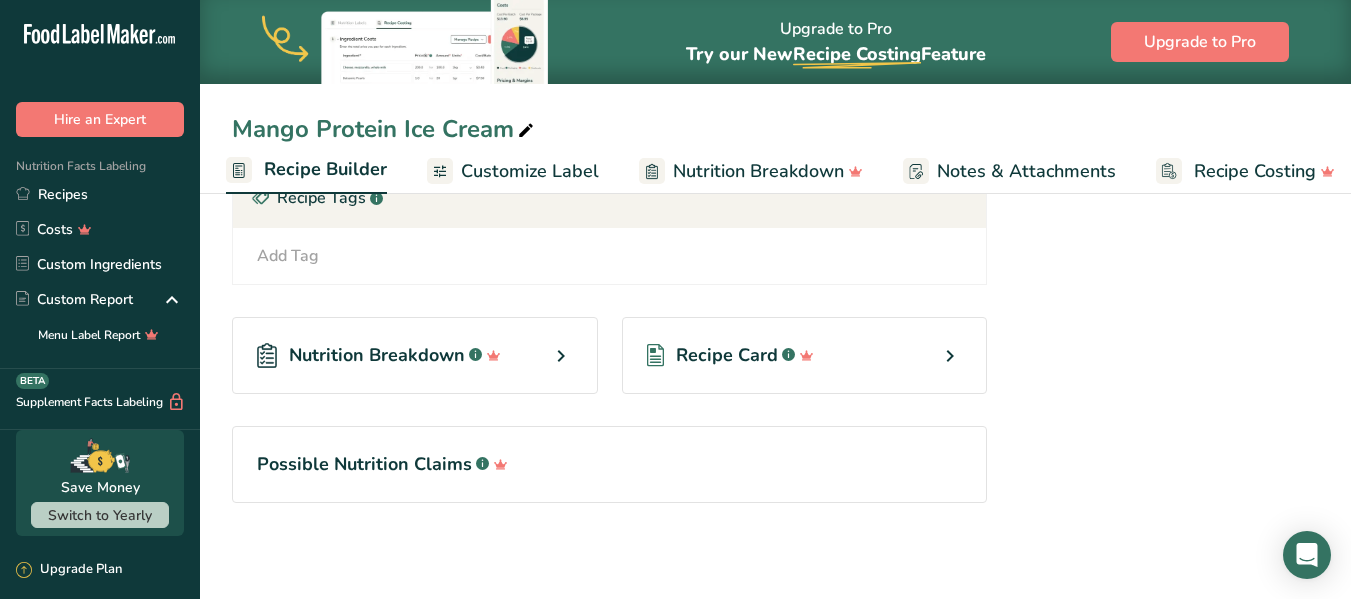 click at bounding box center [561, 356] 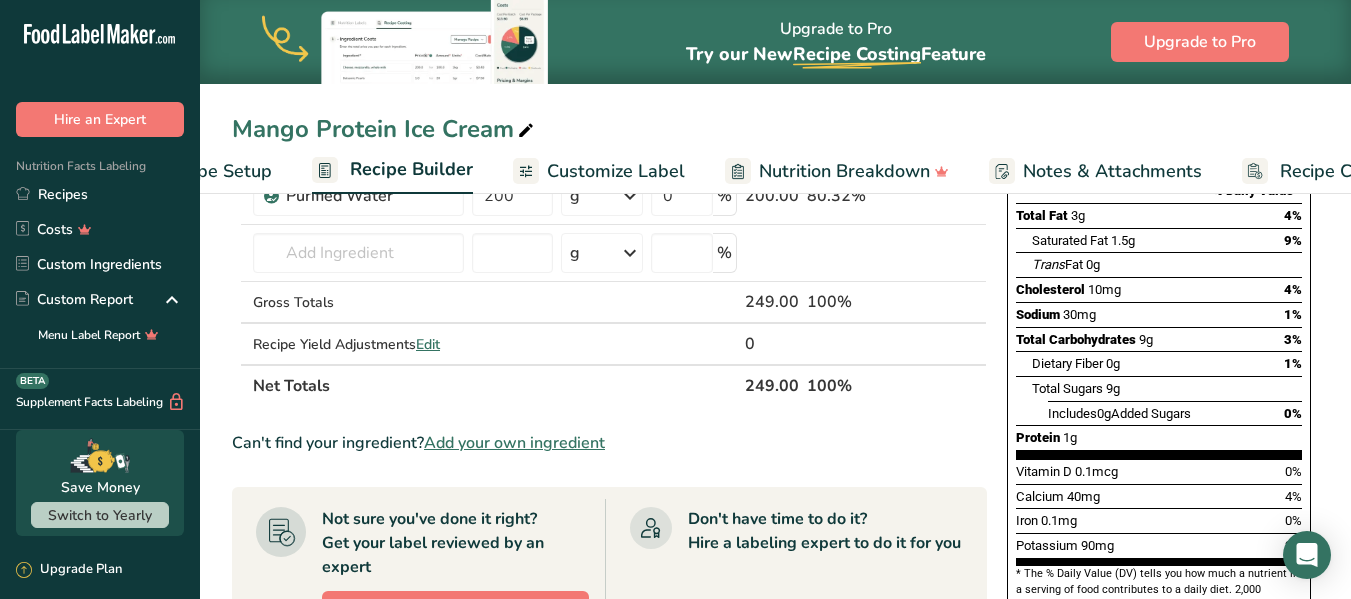 scroll, scrollTop: 0, scrollLeft: 88, axis: horizontal 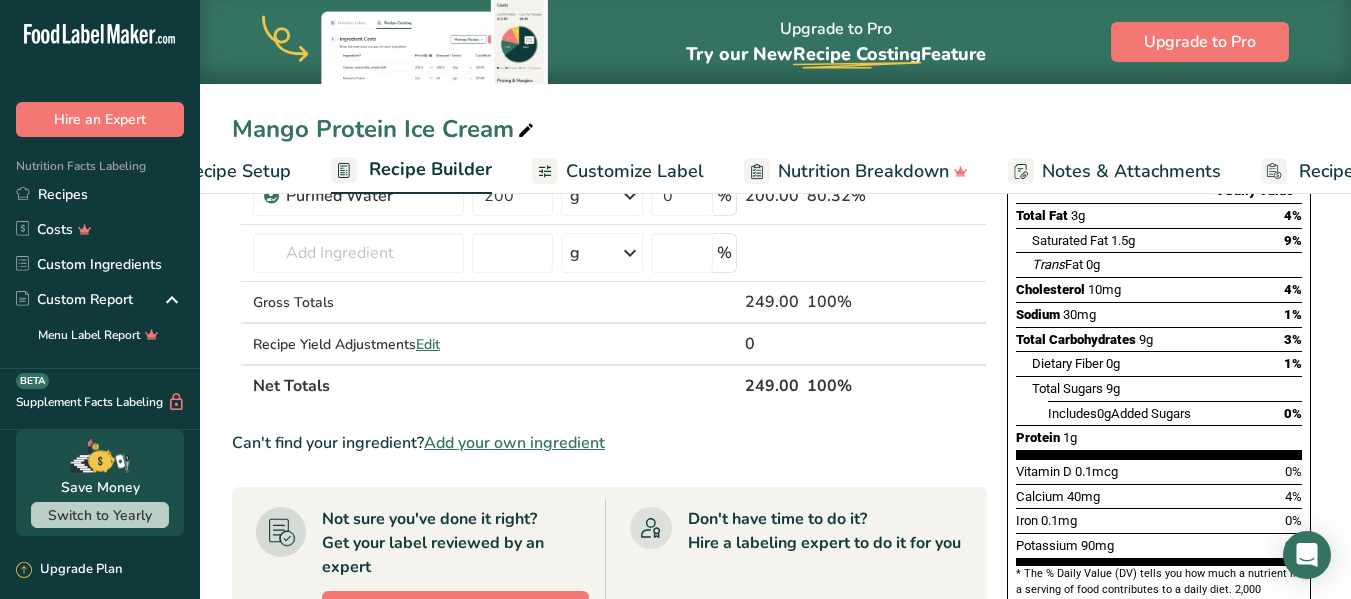 click on "Customize Label" at bounding box center [635, 171] 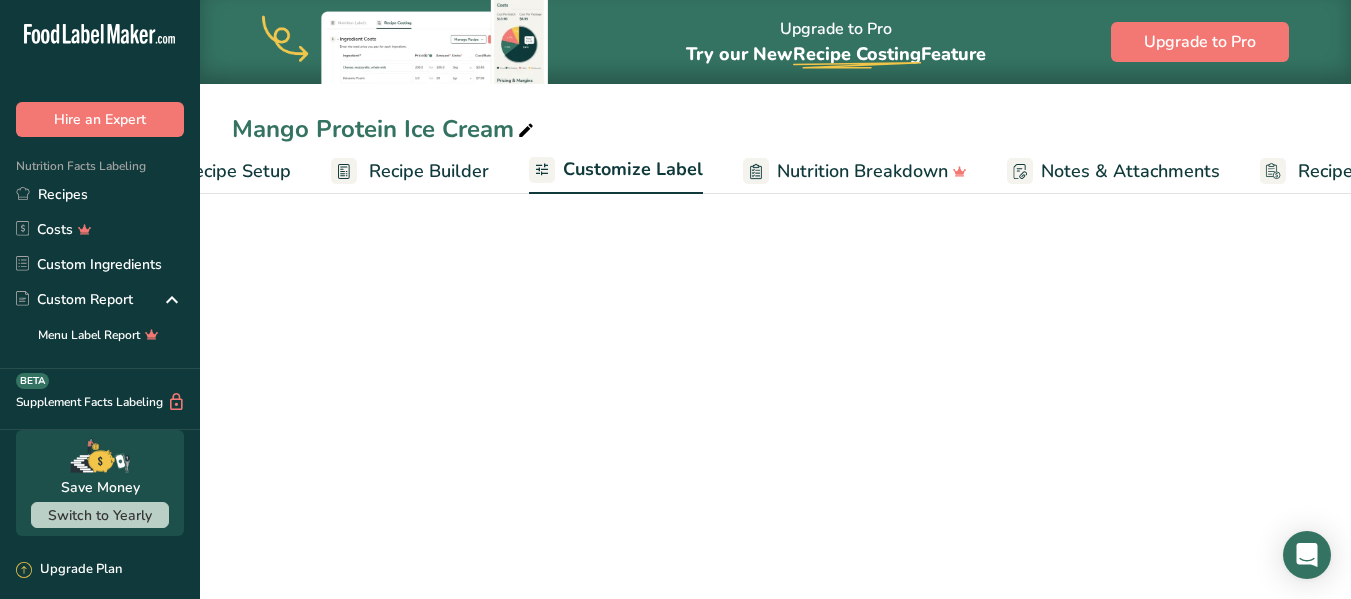scroll, scrollTop: 0, scrollLeft: 208, axis: horizontal 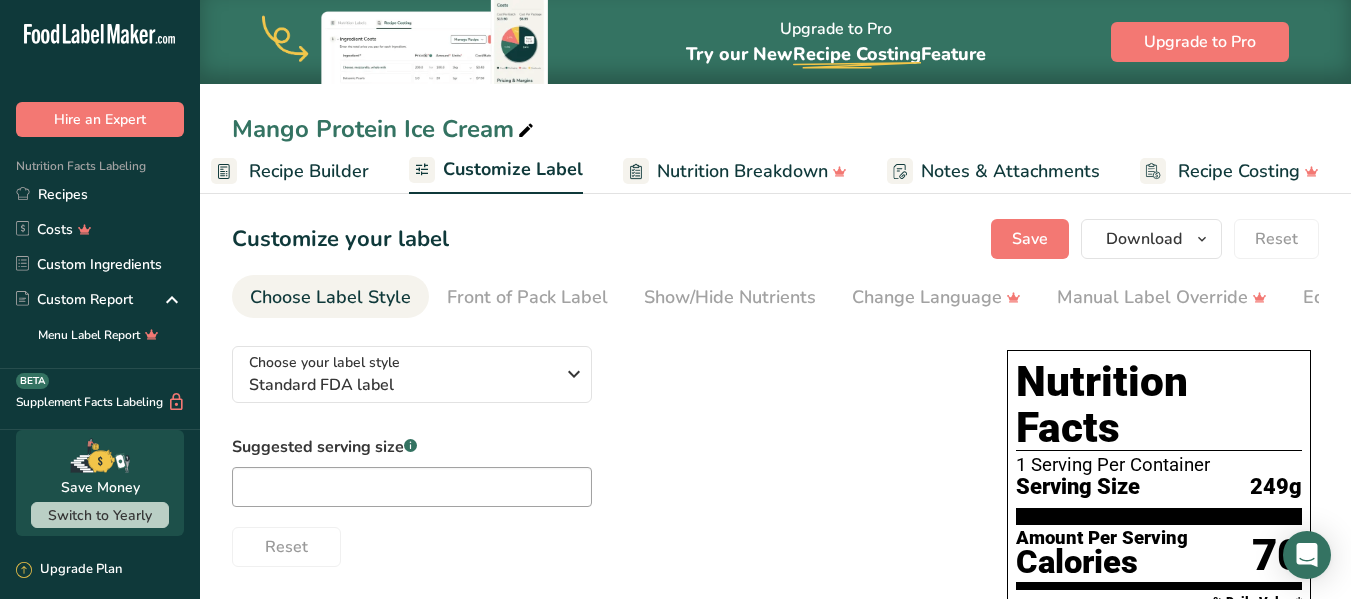 click on "Nutrition Breakdown" at bounding box center [742, 171] 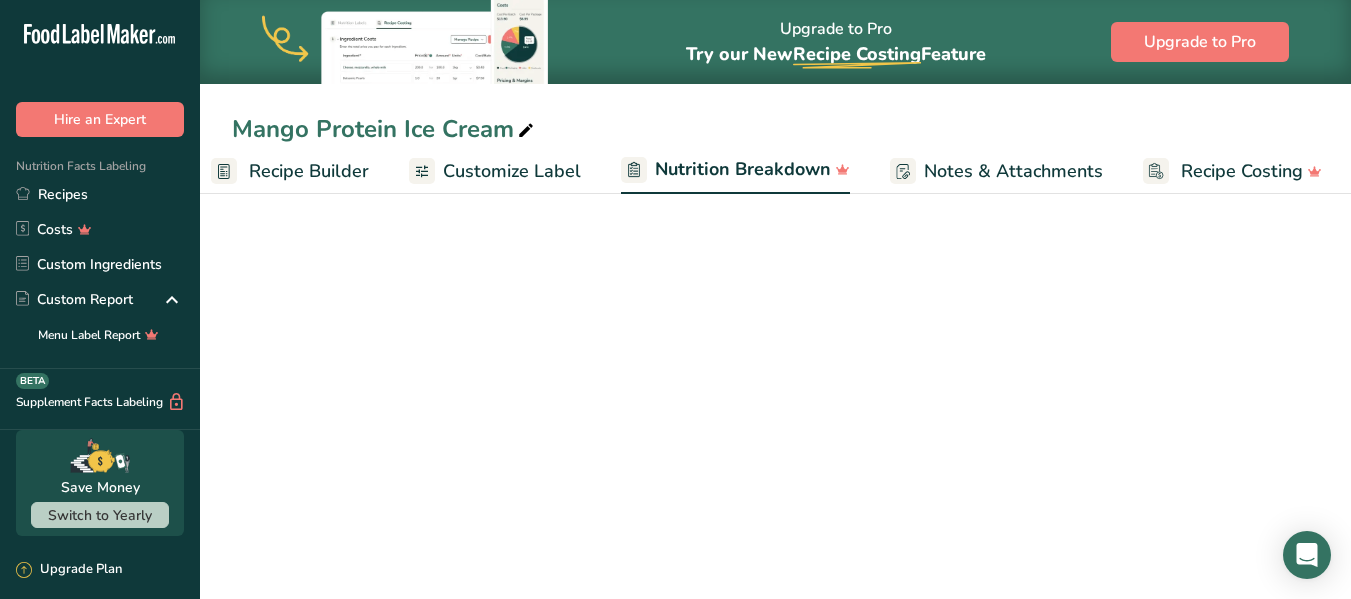 click on "Nutrition Breakdown" at bounding box center (743, 169) 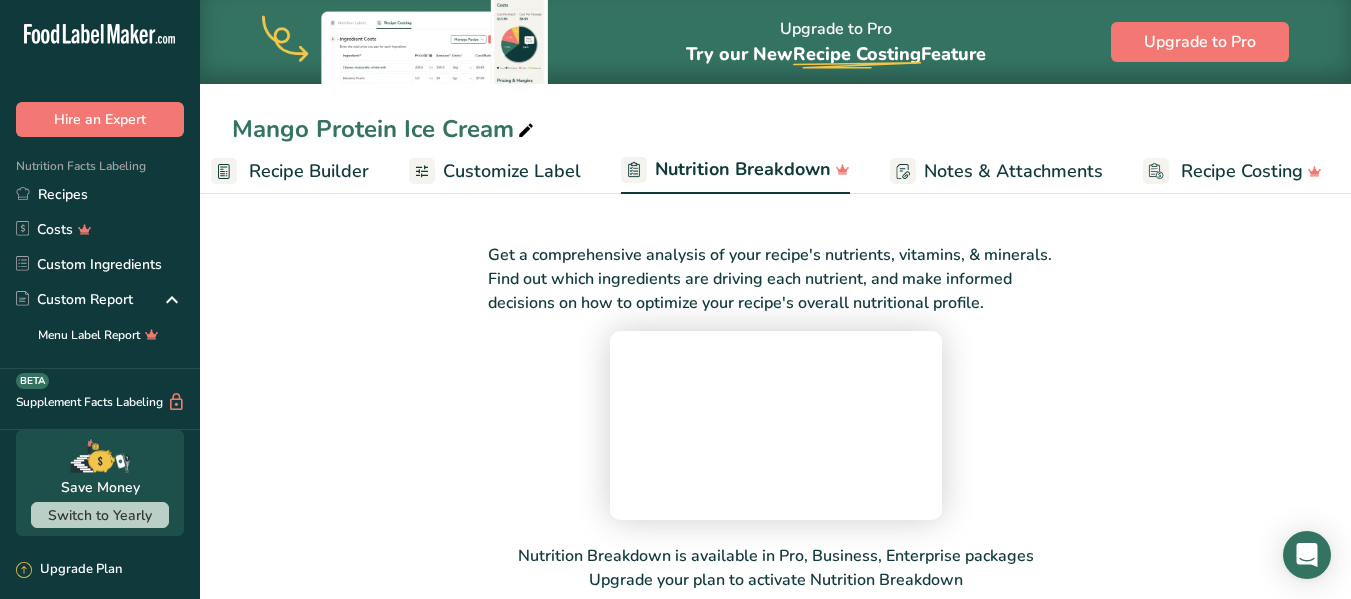 scroll, scrollTop: 0, scrollLeft: 210, axis: horizontal 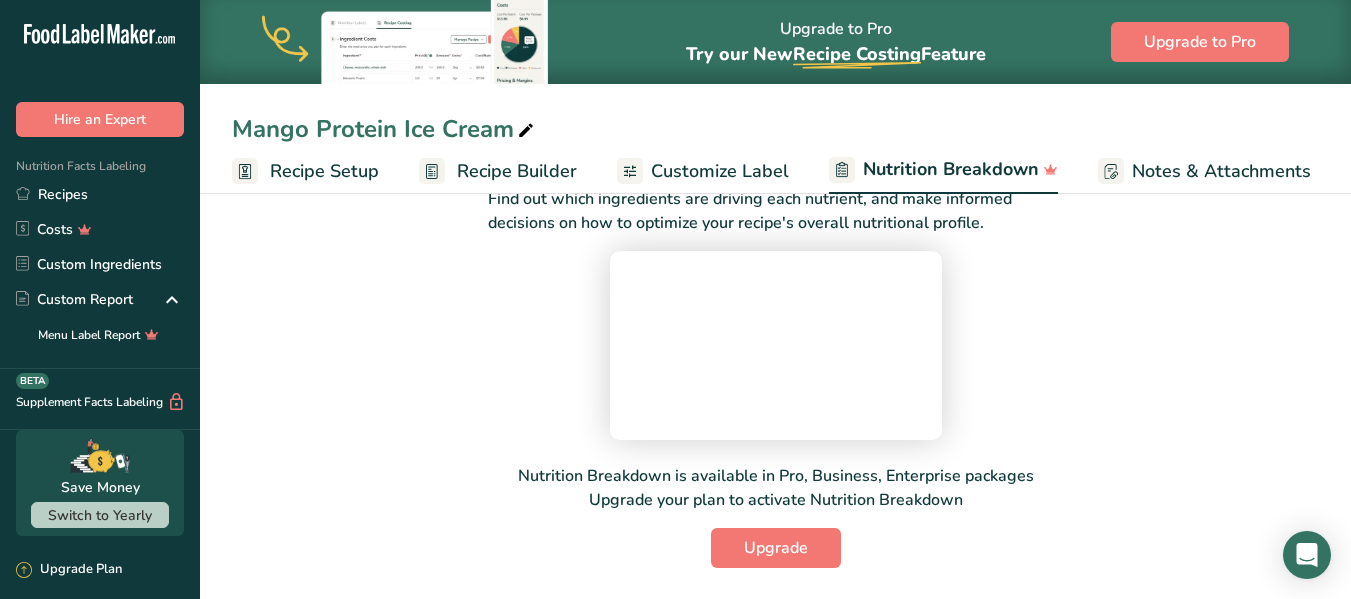 click on "Recipe Setup" at bounding box center [324, 171] 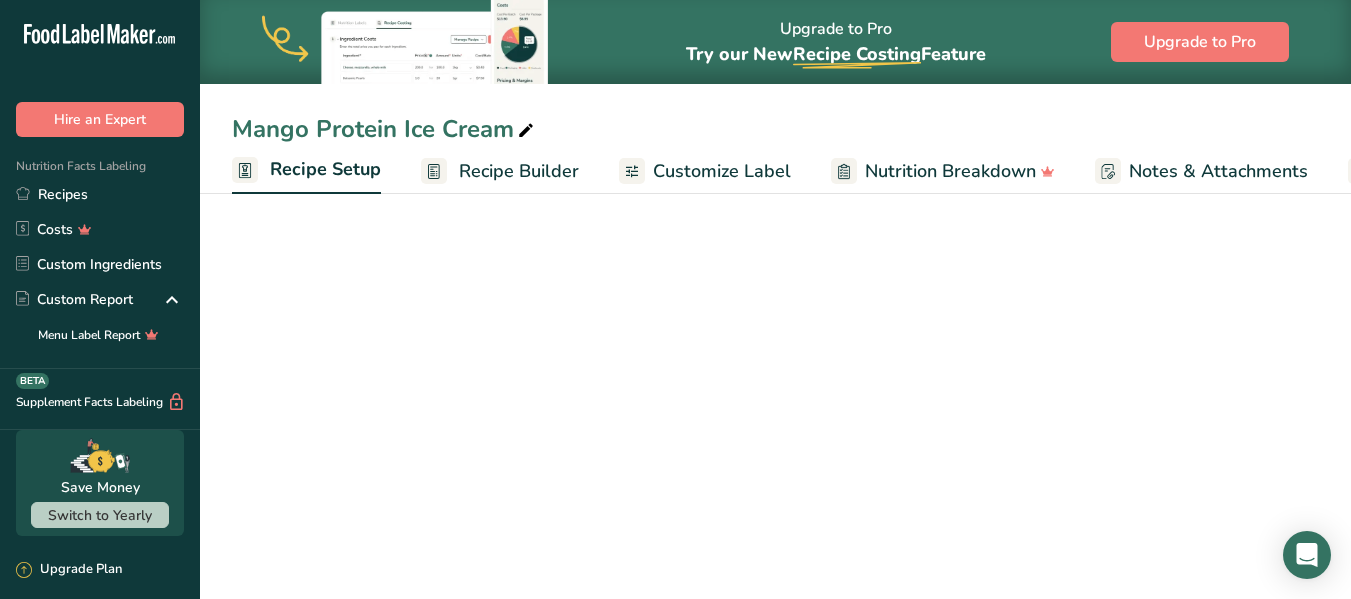 scroll, scrollTop: 0, scrollLeft: 7, axis: horizontal 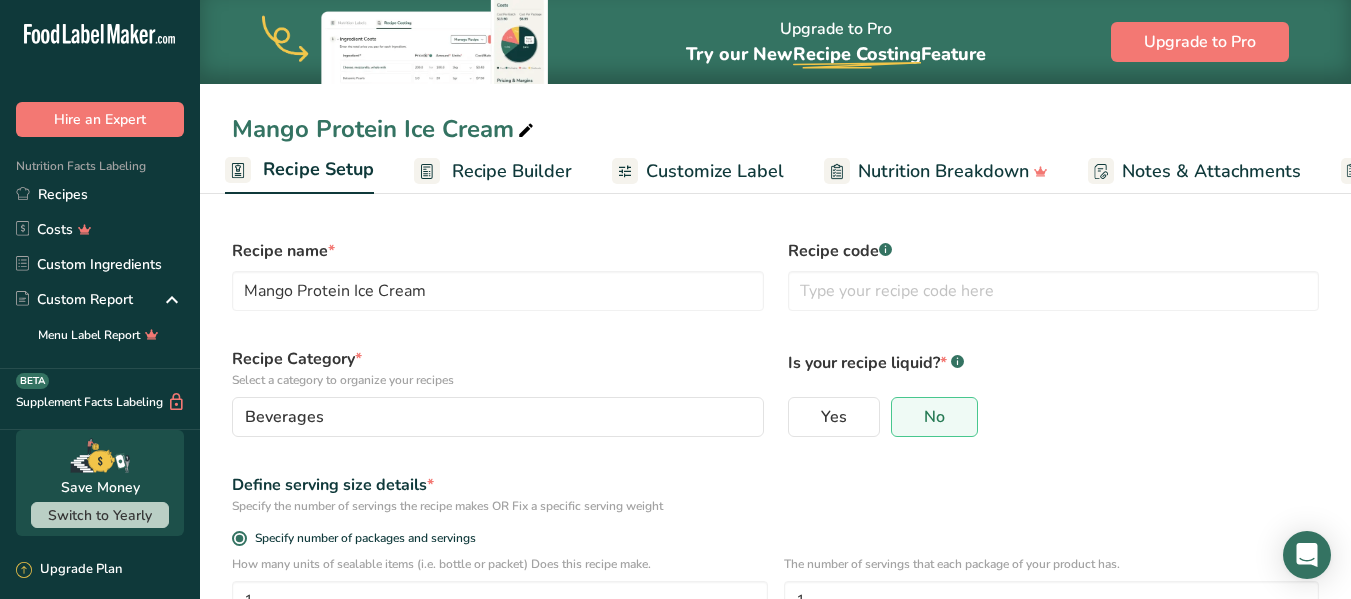 click on "Recipe Builder" at bounding box center [512, 171] 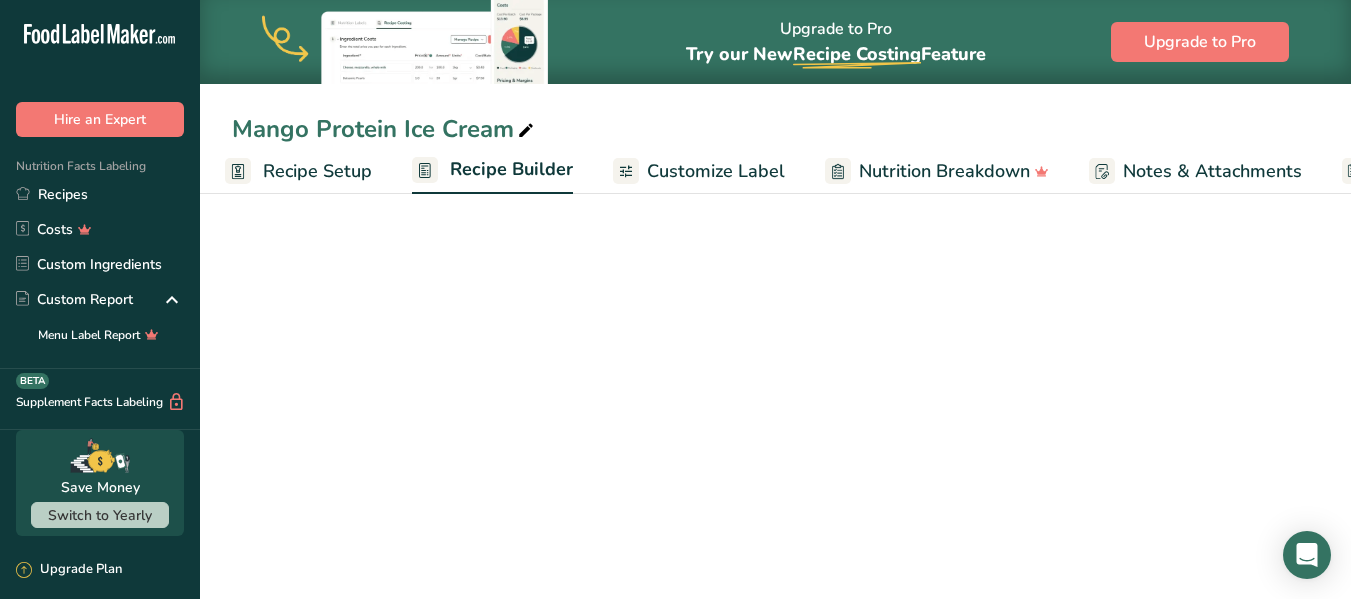 scroll, scrollTop: 0, scrollLeft: 193, axis: horizontal 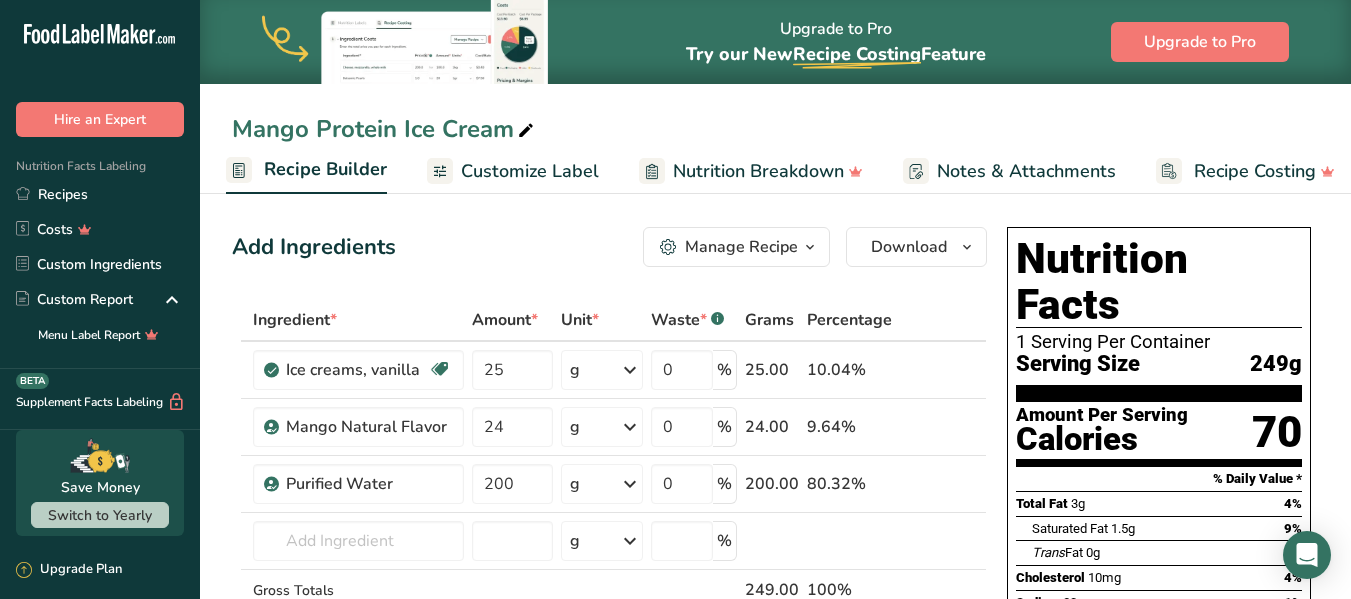 click at bounding box center [810, 247] 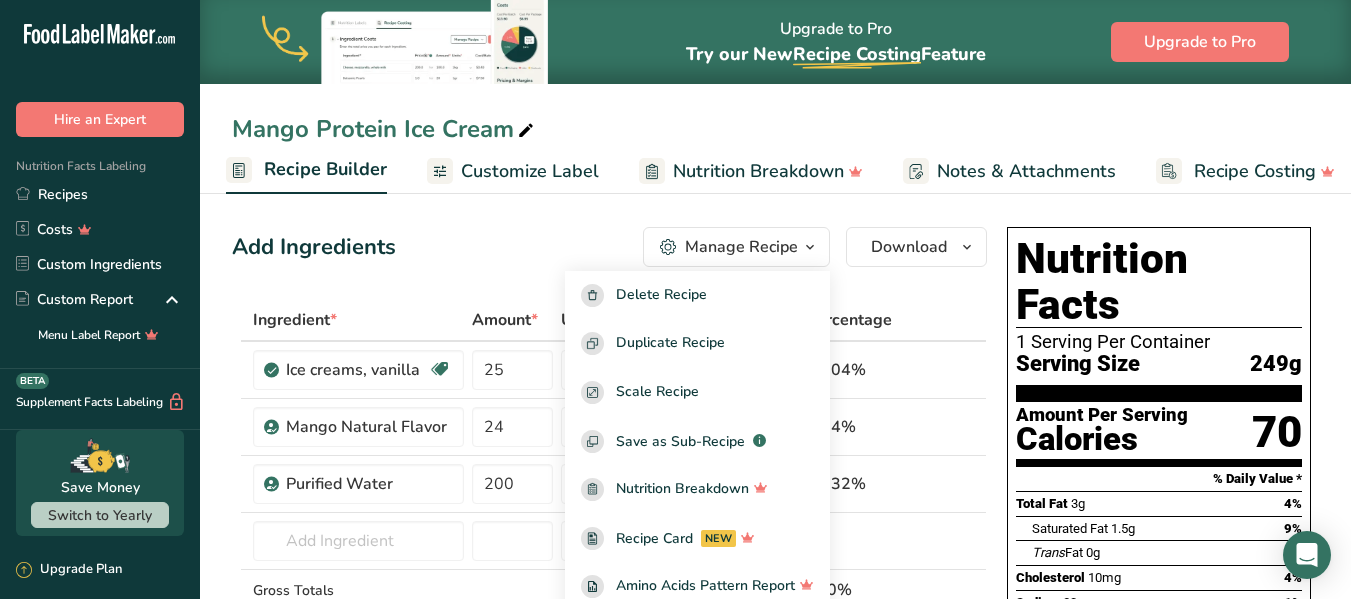 click at bounding box center [810, 247] 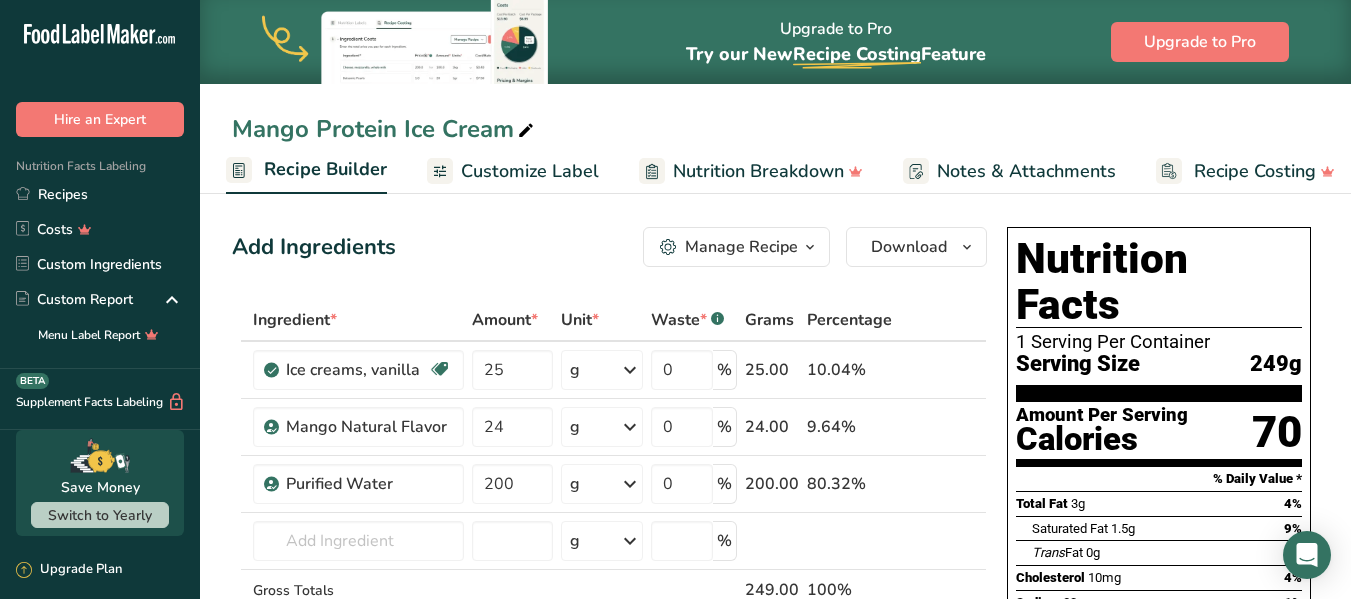 click on "Nutrition Breakdown" at bounding box center (758, 171) 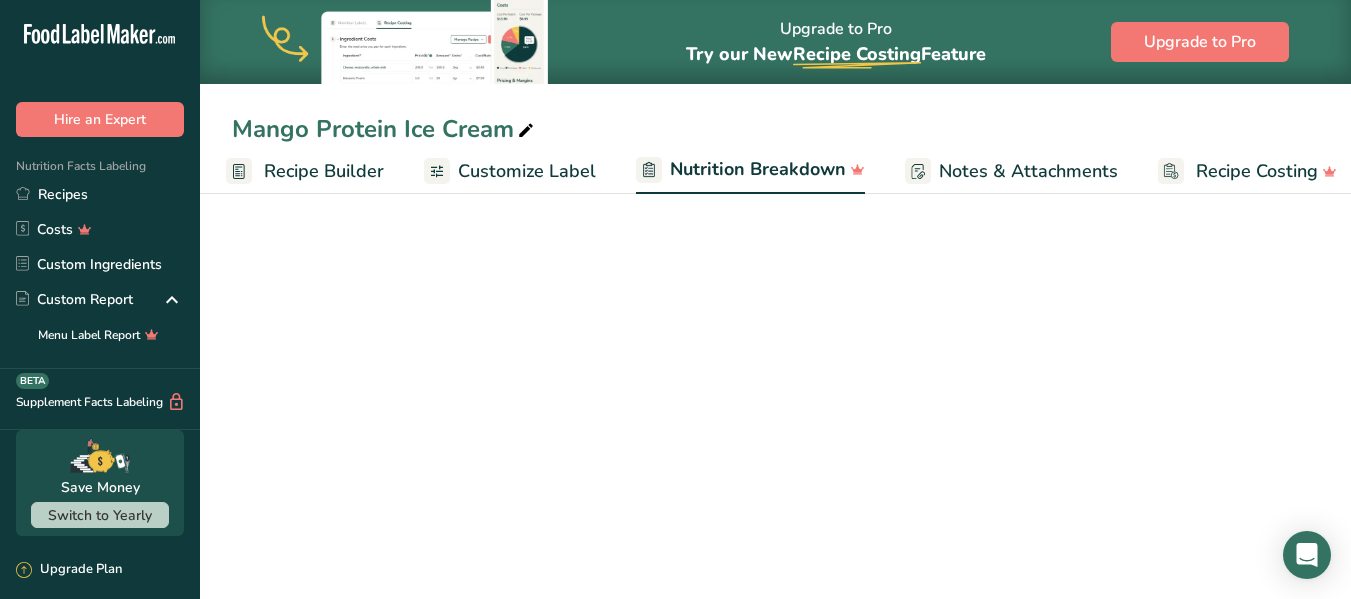 scroll, scrollTop: 0, scrollLeft: 210, axis: horizontal 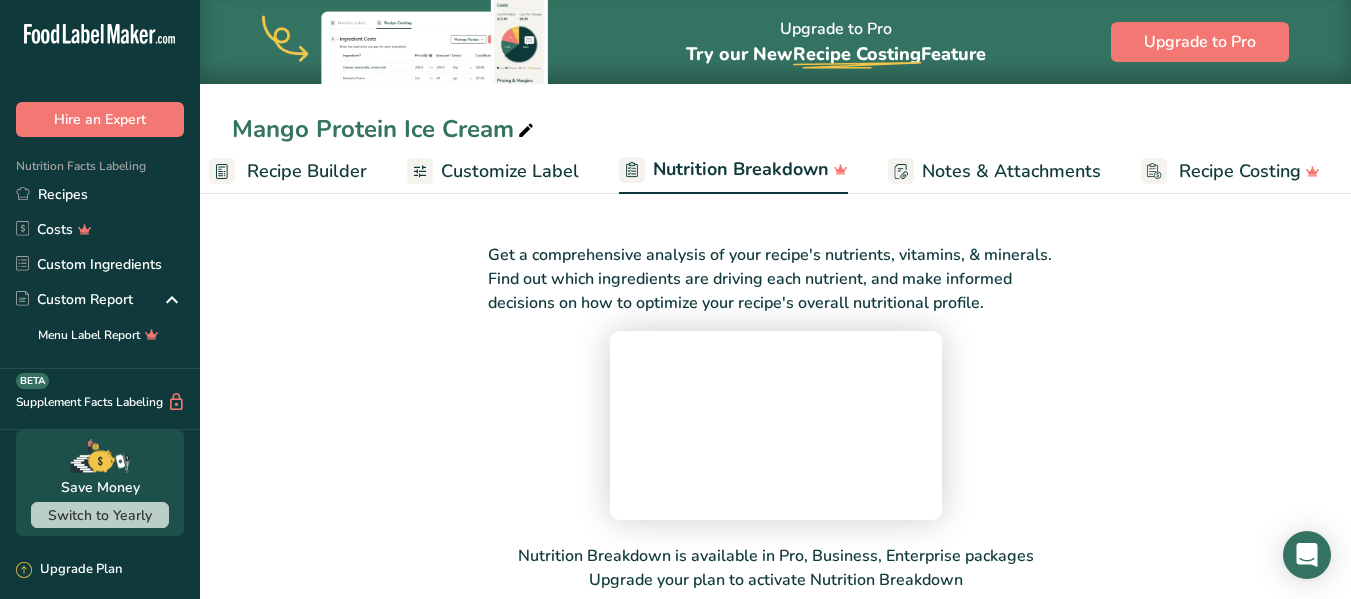 click on "Notes & Attachments" at bounding box center (1011, 171) 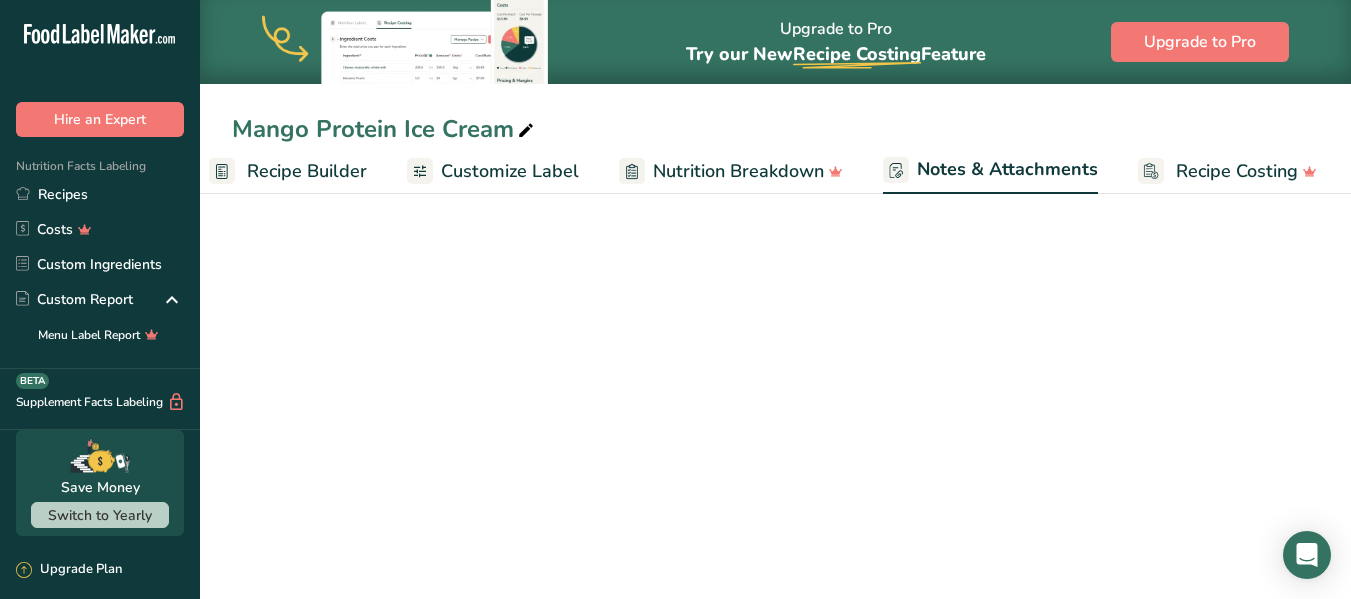 scroll, scrollTop: 0, scrollLeft: 209, axis: horizontal 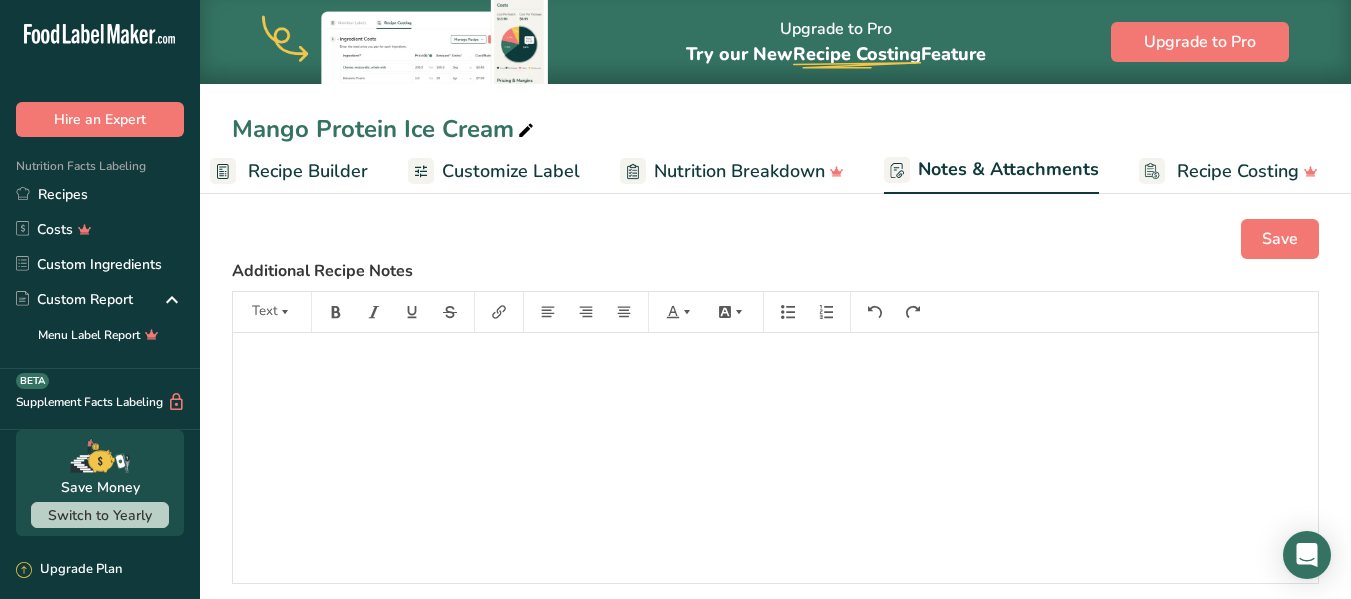 click on "Recipe Costing" at bounding box center (1238, 171) 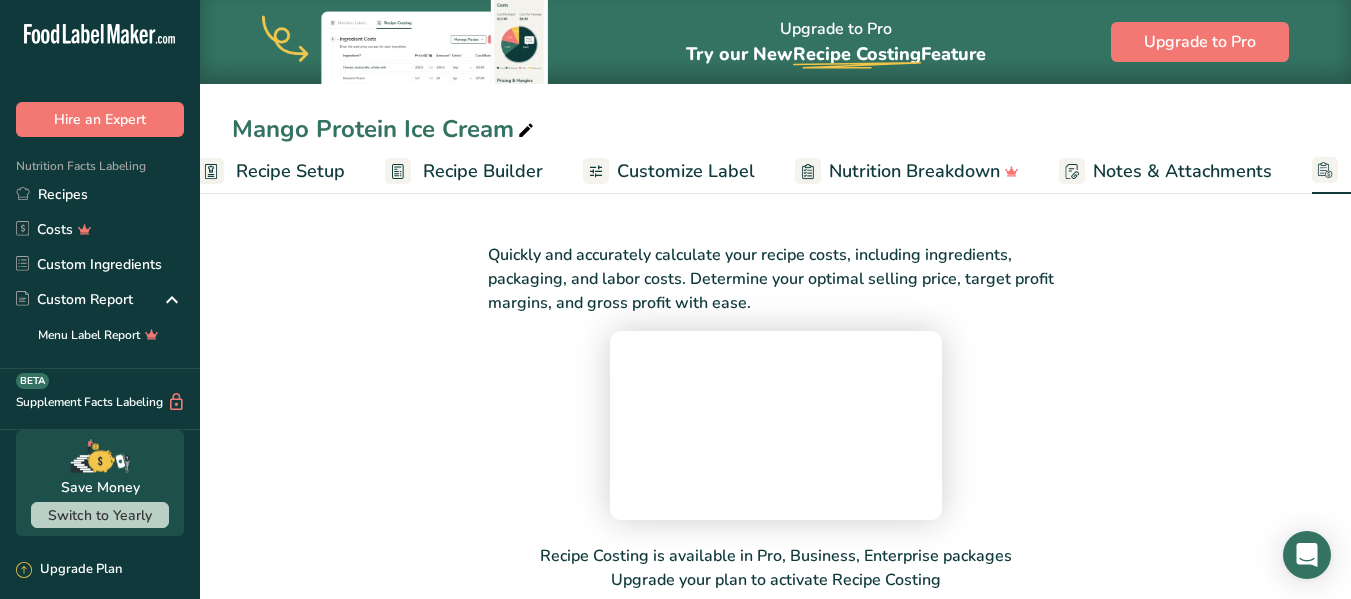 scroll, scrollTop: 0, scrollLeft: 0, axis: both 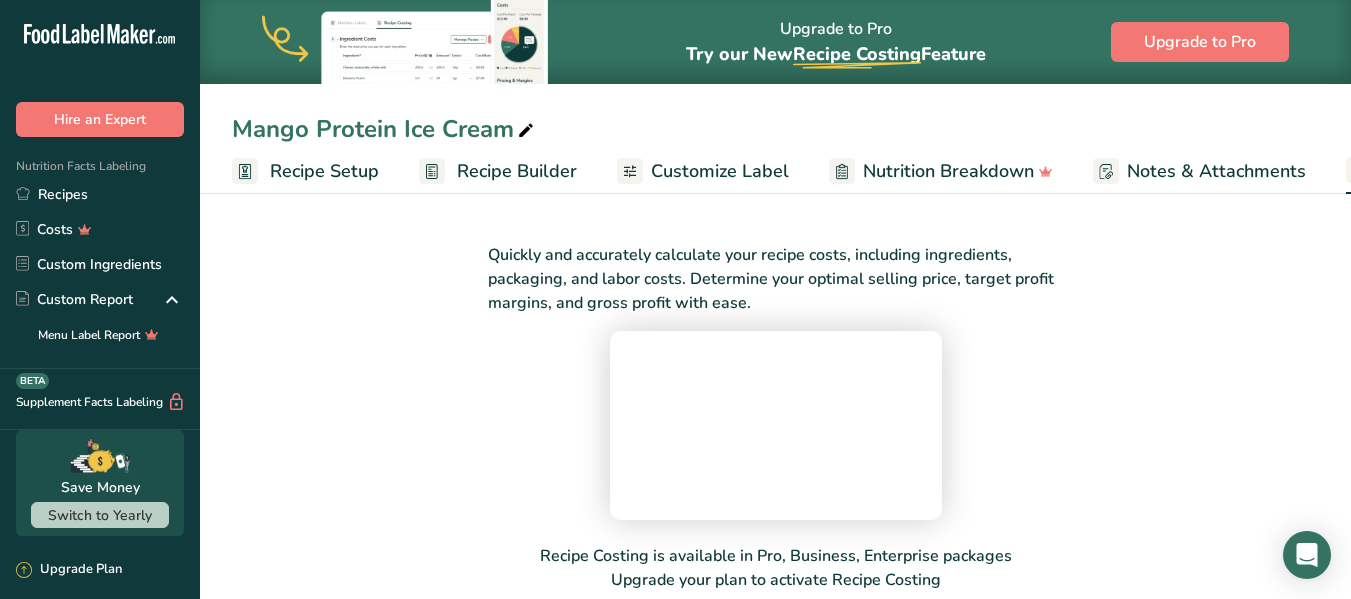 click on "Recipe Setup" at bounding box center (324, 171) 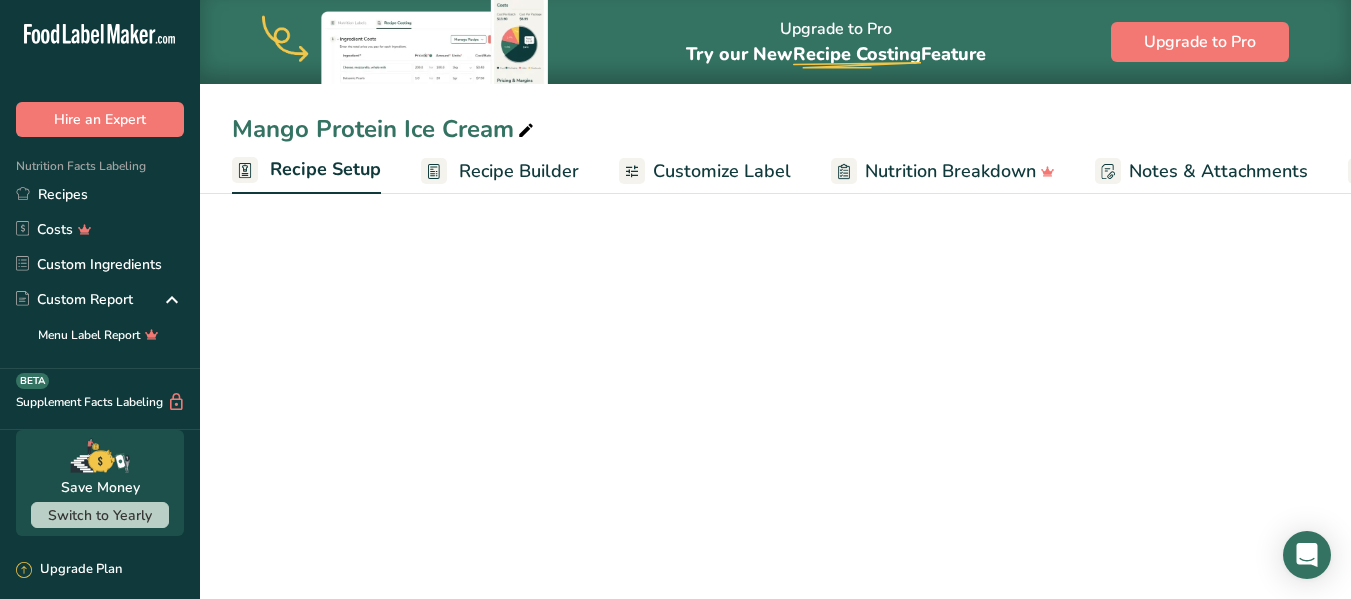 scroll, scrollTop: 0, scrollLeft: 7, axis: horizontal 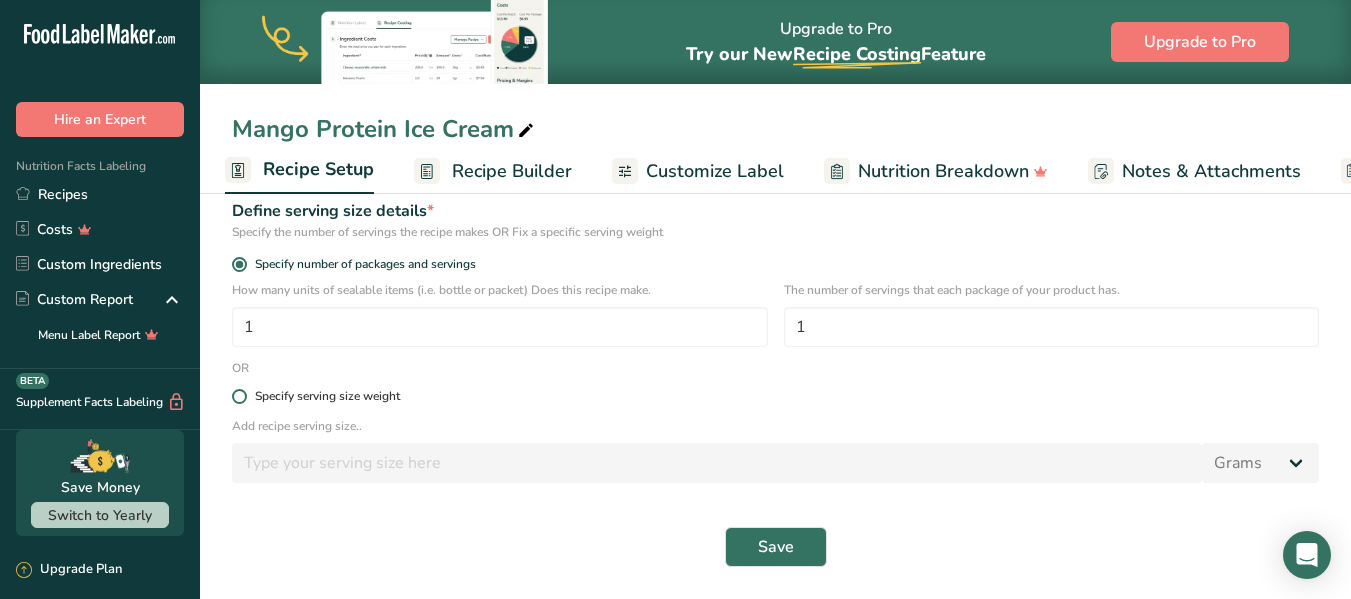 click at bounding box center (239, 396) 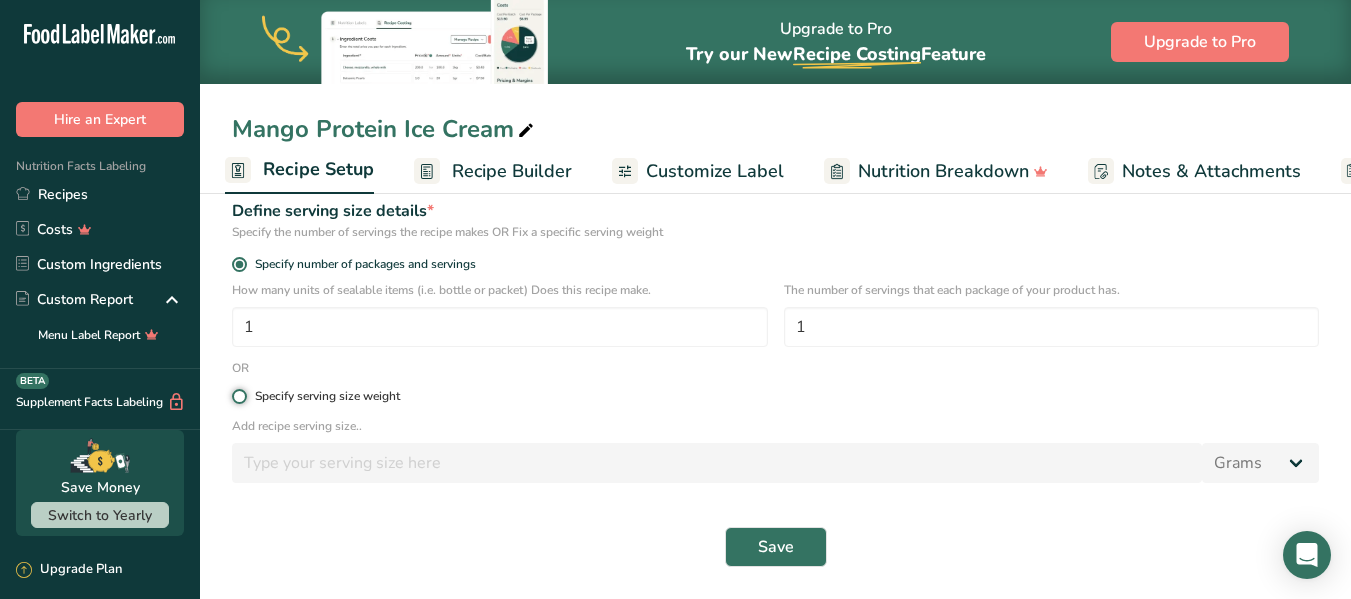 click on "Specify serving size weight" at bounding box center [238, 396] 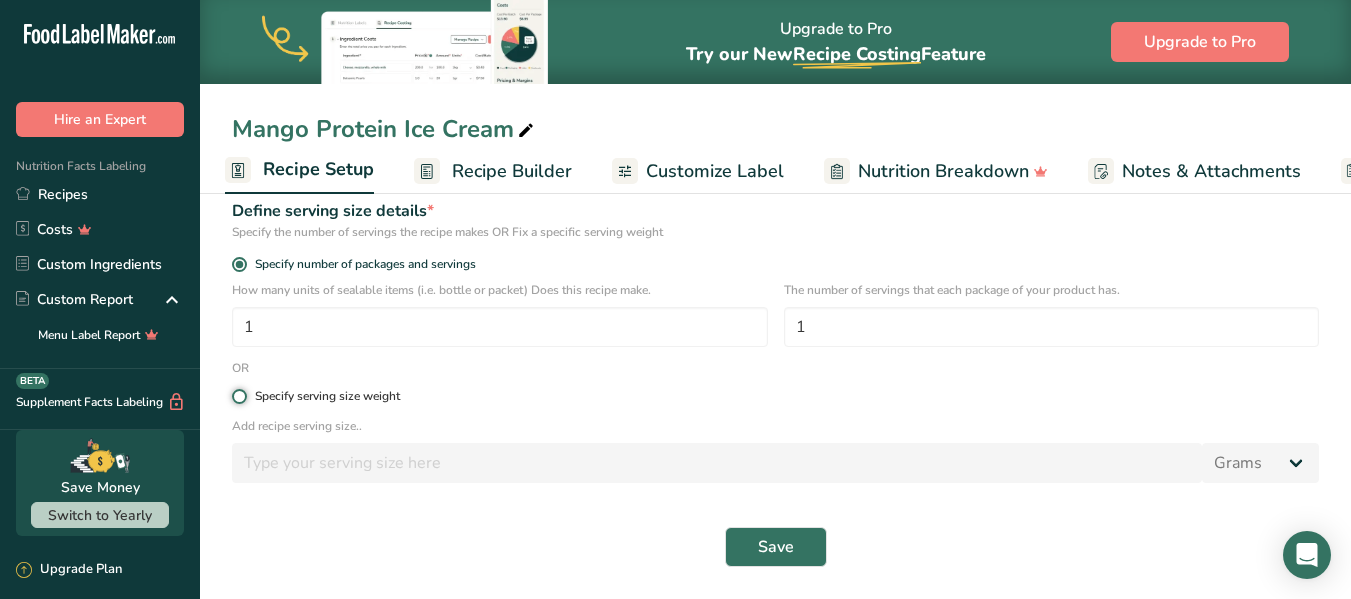 radio on "true" 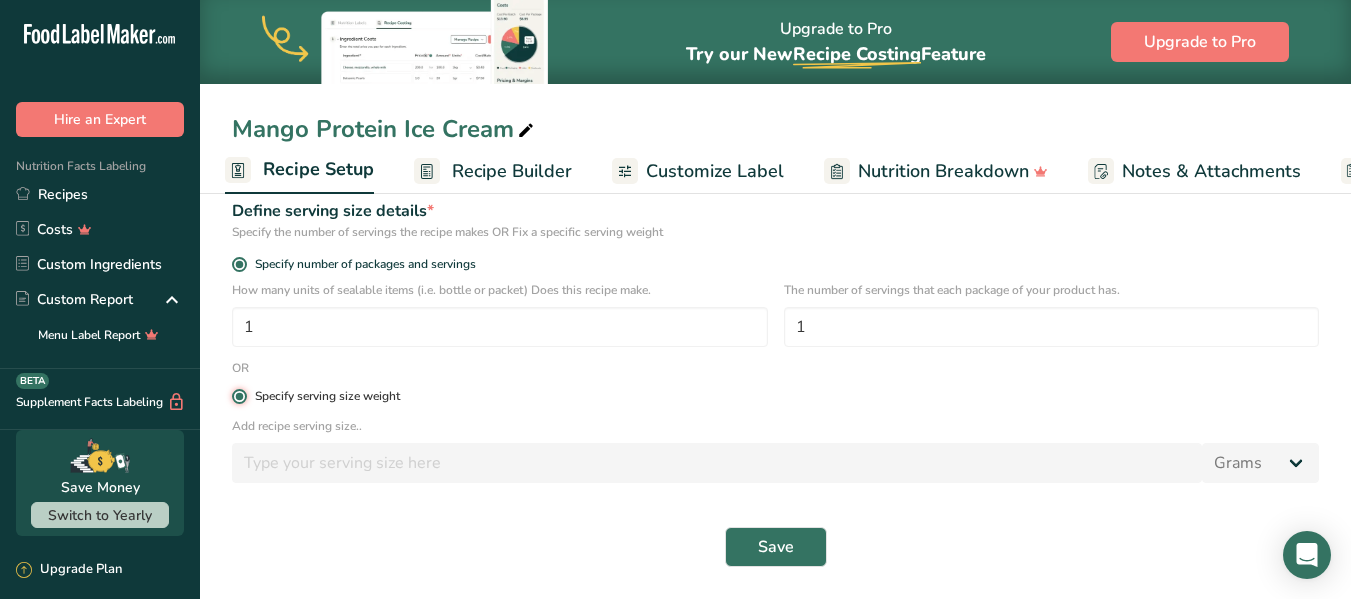 radio on "false" 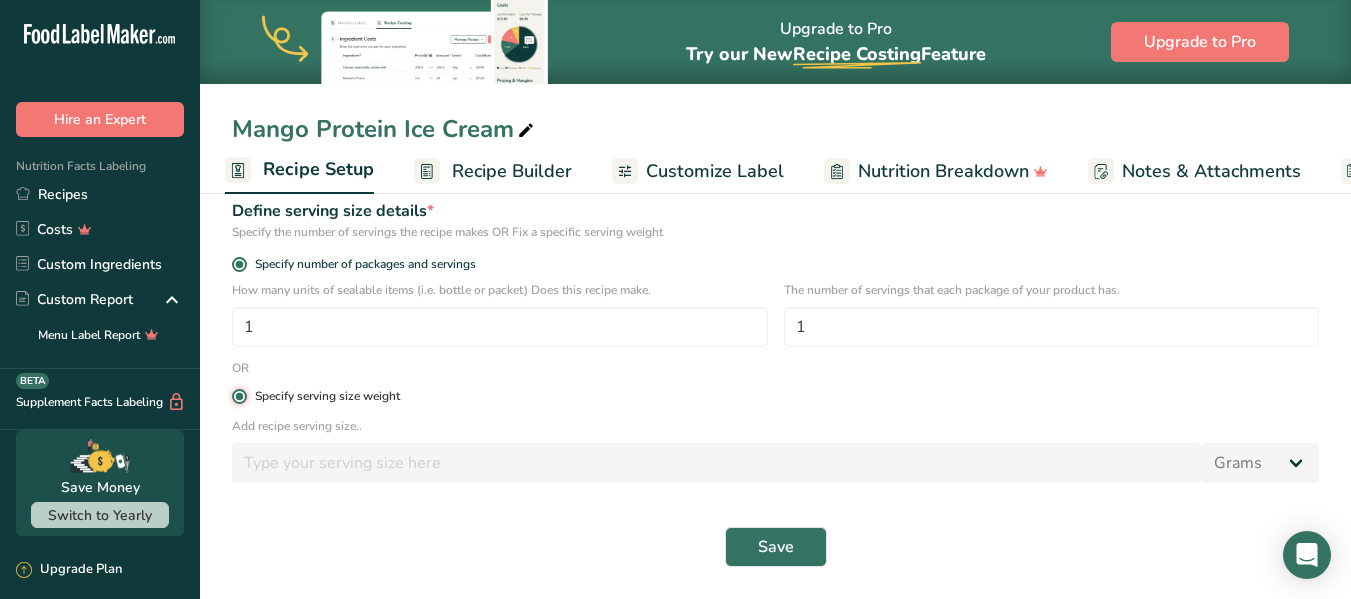 type 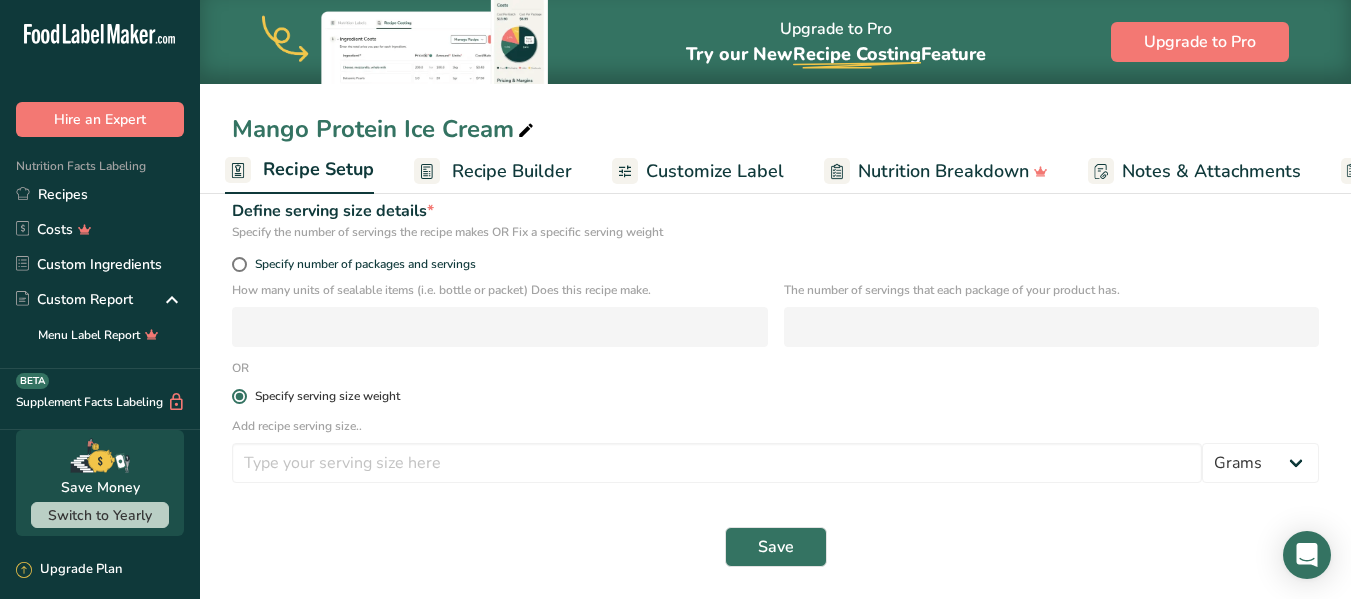 click at bounding box center (239, 396) 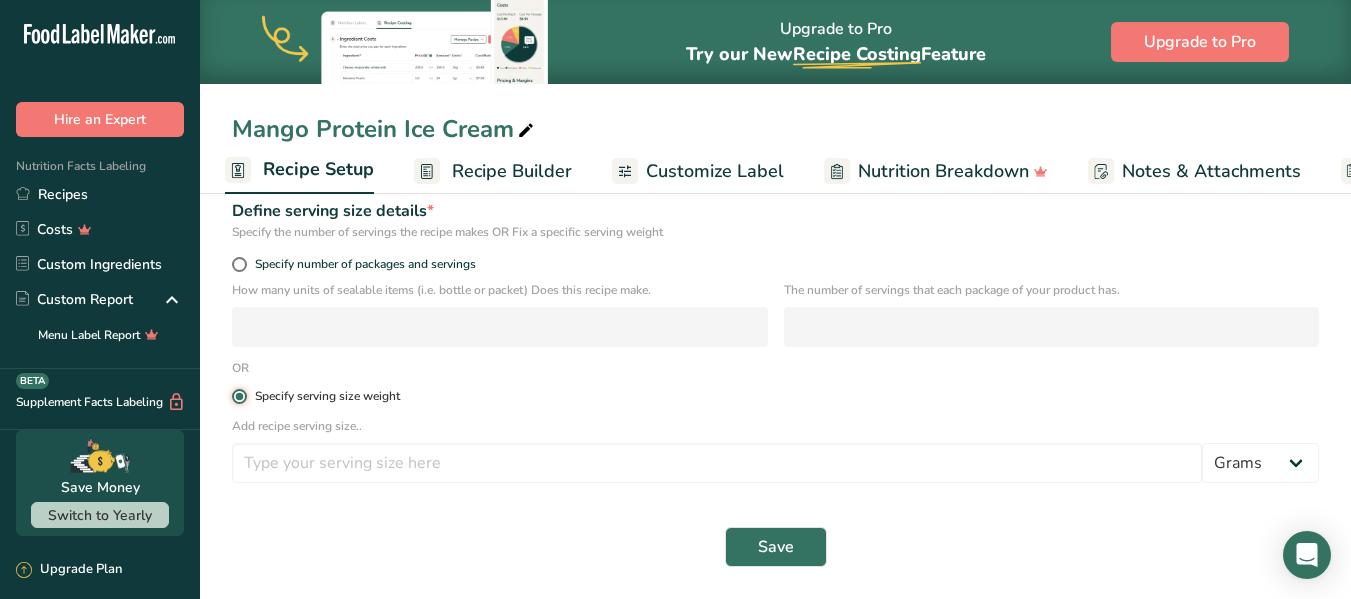 click on "Specify serving size weight" at bounding box center [238, 396] 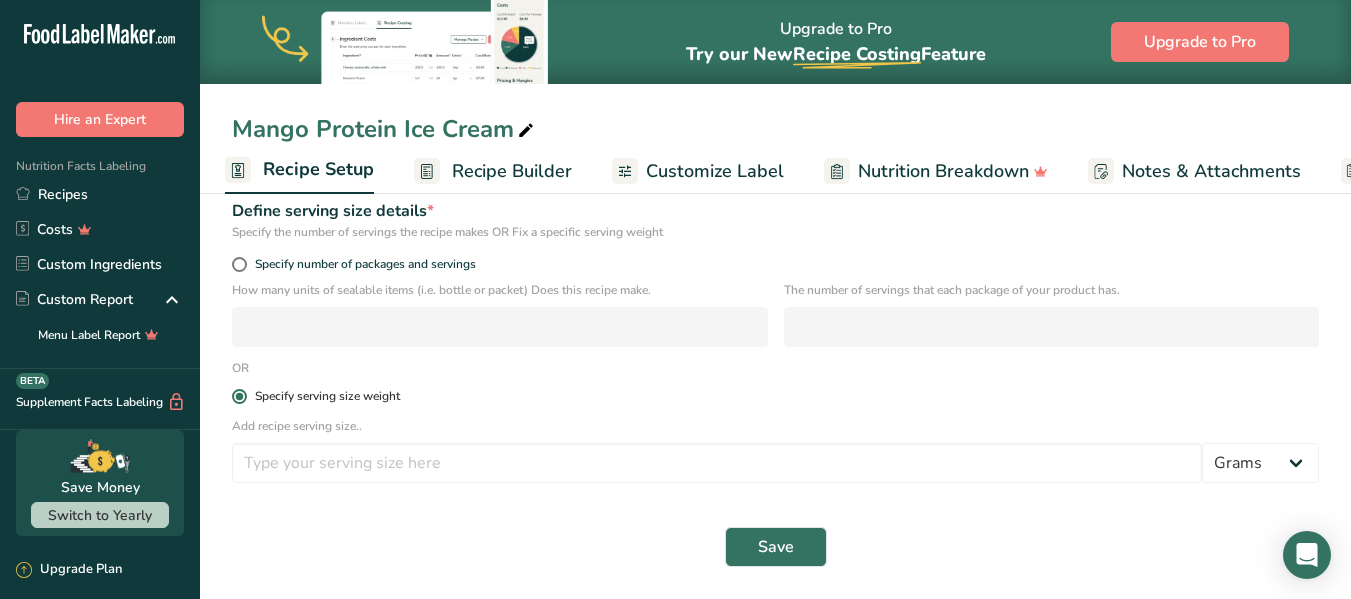 click at bounding box center (239, 396) 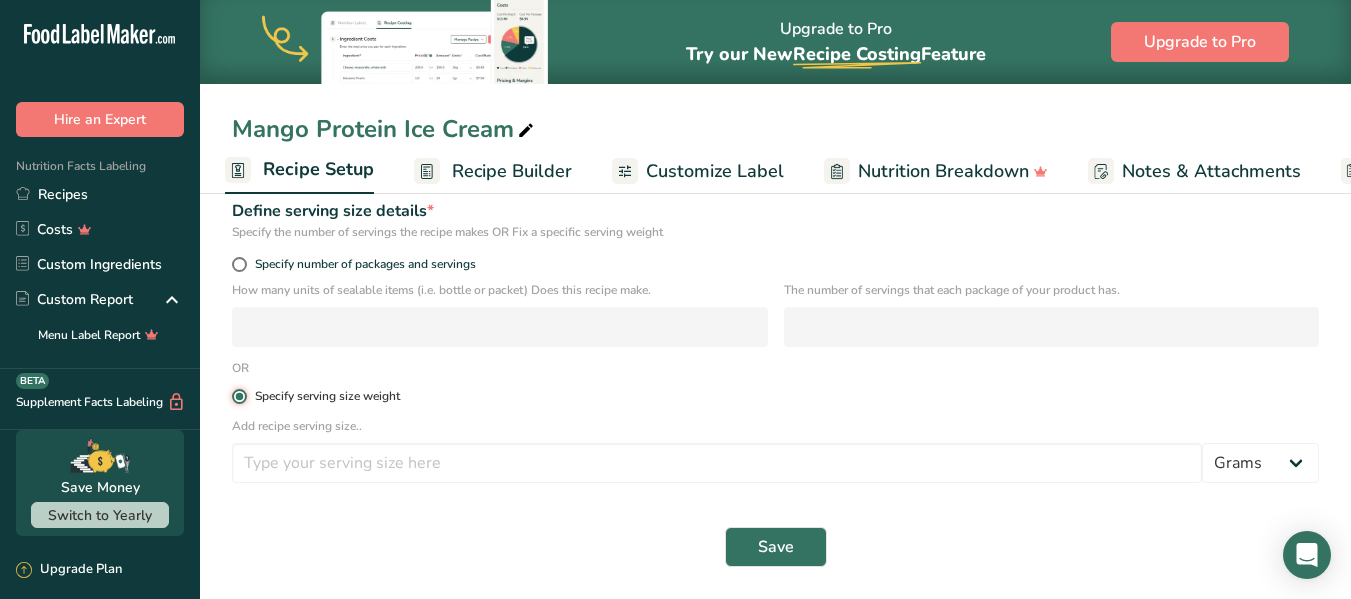 click on "Specify serving size weight" at bounding box center [238, 396] 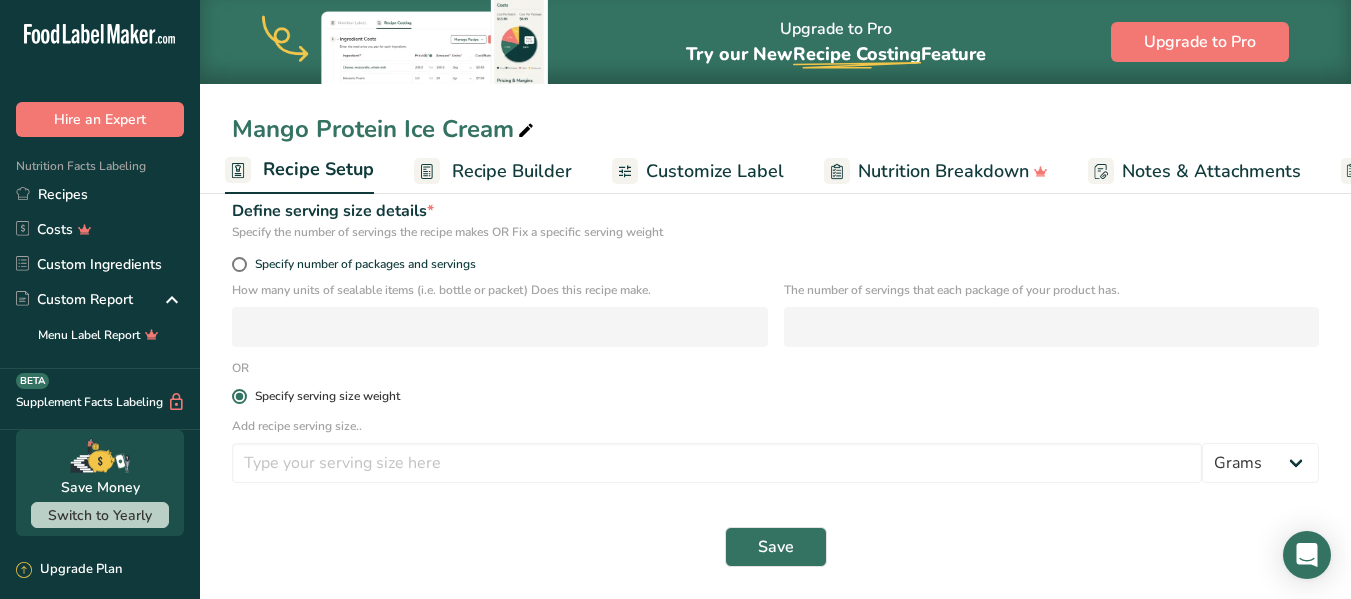 click at bounding box center (239, 396) 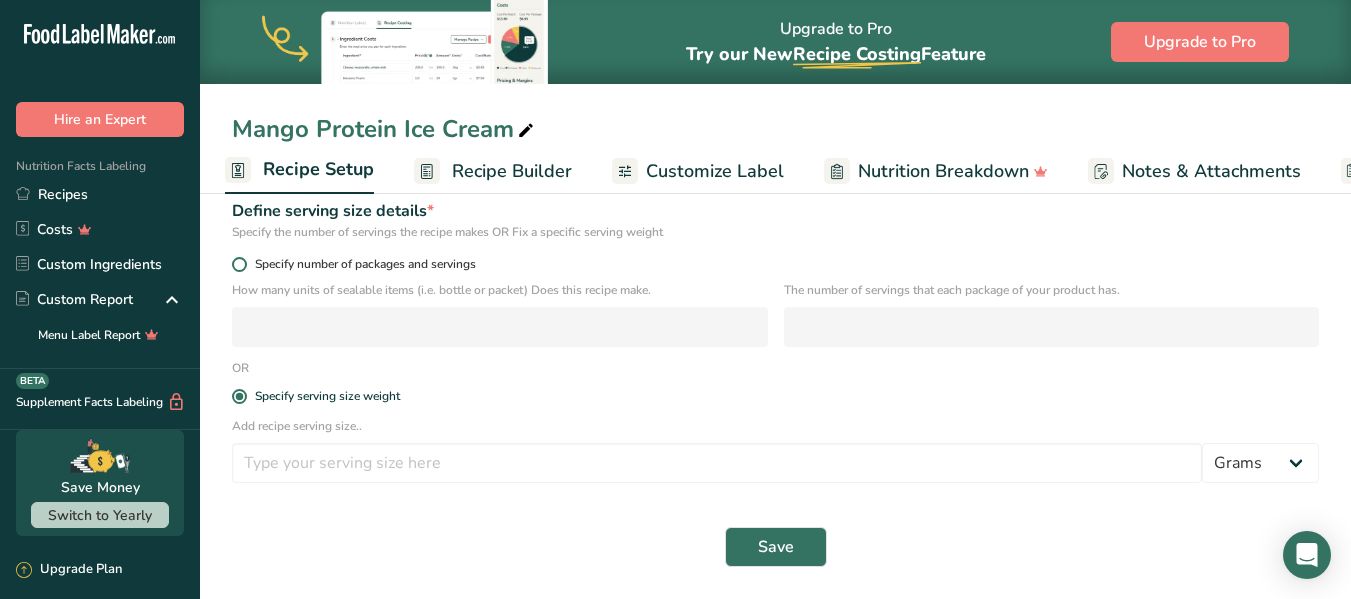 click at bounding box center [239, 264] 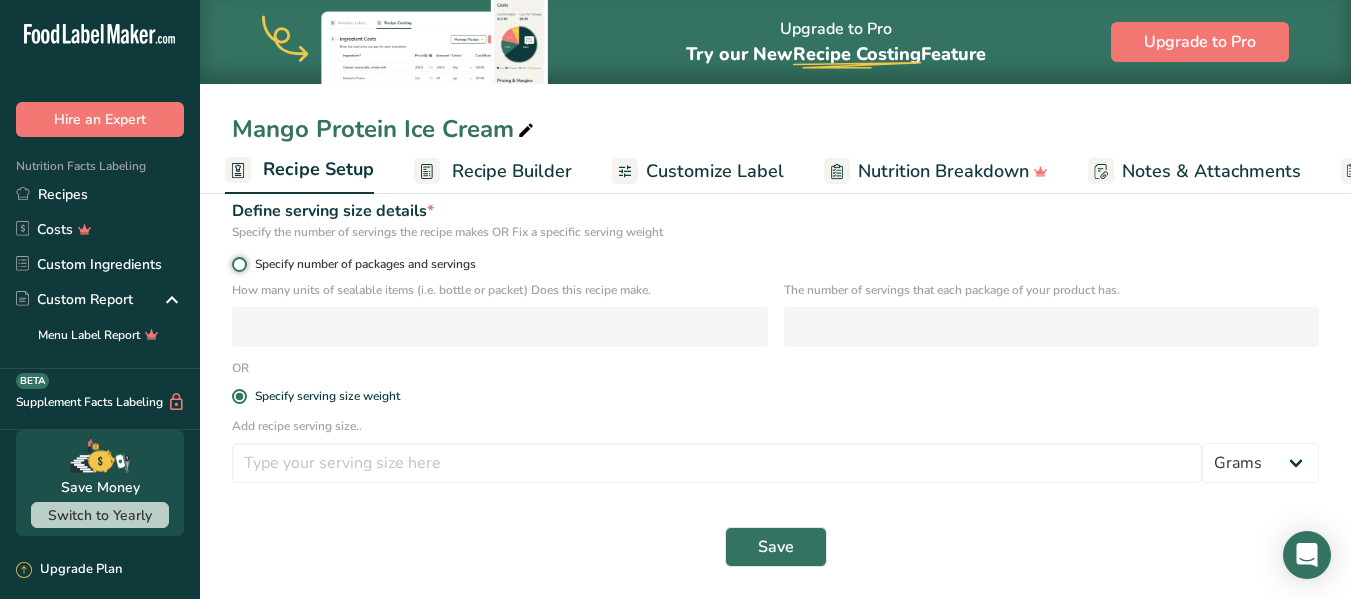 click on "Specify number of packages and servings" at bounding box center [238, 264] 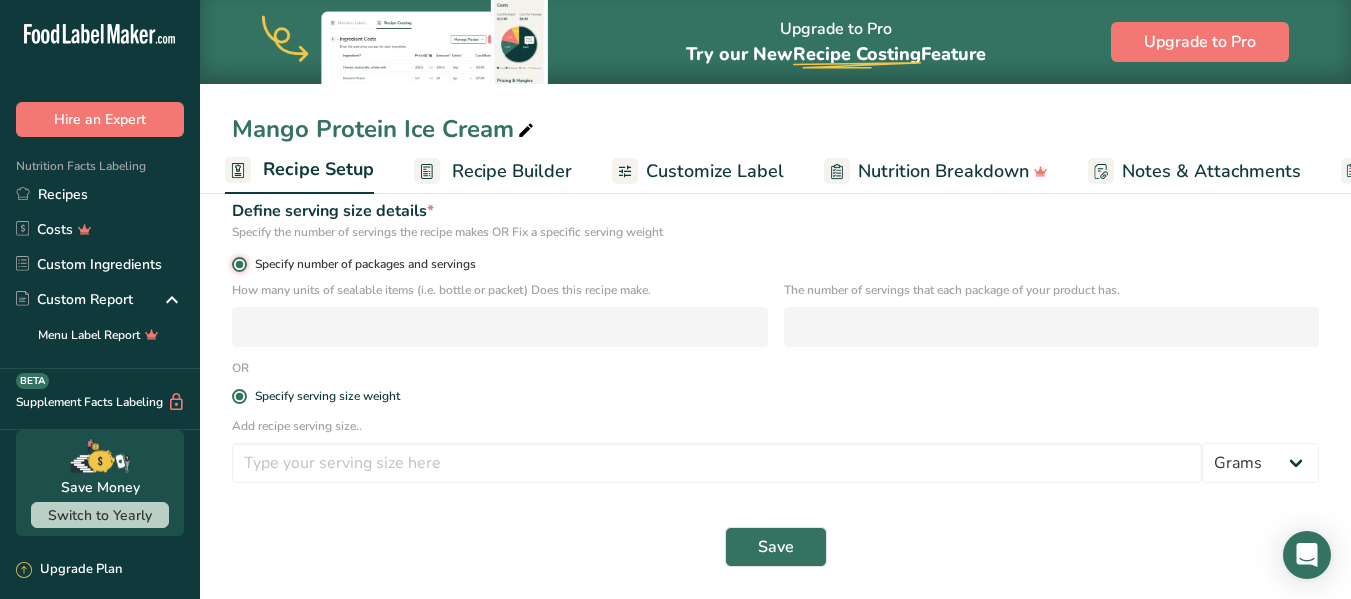 radio on "false" 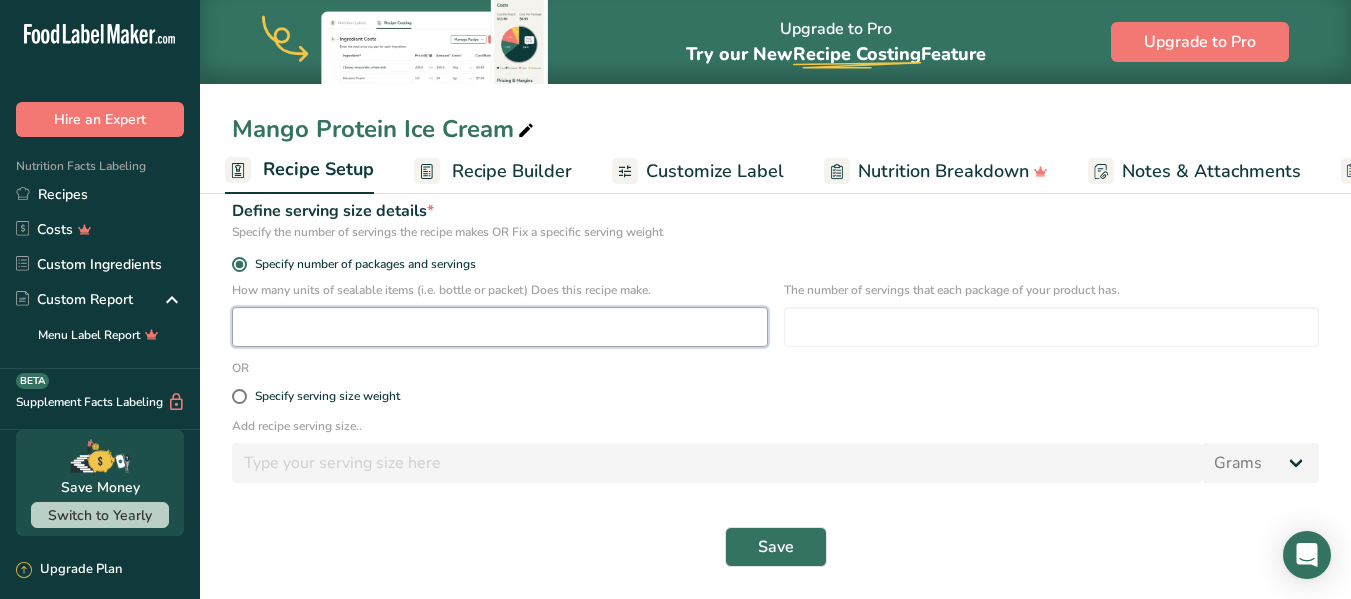 click at bounding box center [500, 327] 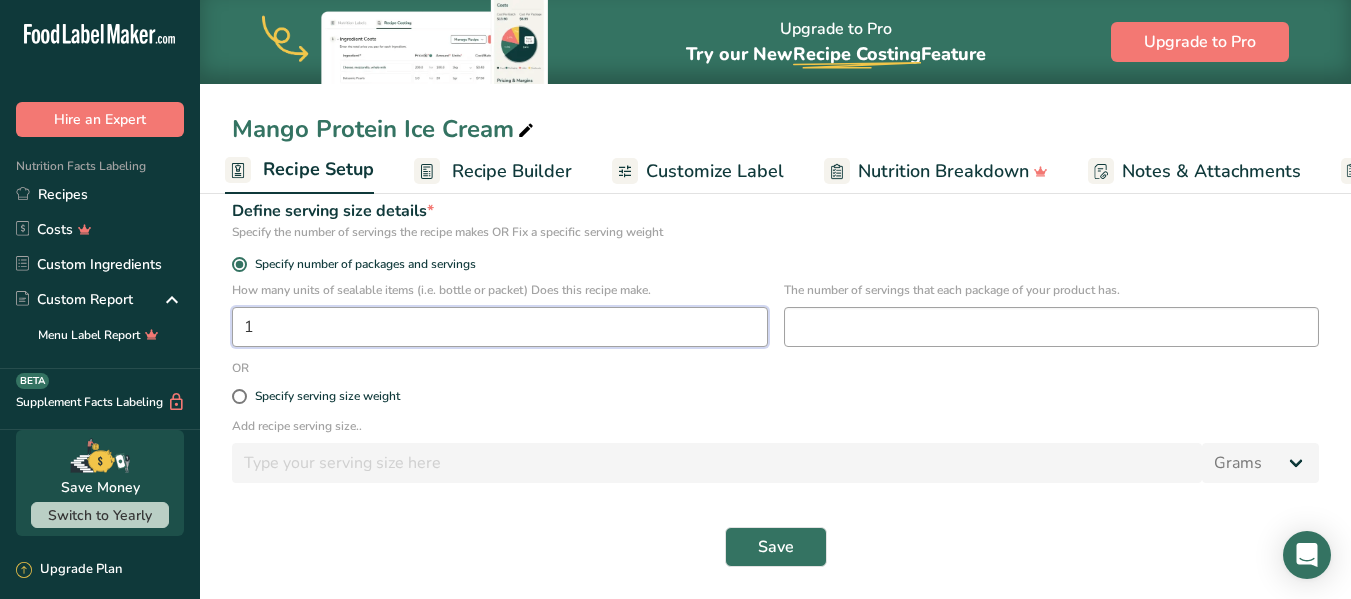 type on "1" 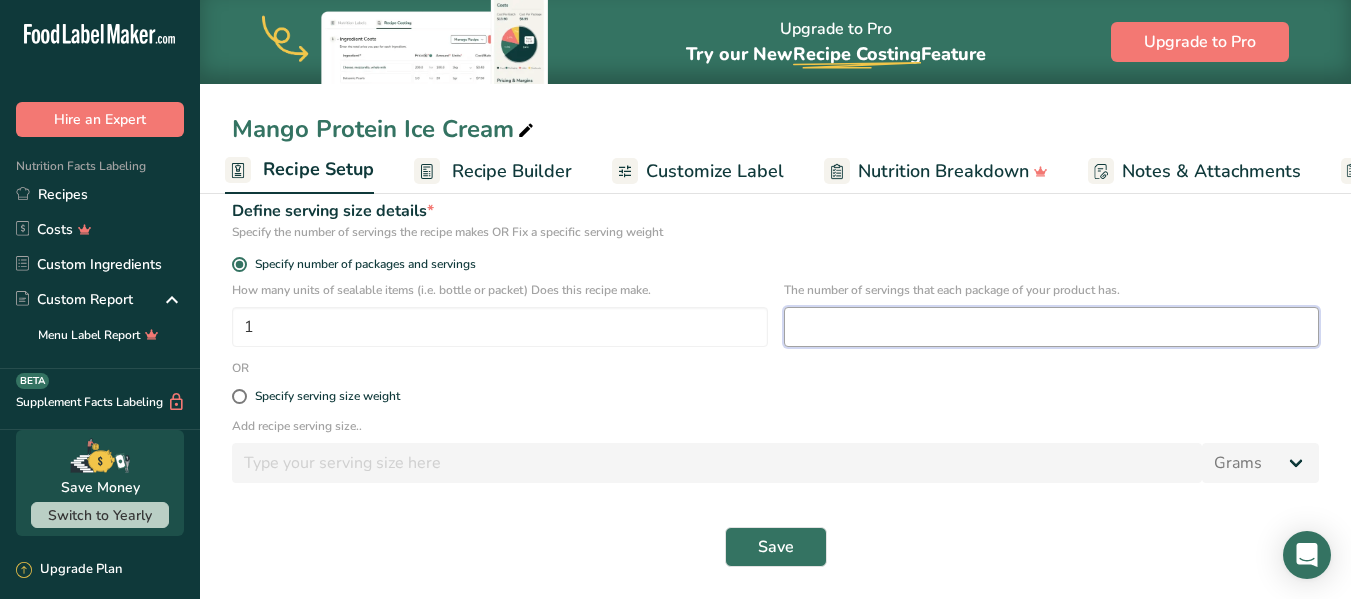 click at bounding box center (1052, 327) 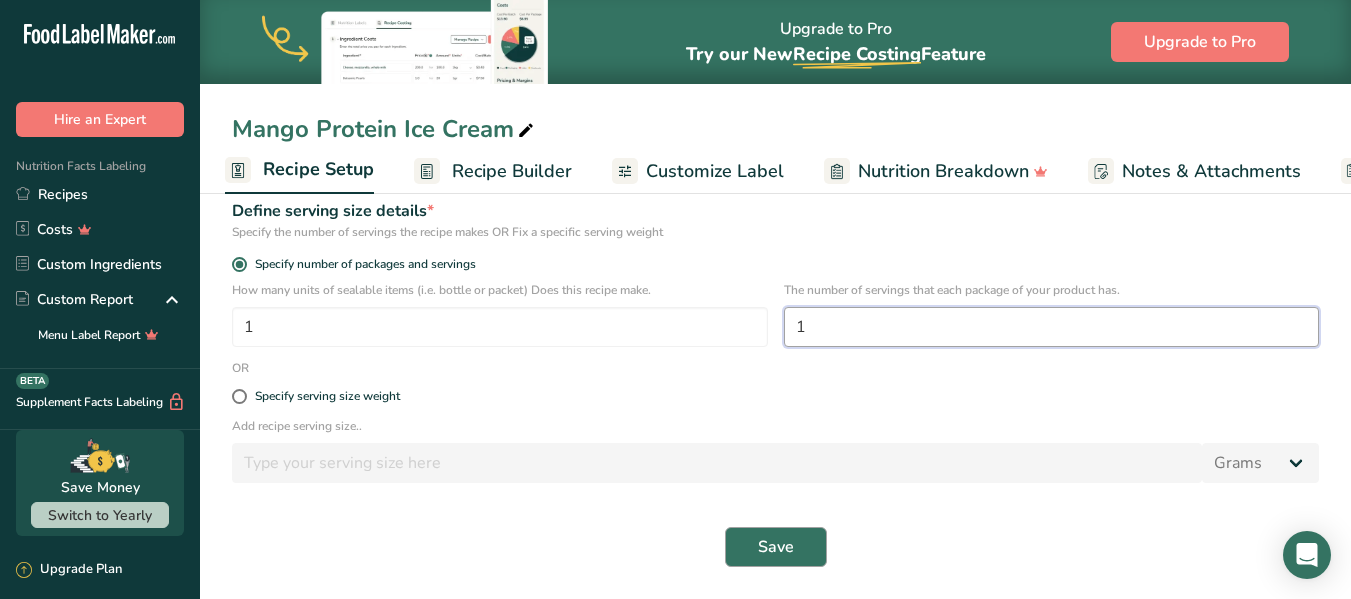type on "1" 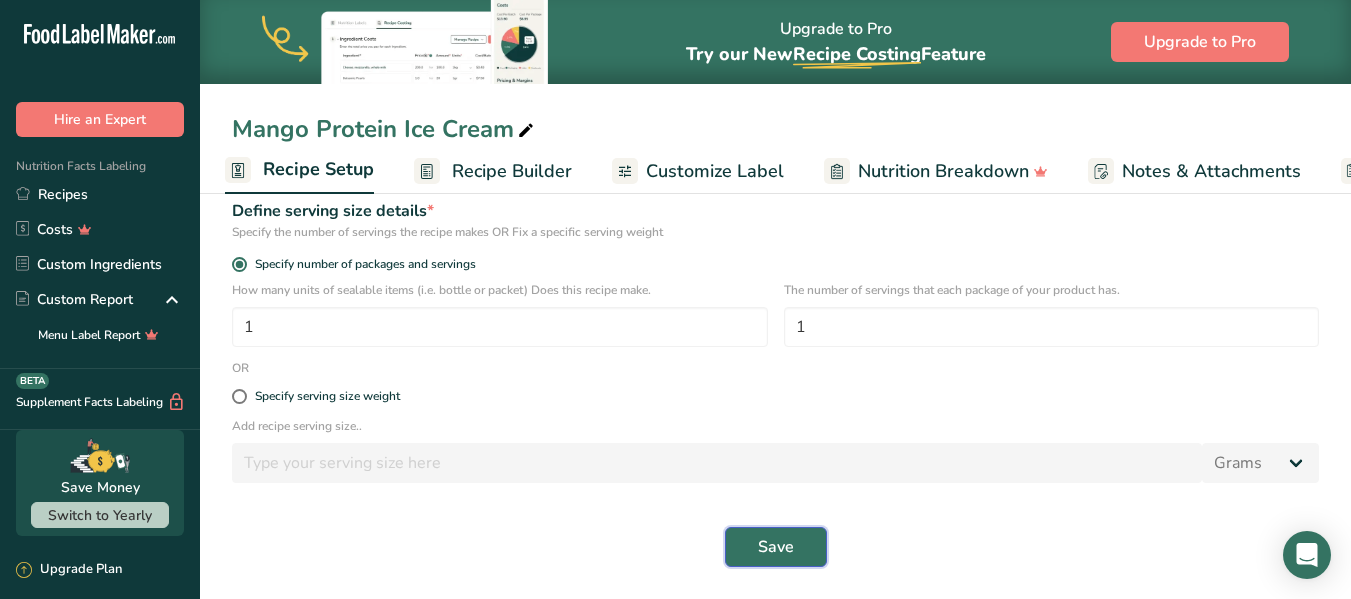 click on "Save" at bounding box center [776, 547] 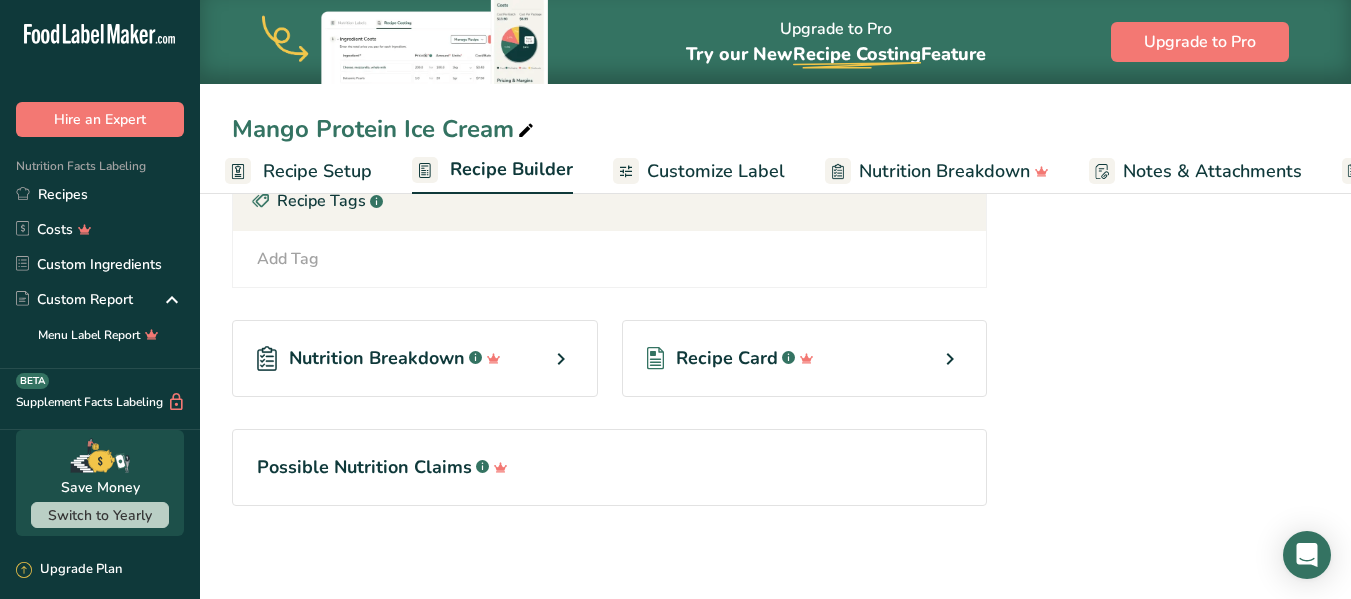 scroll, scrollTop: 812, scrollLeft: 0, axis: vertical 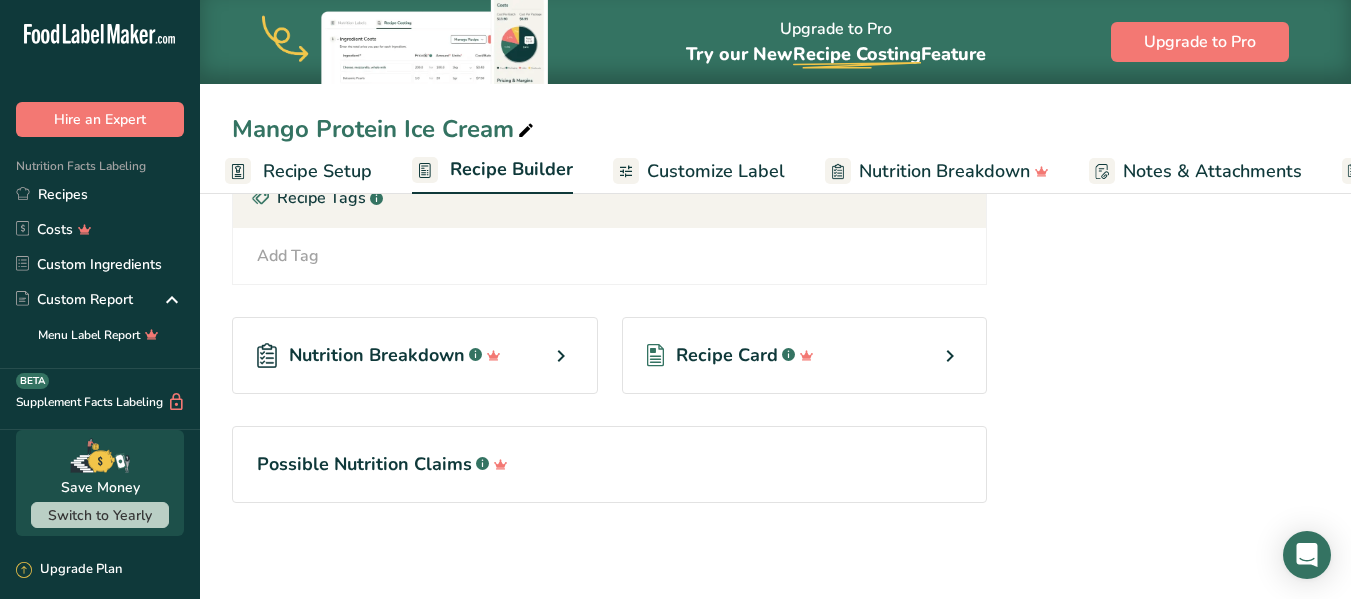 click at bounding box center [561, 356] 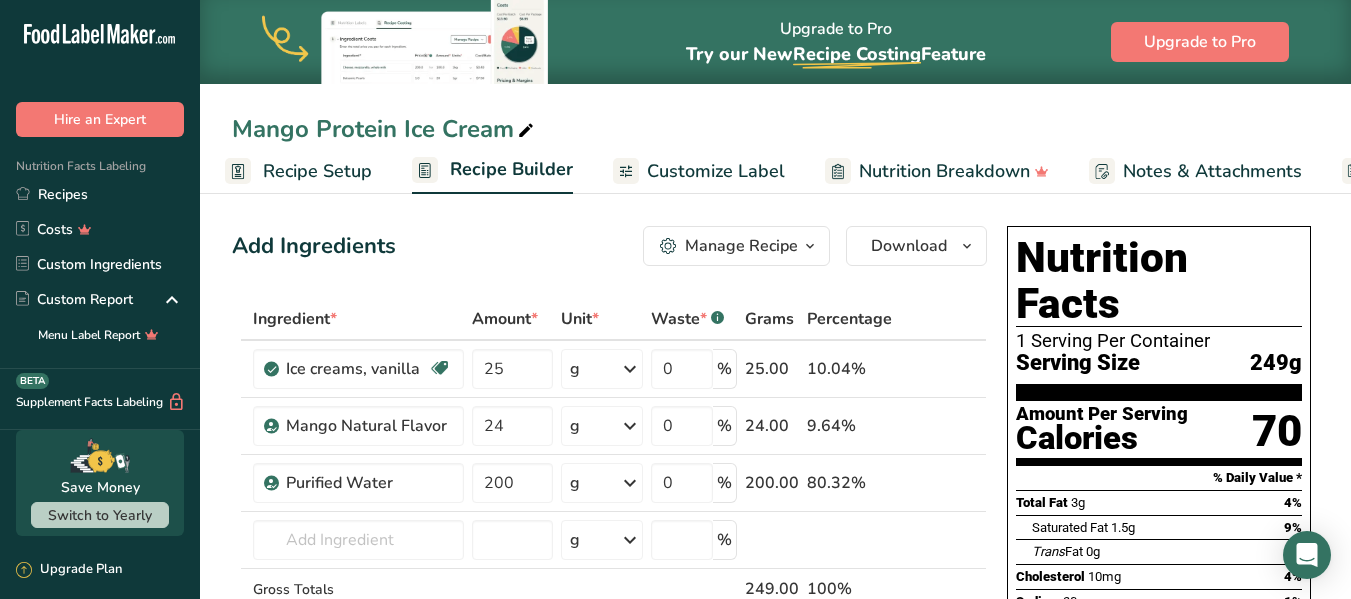 scroll, scrollTop: 0, scrollLeft: 0, axis: both 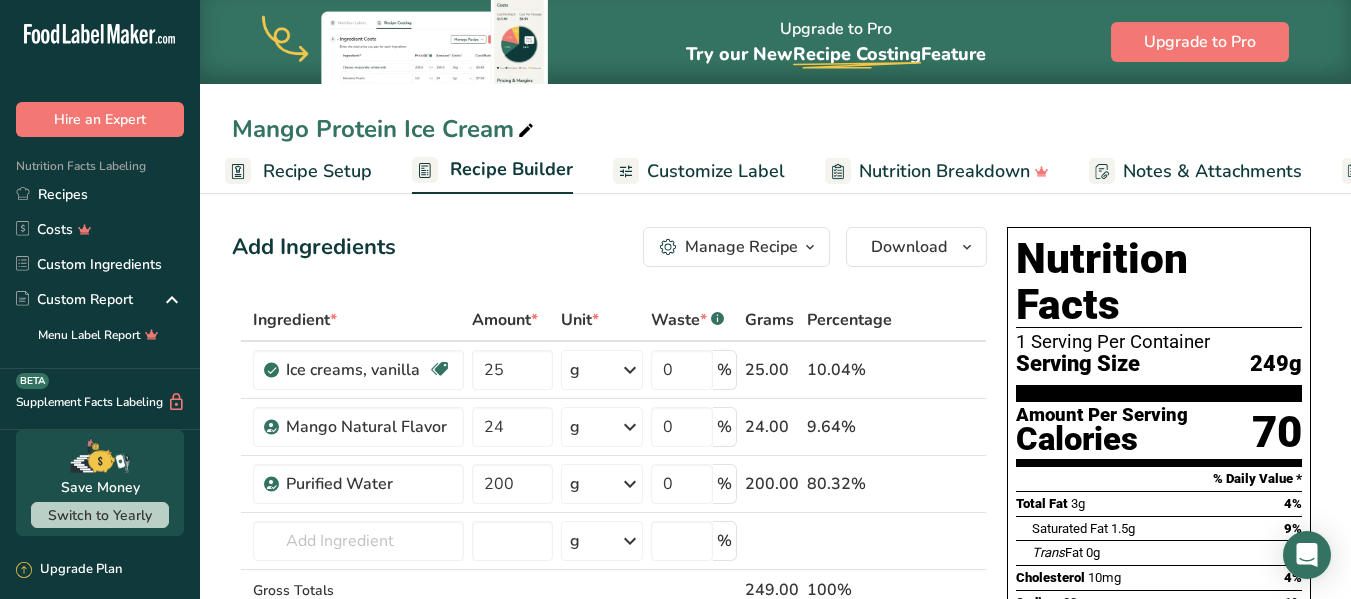 click on "Customize Label" at bounding box center (716, 171) 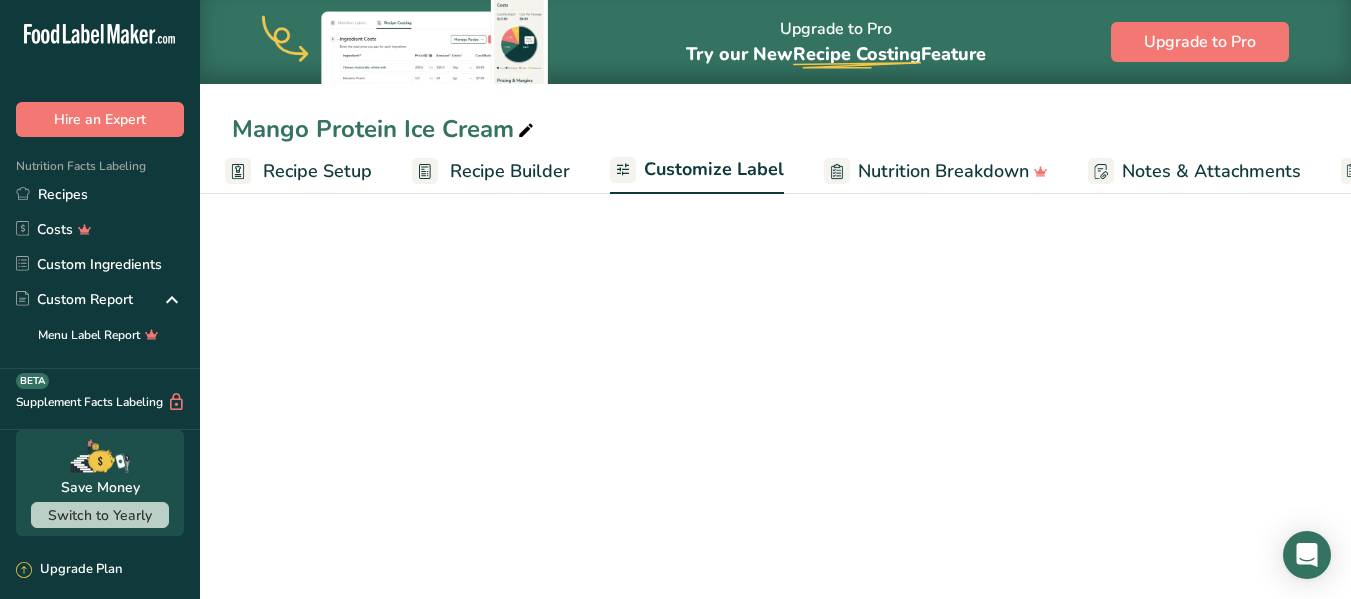 click on "Nutrition Breakdown" at bounding box center (943, 171) 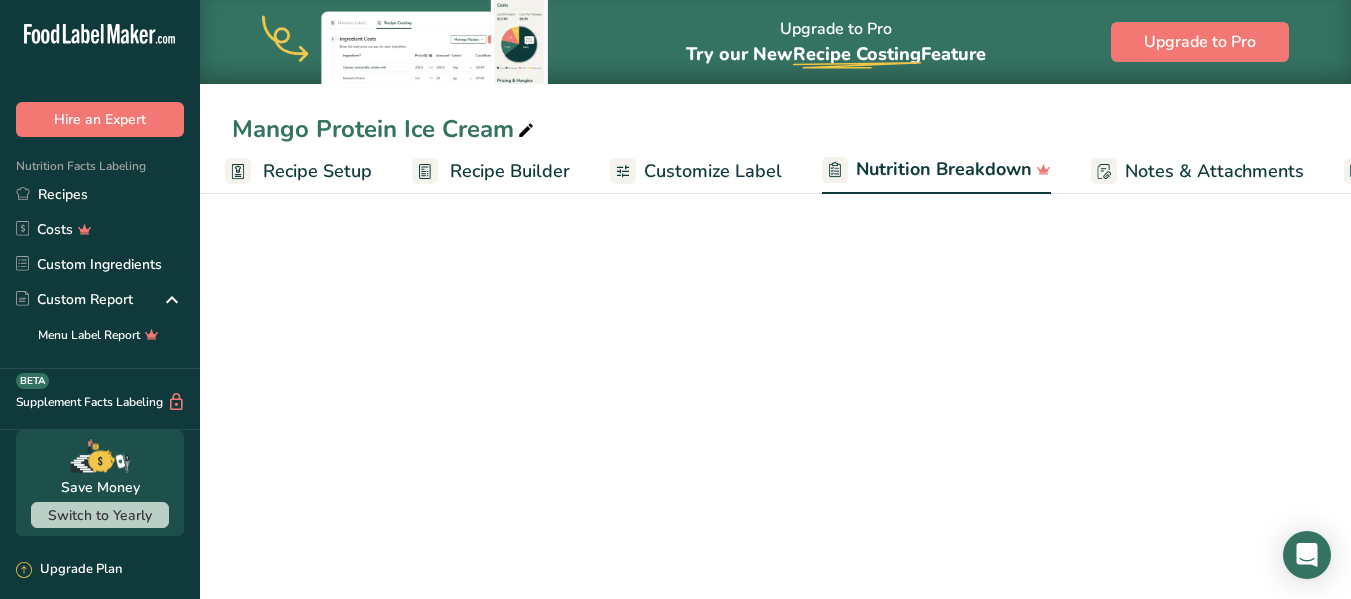 scroll, scrollTop: 0, scrollLeft: 210, axis: horizontal 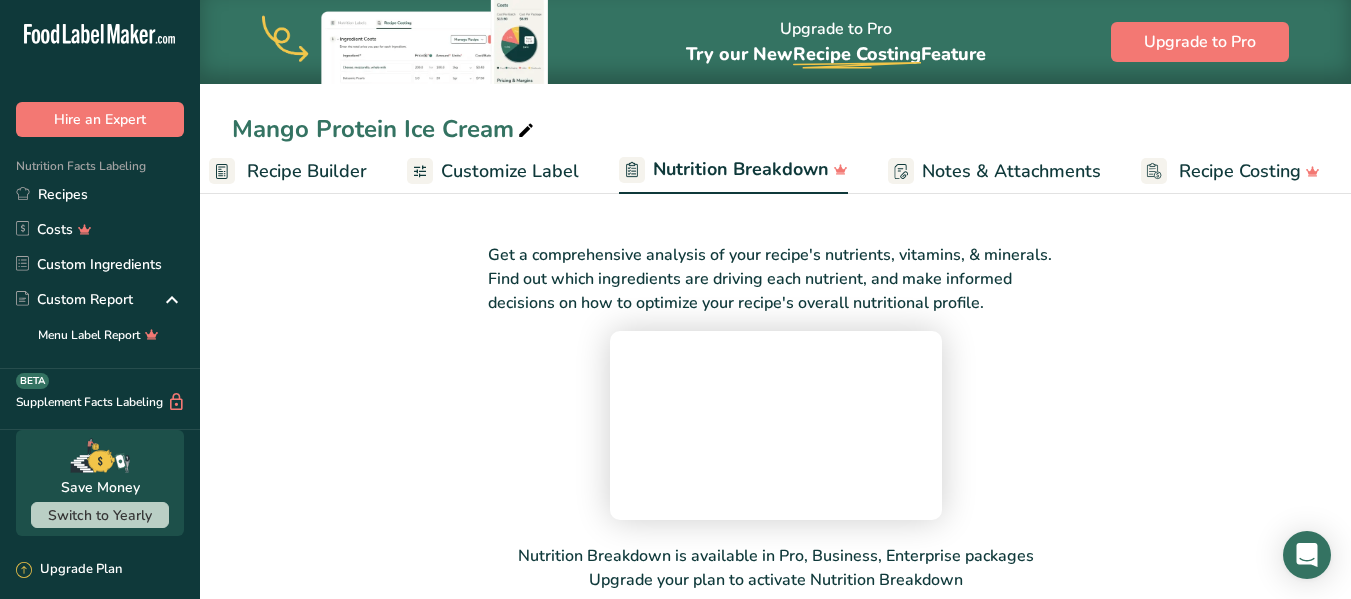 click on "Customize Label" at bounding box center [510, 171] 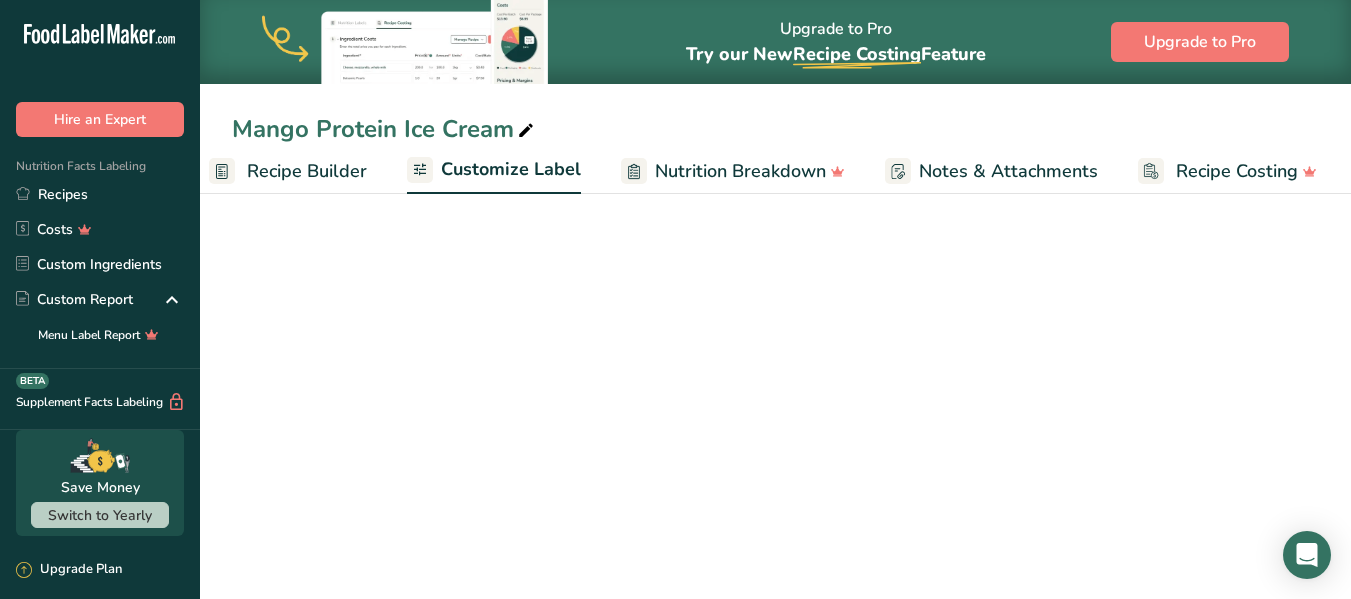 scroll, scrollTop: 0, scrollLeft: 208, axis: horizontal 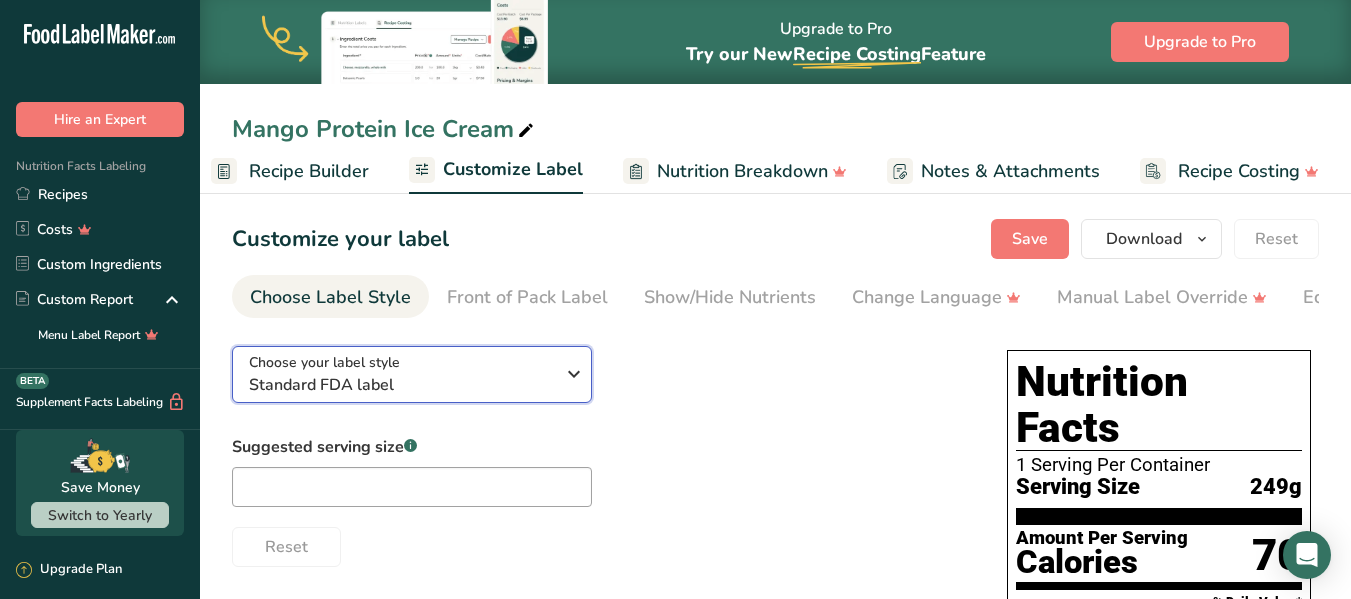 click at bounding box center (574, 374) 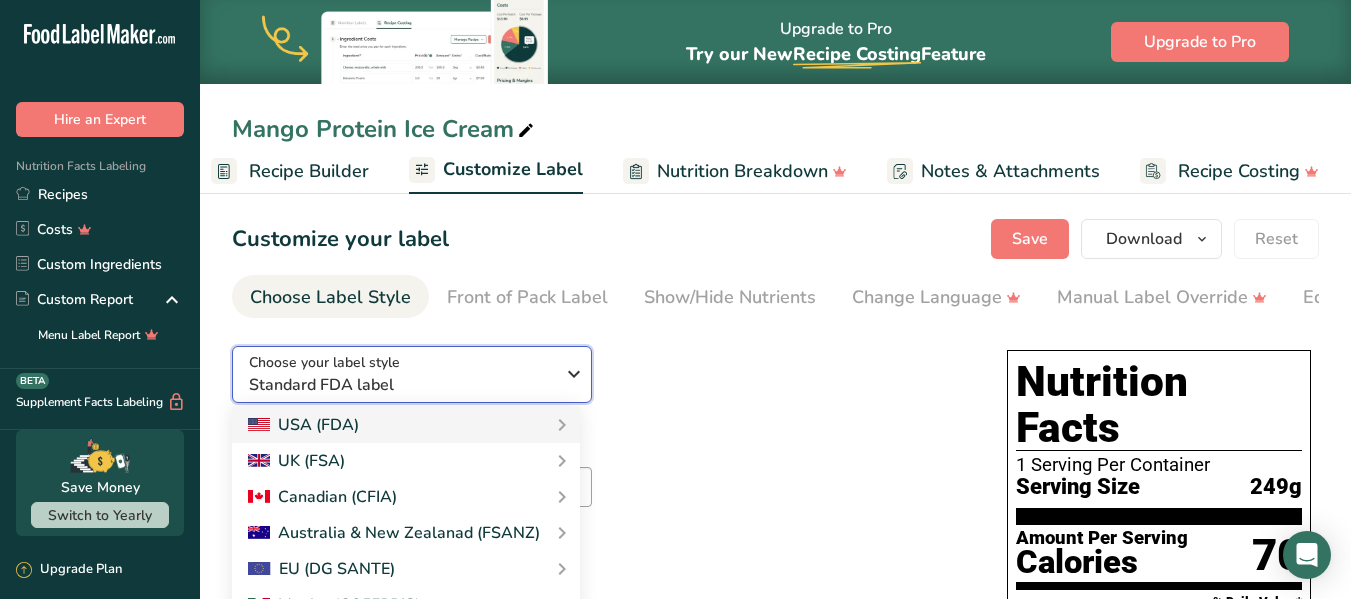 click at bounding box center [574, 374] 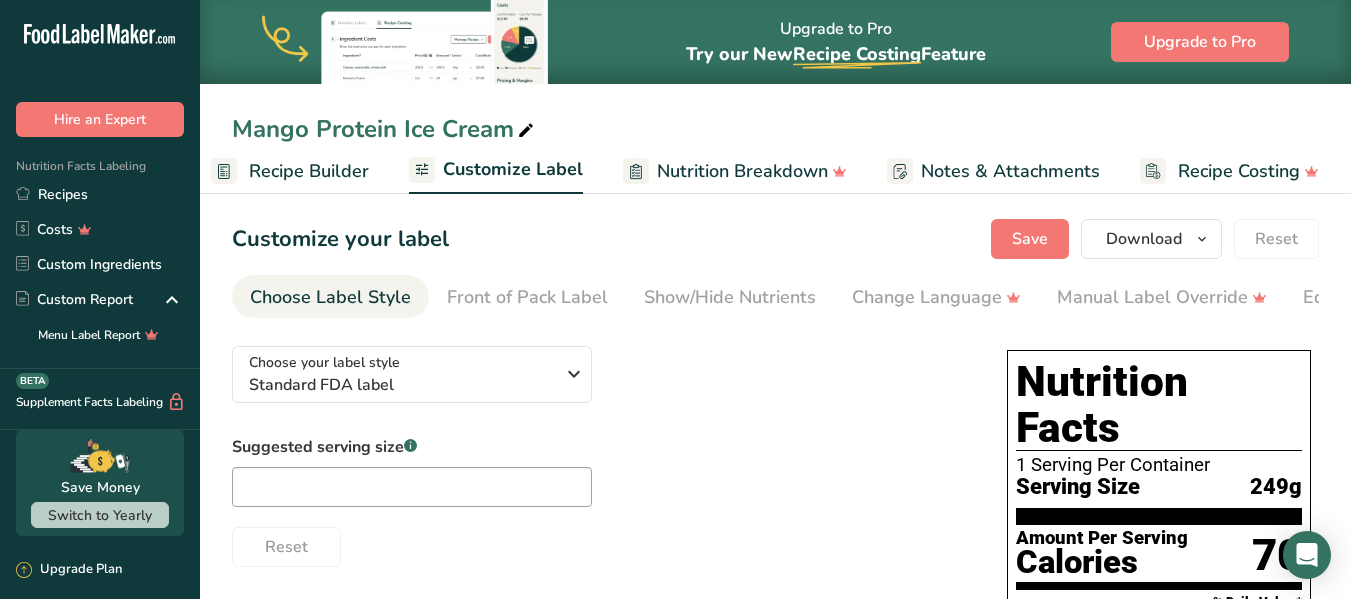 click on "Choose your label style
Standard FDA label
USA (FDA)
Standard FDA label
Tabular FDA label
Linear FDA label
Simplified FDA label
Dual Column FDA label (Per Serving/Per Container)
Dual Column FDA label (As Sold/As Prepared)
Aggregate Standard FDA label
Standard FDA label with Micronutrients listed side-by-side
UK (FSA)
UK Mandatory Label "Back of Pack"
UK Traffic Light Label  "Front of Pack"
Canadian (CFIA)
Canadian Standard label
Canadian Dual Column label" at bounding box center (599, 448) 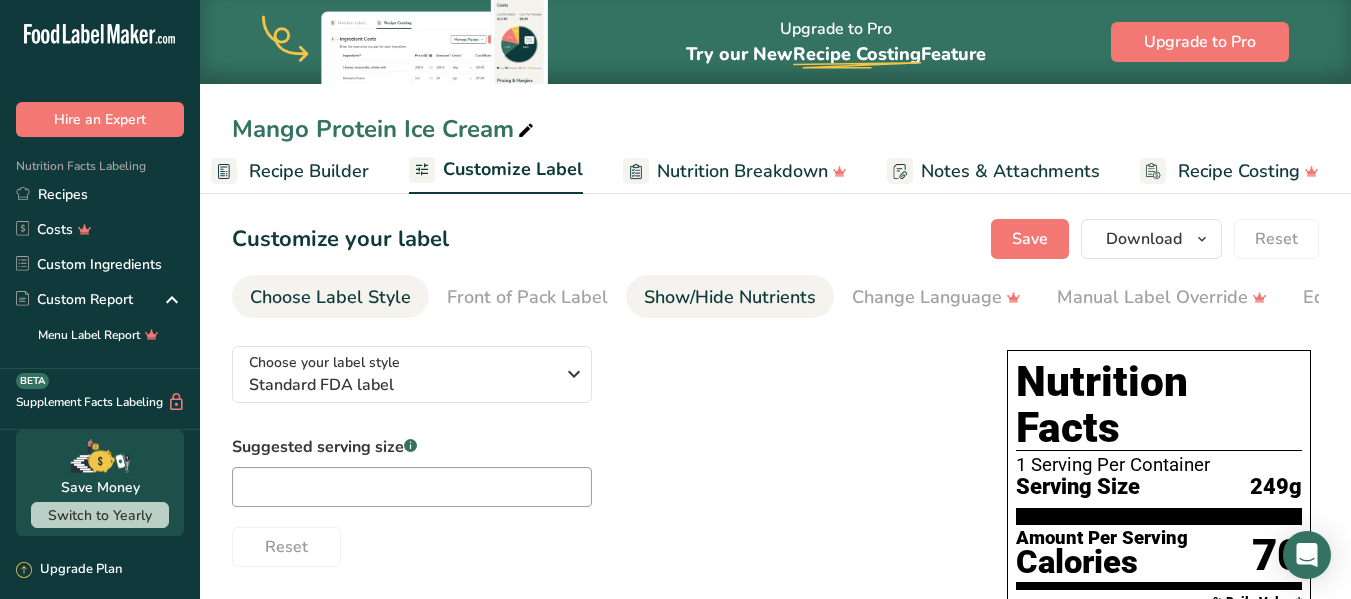 click on "Show/Hide Nutrients" at bounding box center (730, 297) 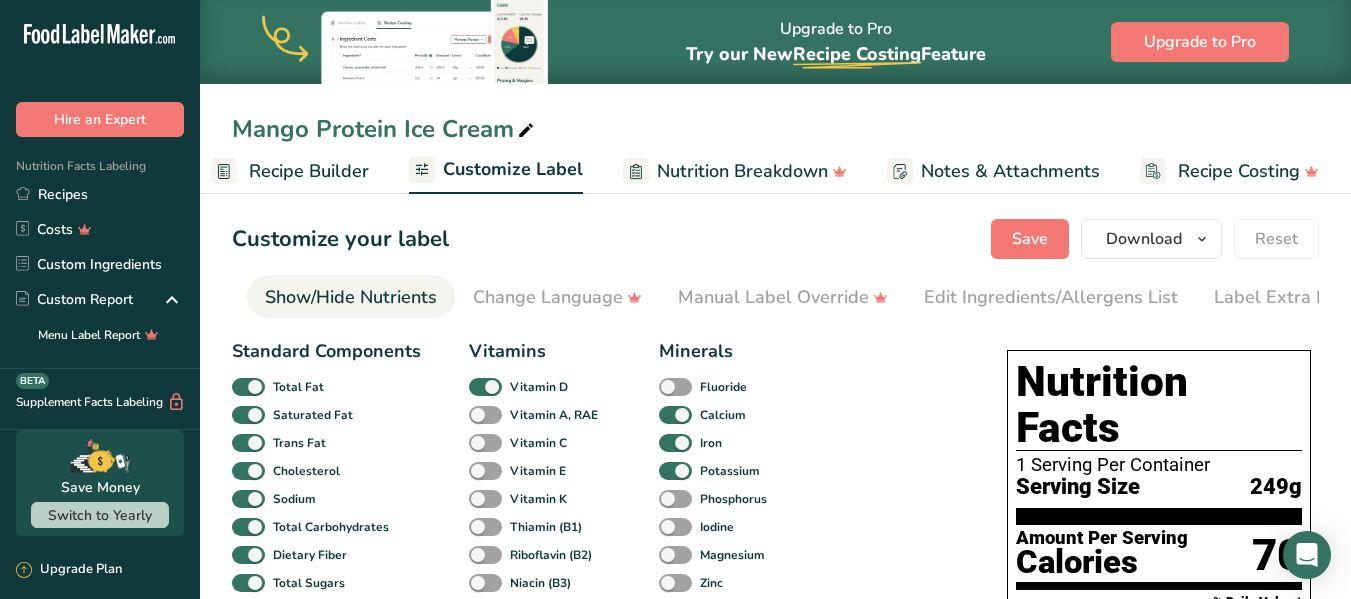 scroll, scrollTop: 0, scrollLeft: 388, axis: horizontal 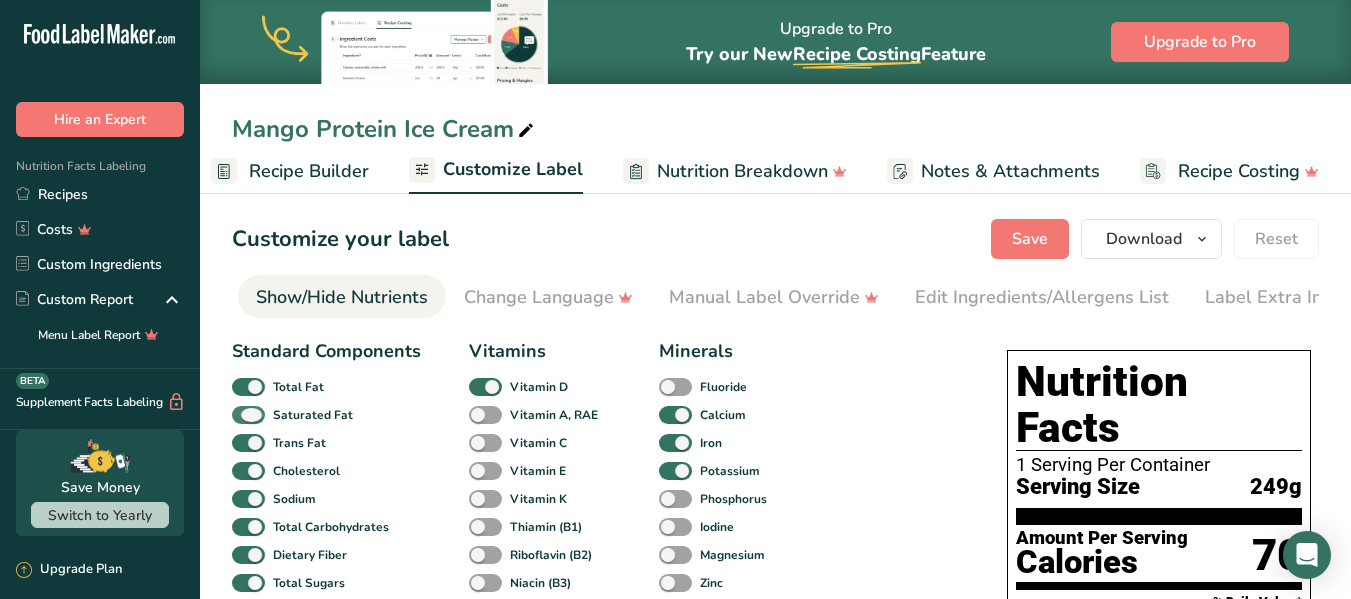 click at bounding box center (248, 415) 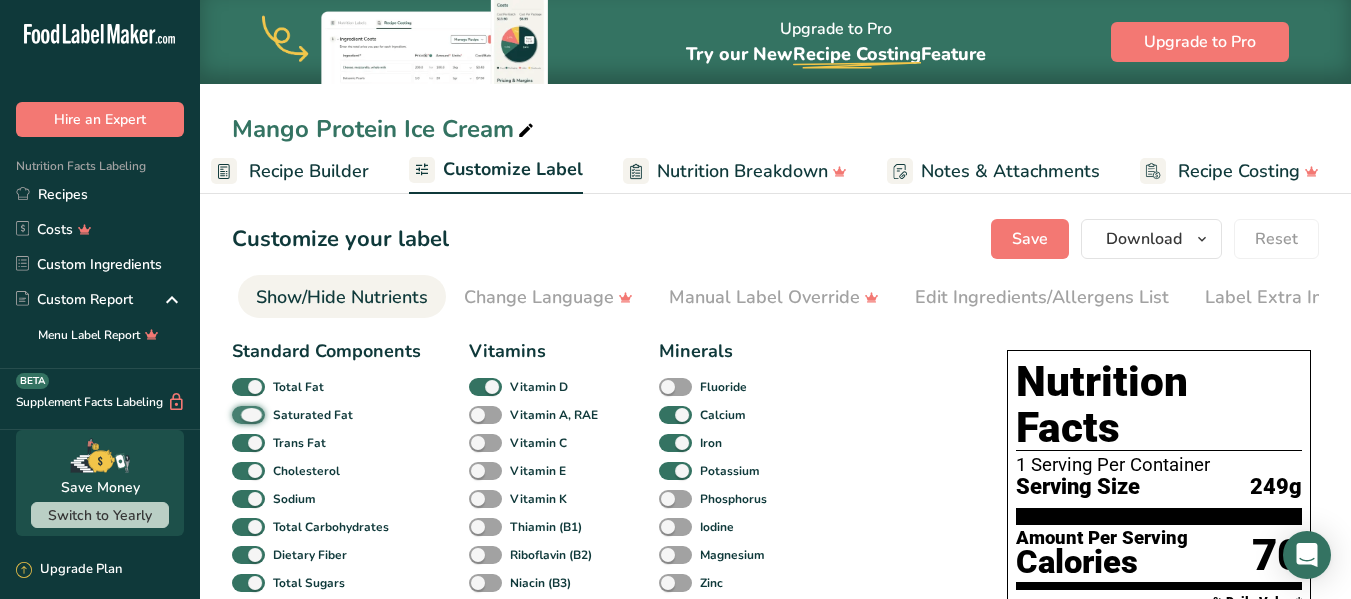 click on "Saturated Fat" at bounding box center (238, 414) 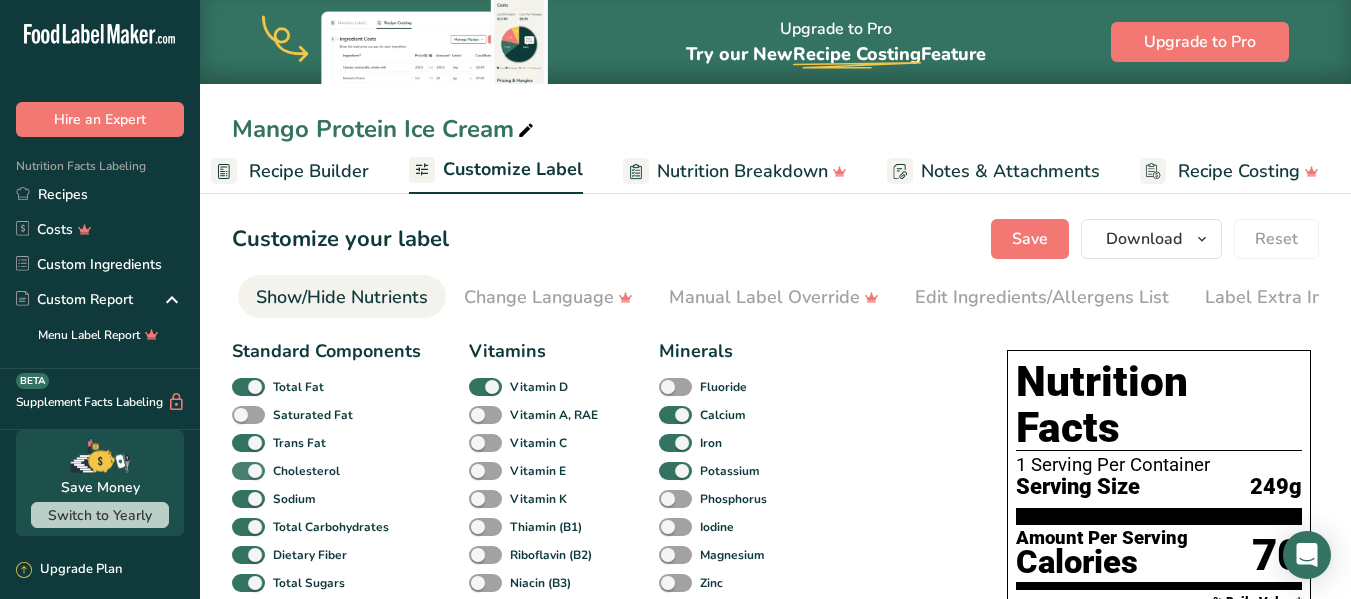 drag, startPoint x: 251, startPoint y: 446, endPoint x: 255, endPoint y: 477, distance: 31.257 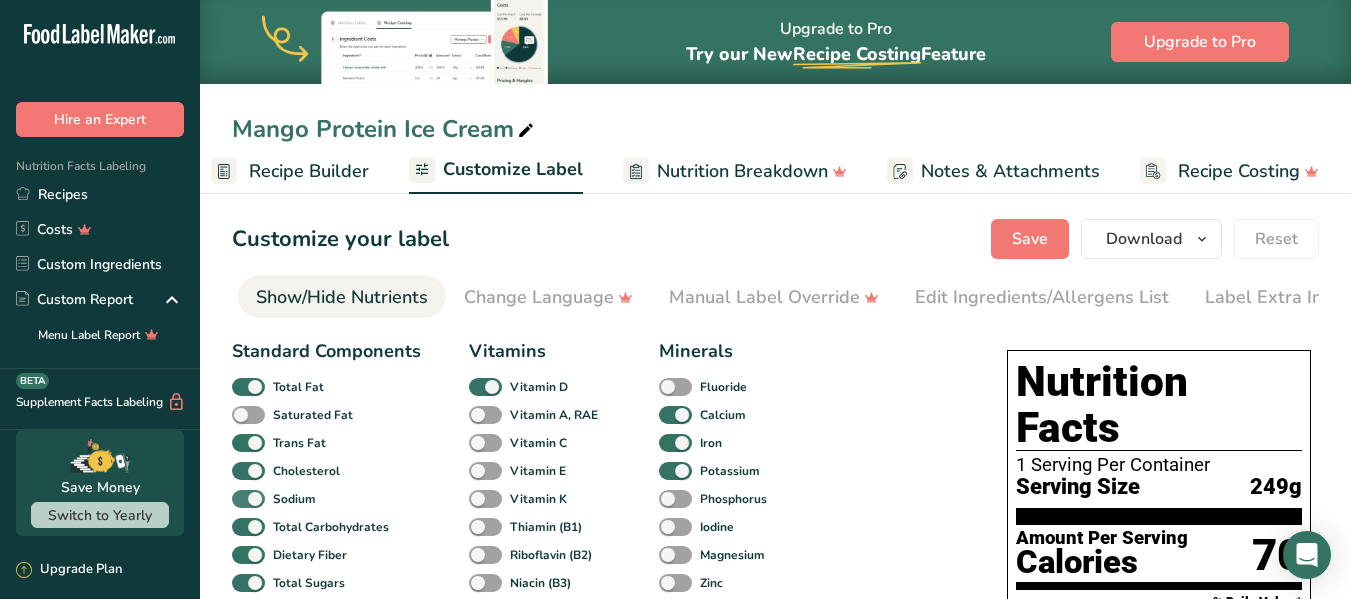 drag, startPoint x: 255, startPoint y: 477, endPoint x: 258, endPoint y: 501, distance: 24.186773 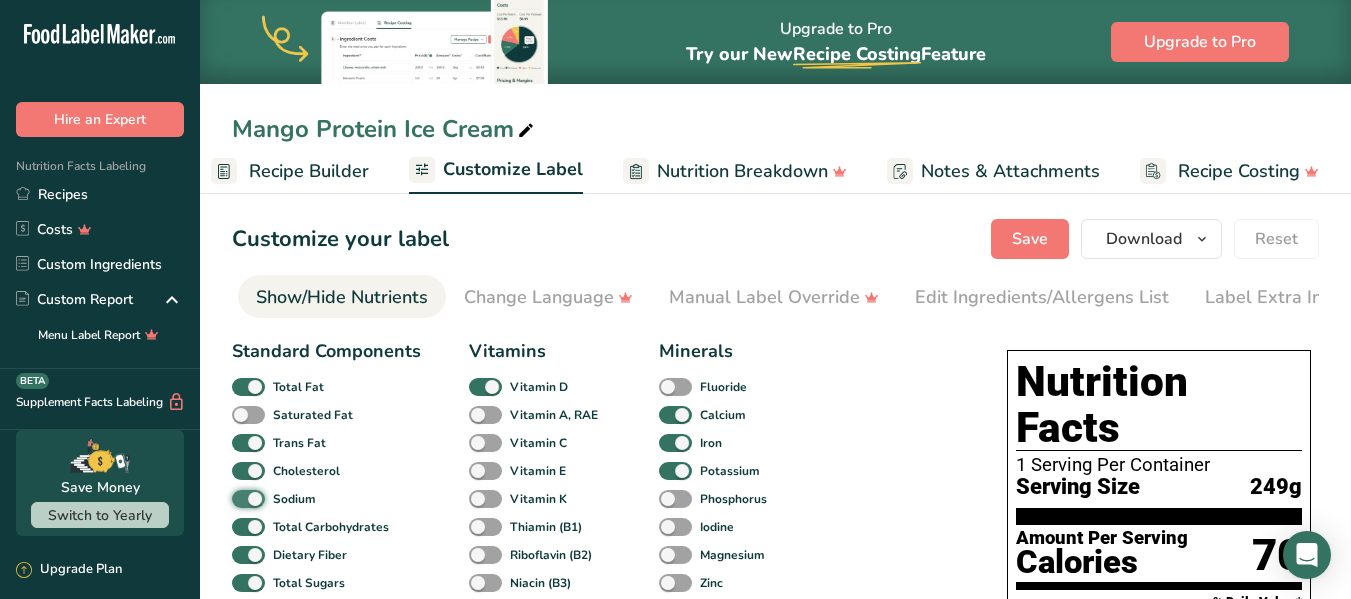 click on "Sodium" at bounding box center [238, 498] 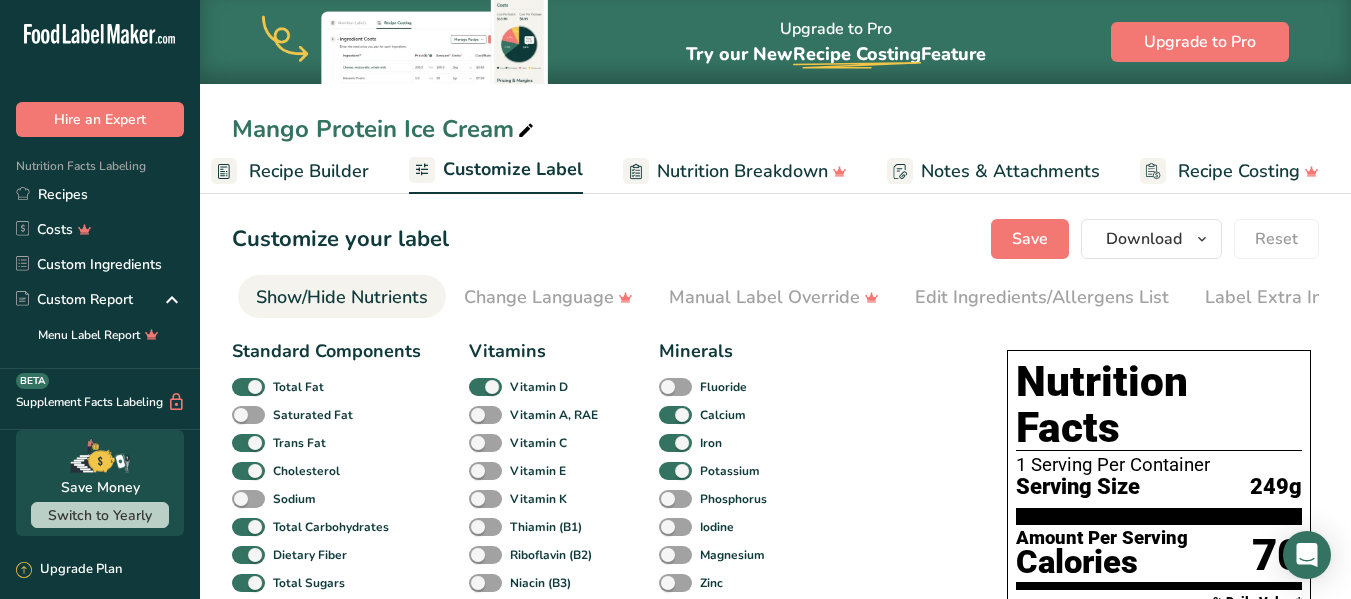 click on "Saturated Fat" at bounding box center [255, 415] 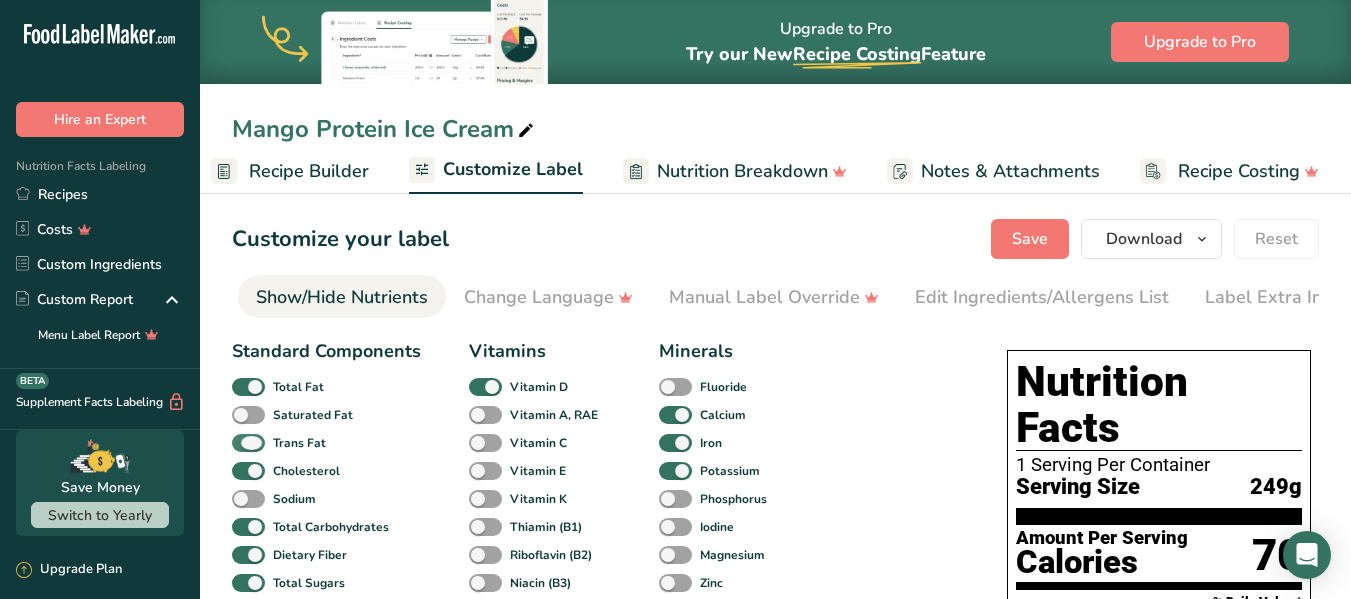 click at bounding box center (248, 443) 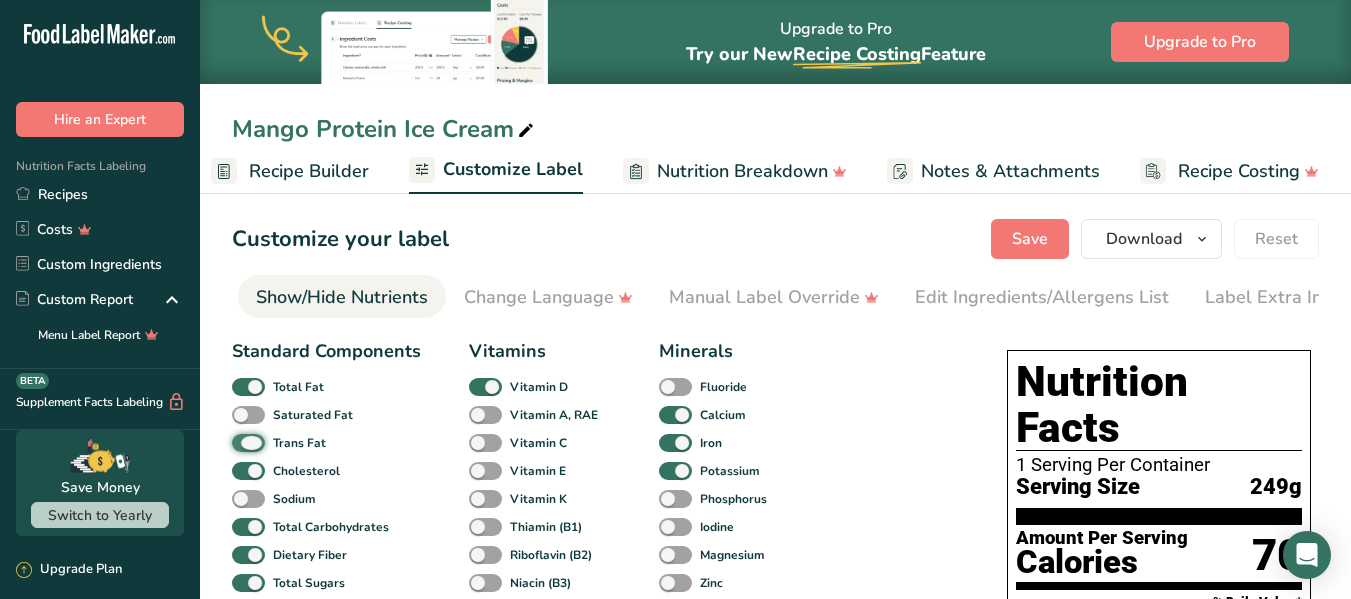 click on "Trans Fat" at bounding box center (238, 442) 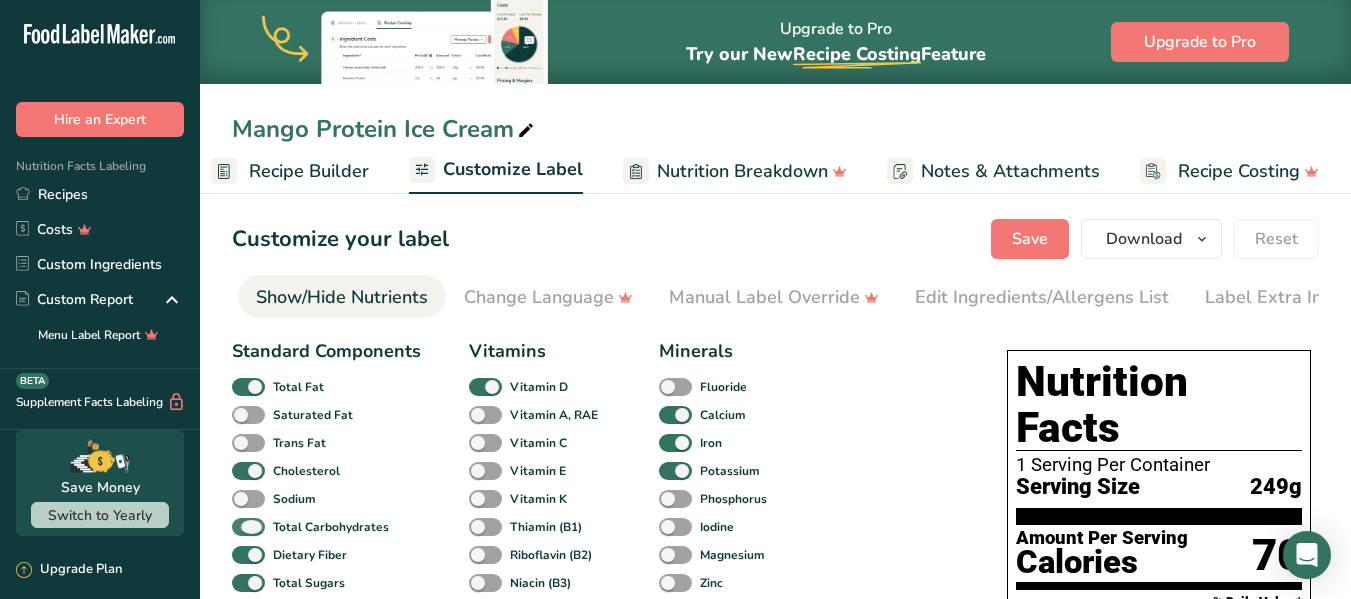 click at bounding box center (248, 527) 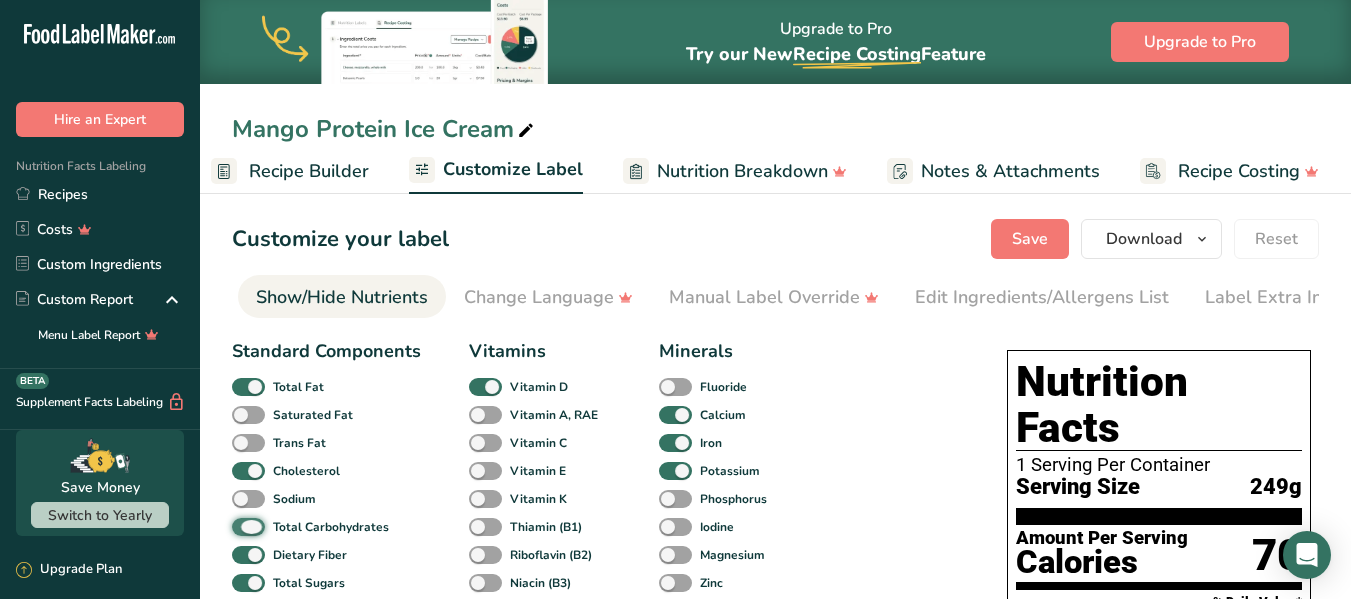 click on "Total Carbohydrates" at bounding box center [238, 526] 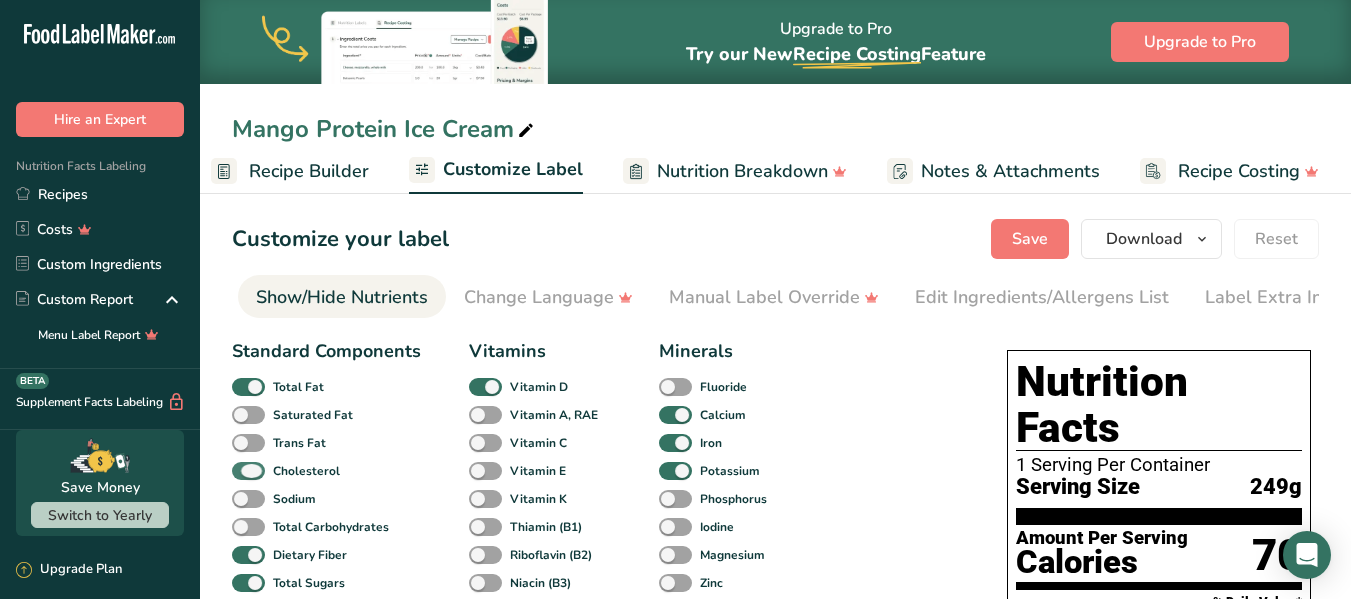 click at bounding box center (248, 471) 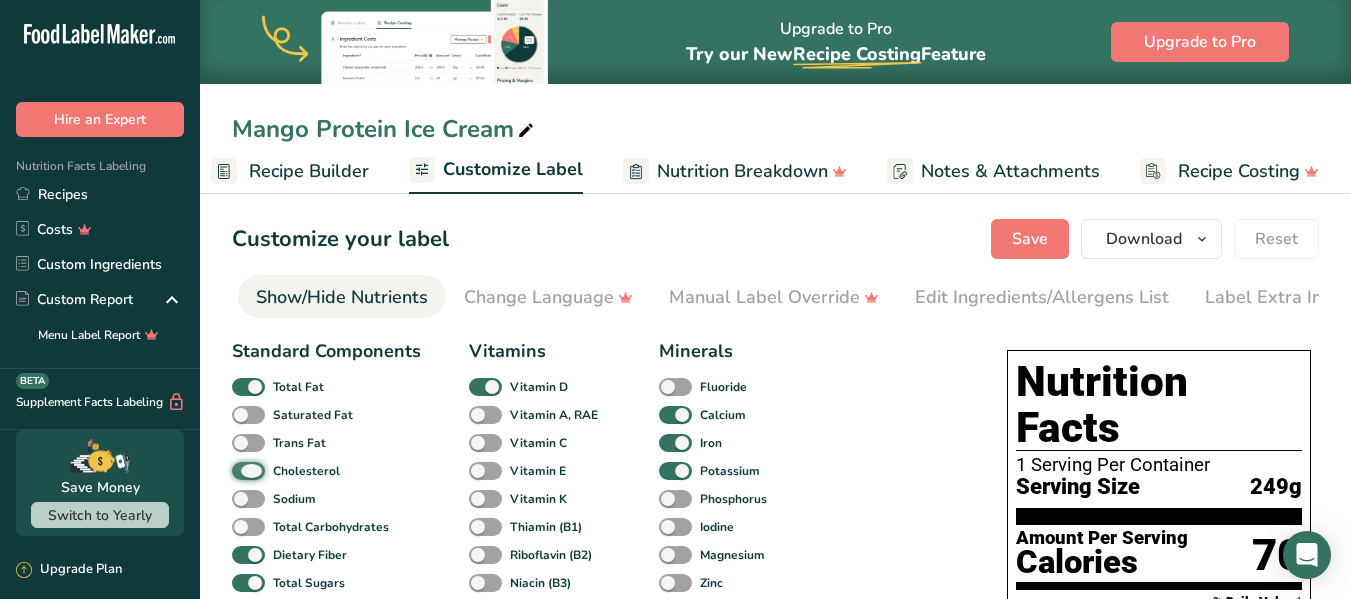 click on "Cholesterol" at bounding box center [238, 470] 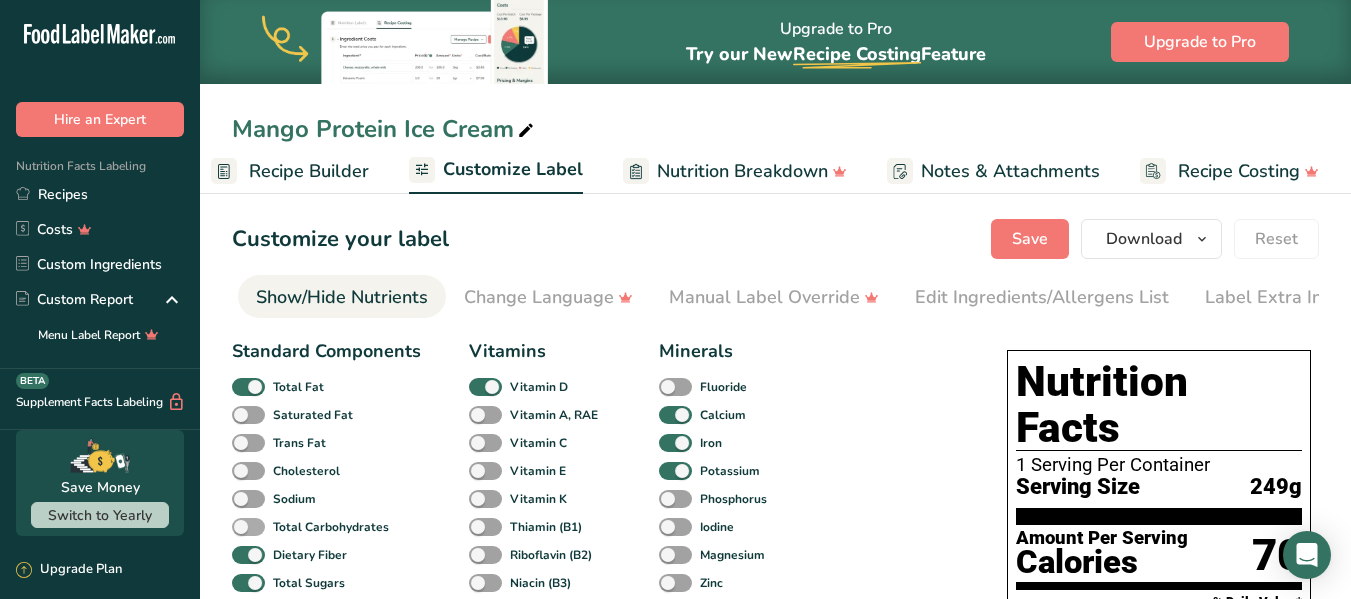 click at bounding box center [248, 527] 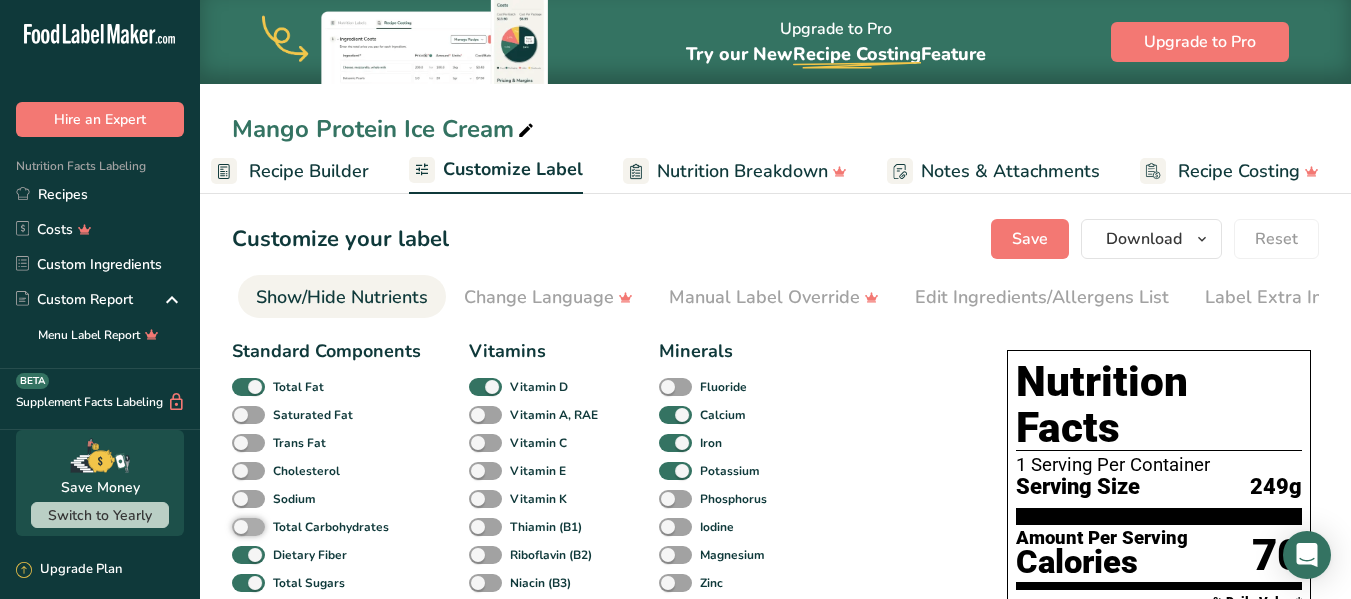 click on "Total Carbohydrates" at bounding box center (238, 526) 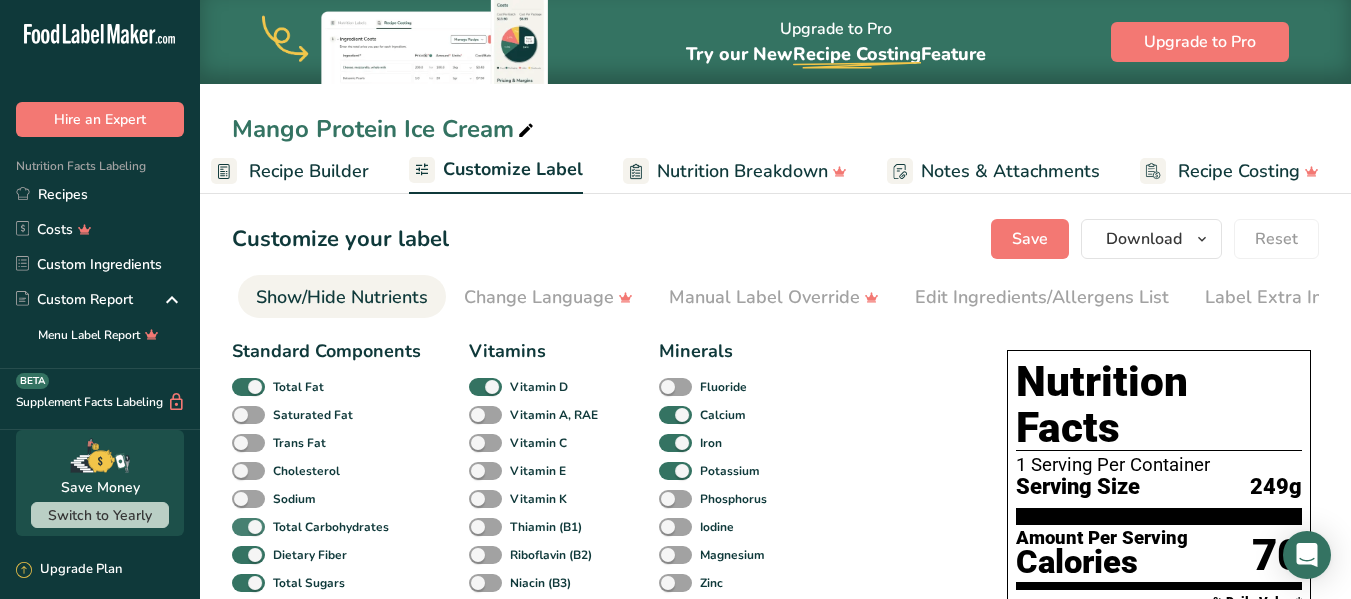click at bounding box center [248, 527] 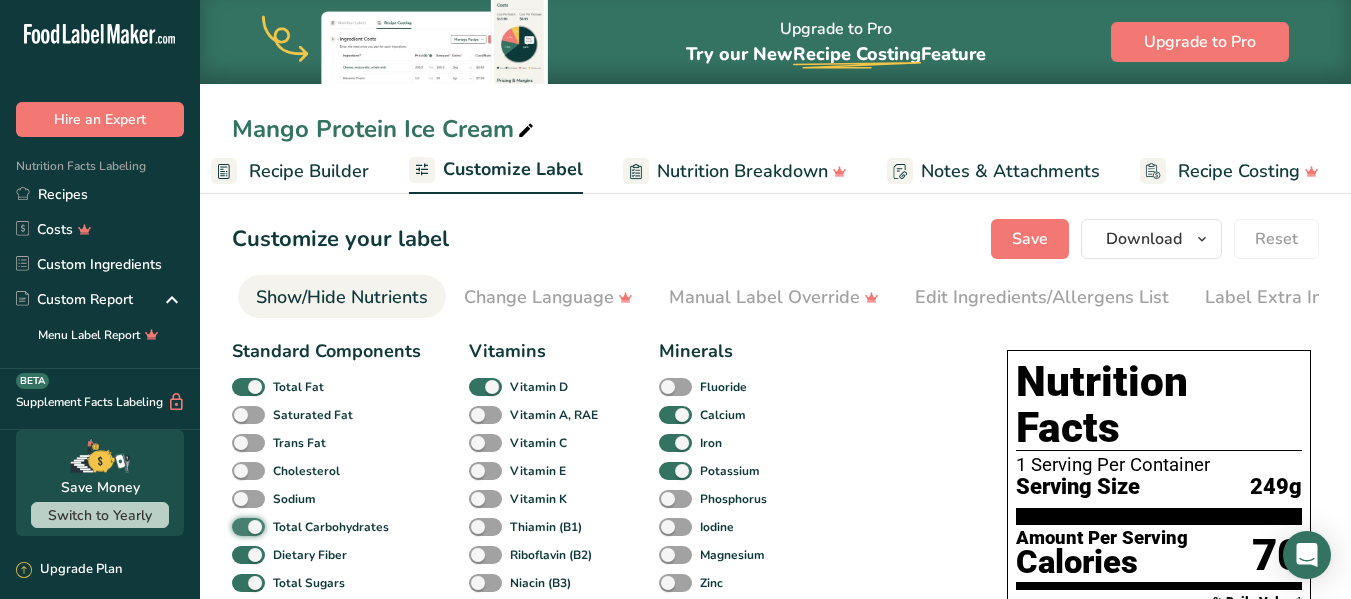 click on "Total Carbohydrates" at bounding box center (238, 526) 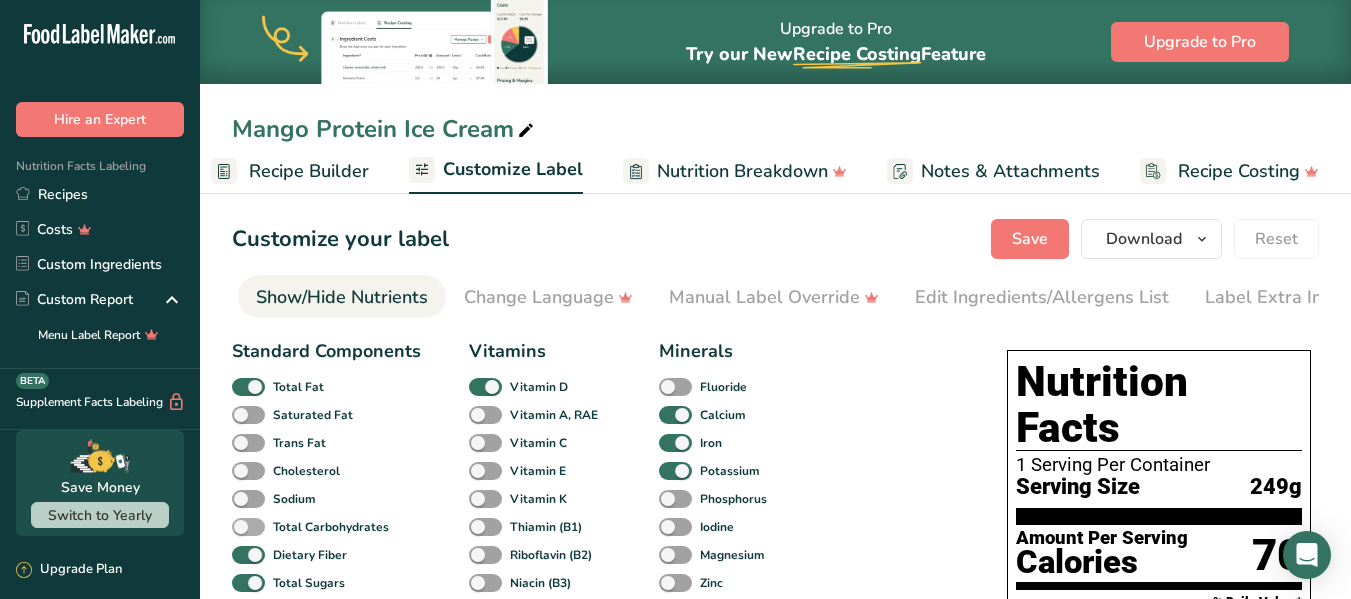 click at bounding box center [248, 527] 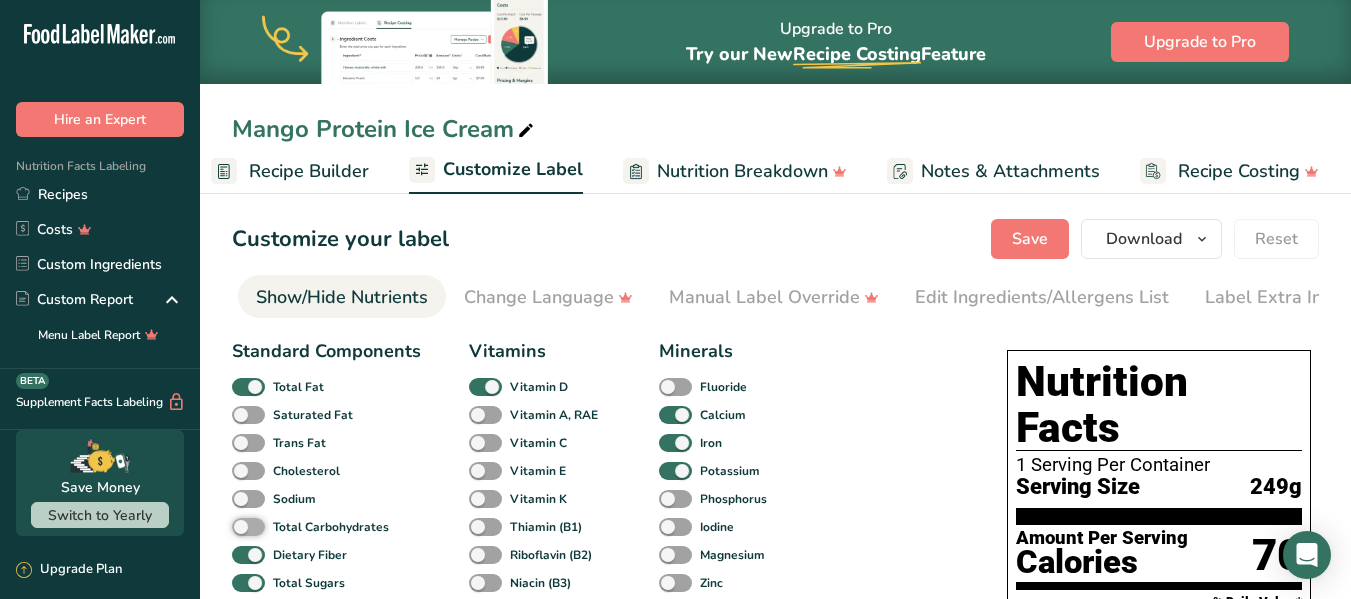 click on "Total Carbohydrates" at bounding box center (238, 526) 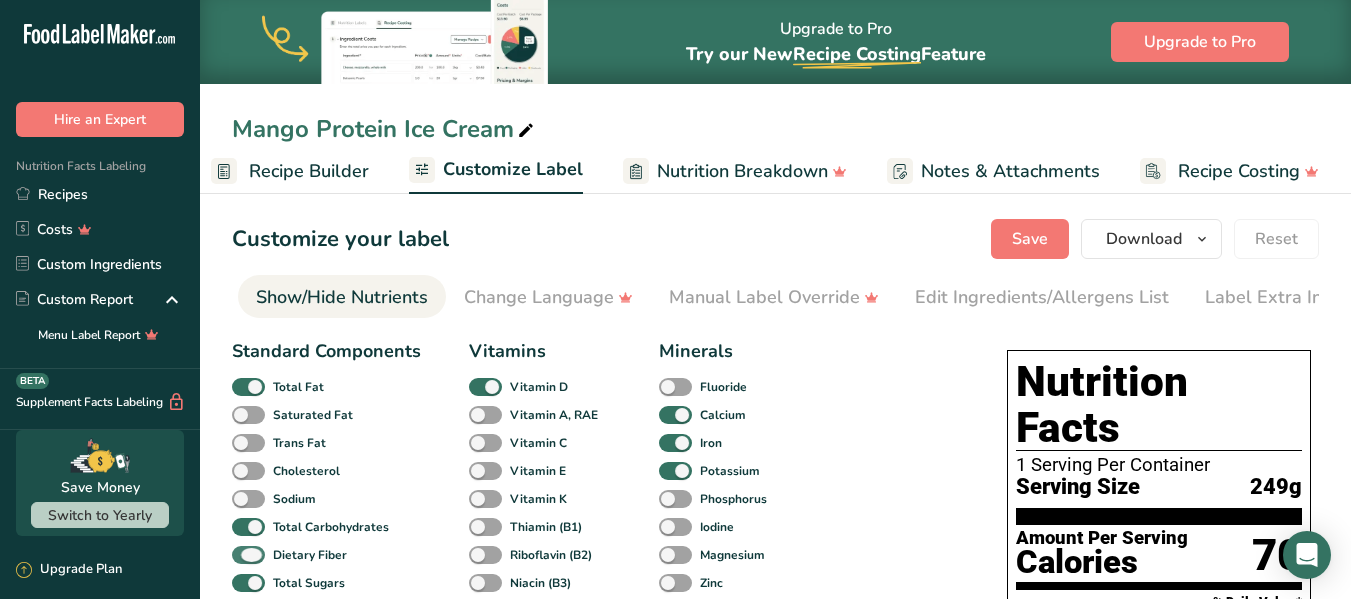 click at bounding box center (248, 555) 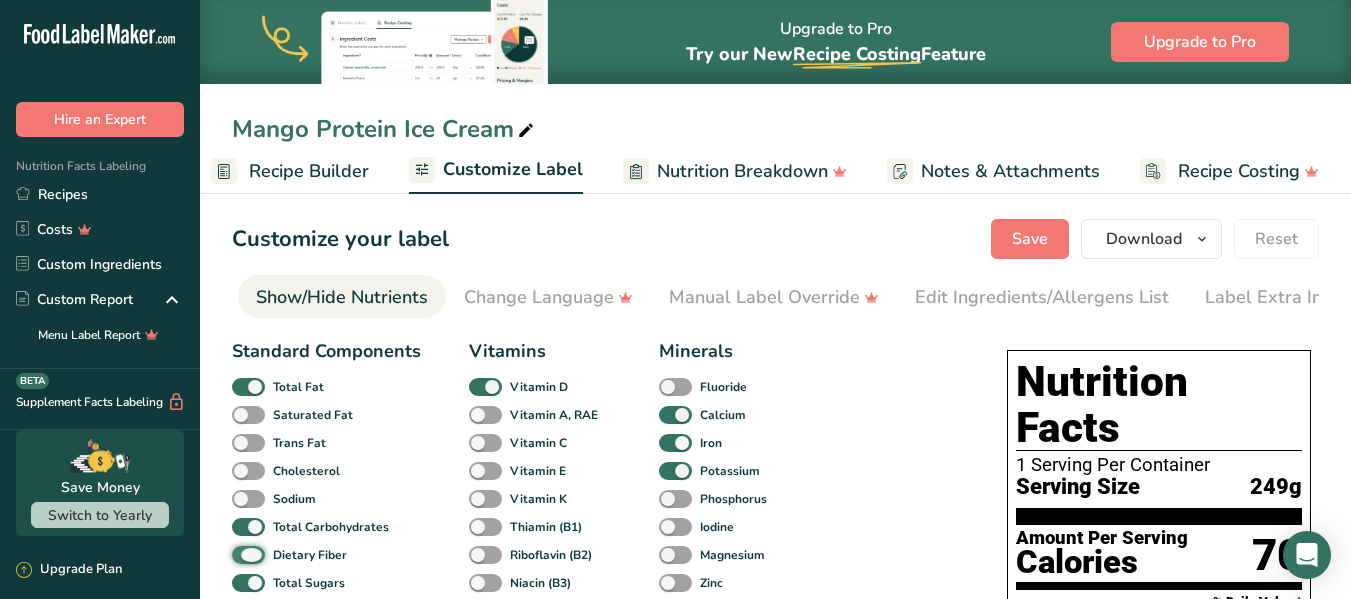 click on "Dietary Fiber" at bounding box center (238, 554) 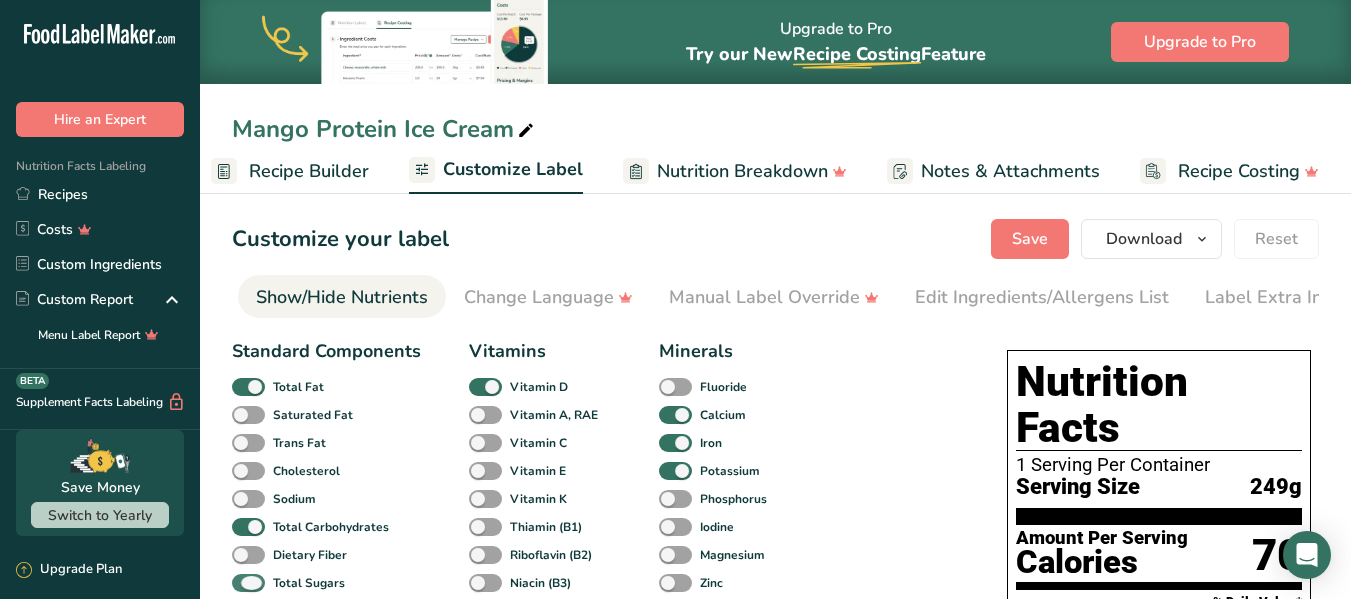 click at bounding box center [248, 583] 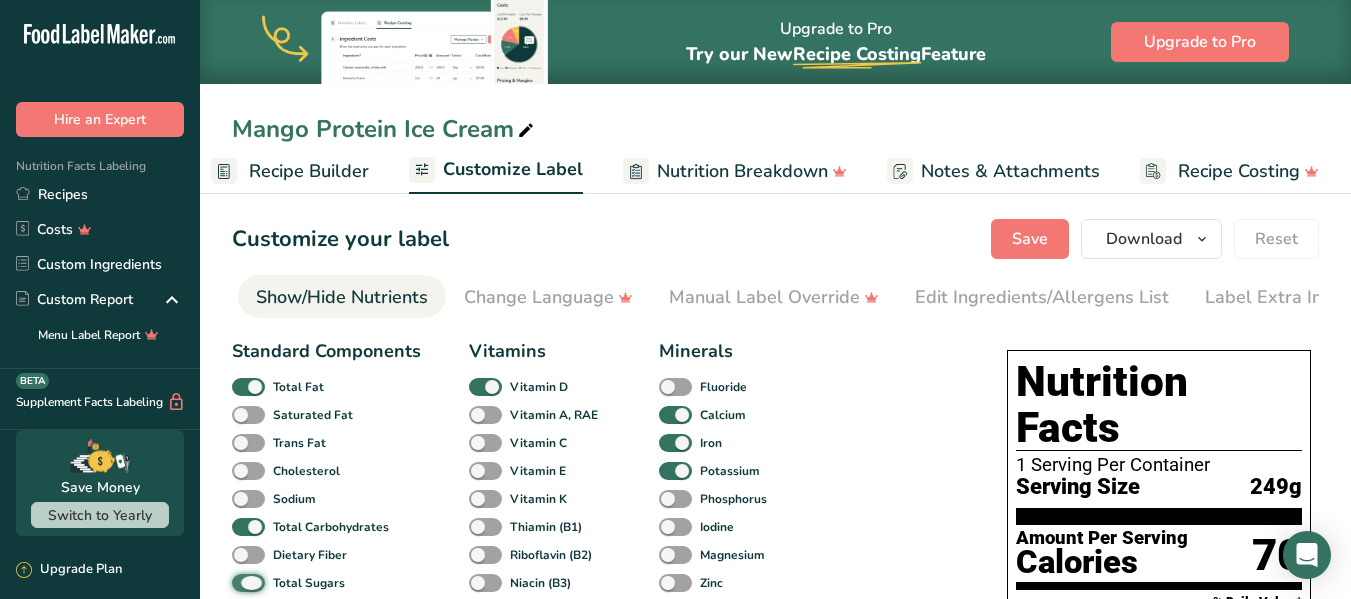 click on "Total Sugars" at bounding box center [238, 582] 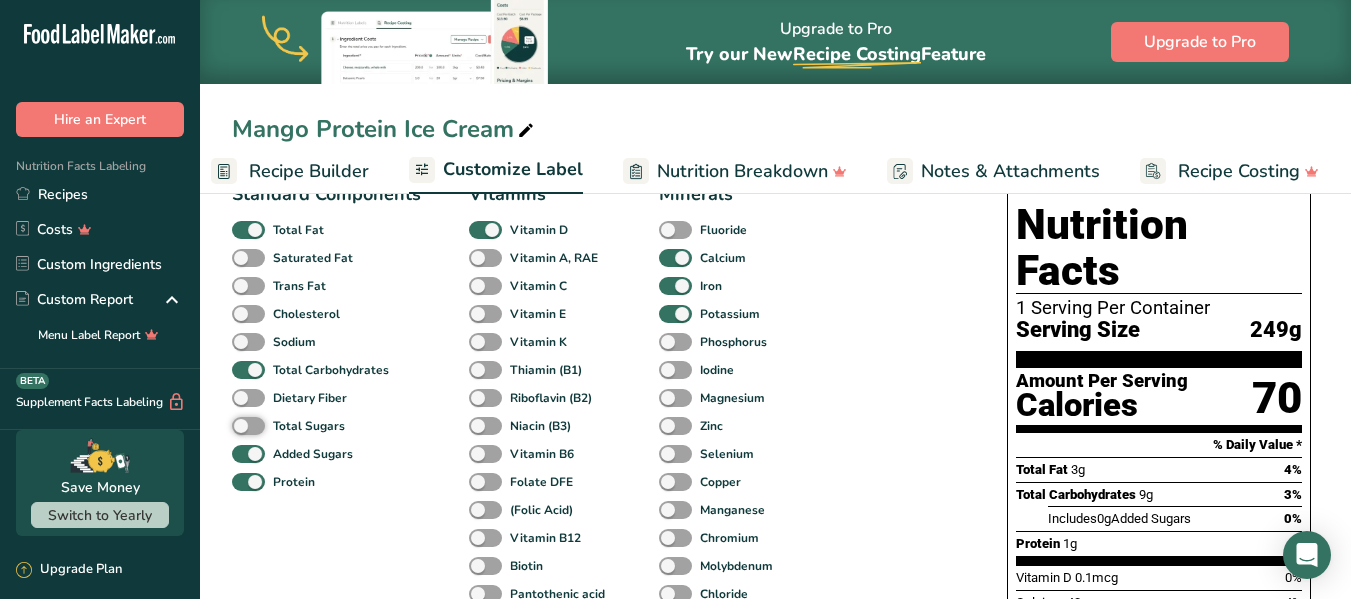 scroll, scrollTop: 160, scrollLeft: 0, axis: vertical 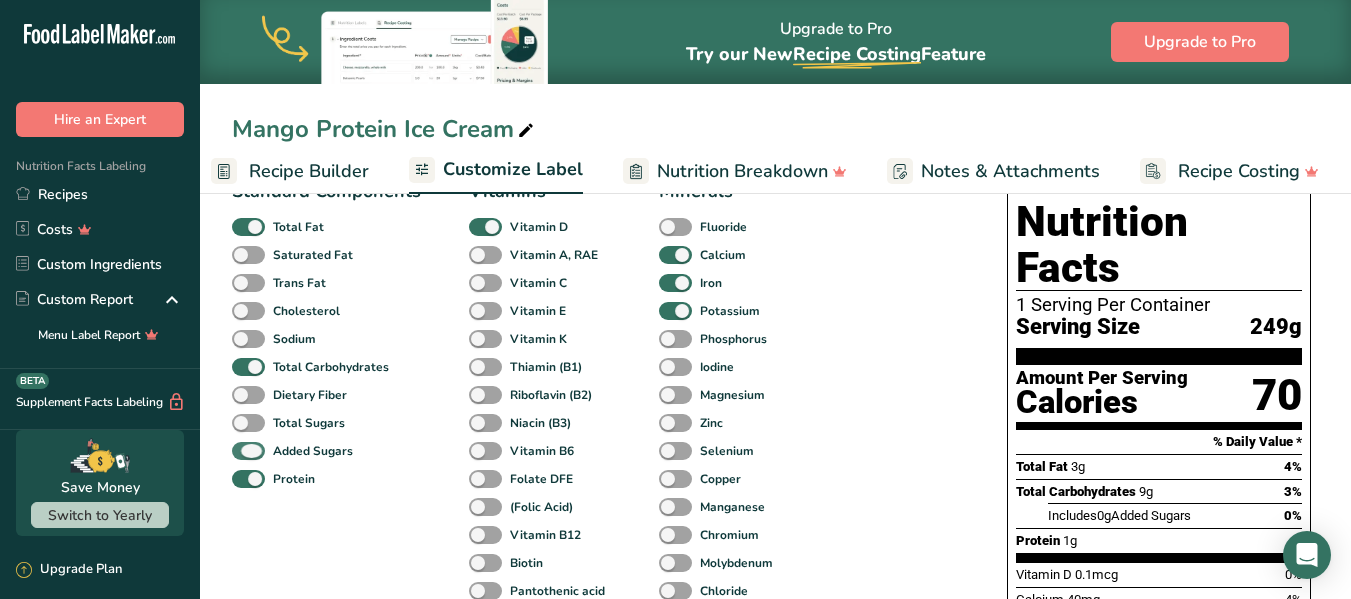 click at bounding box center [248, 451] 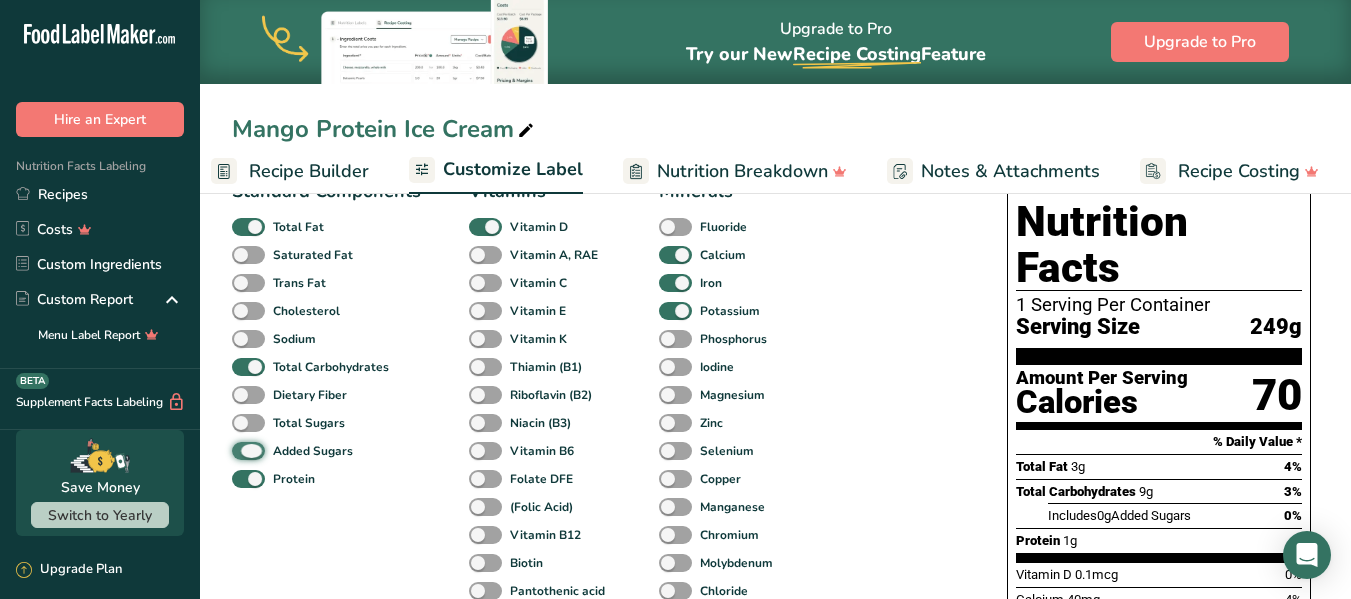 click on "Added Sugars" at bounding box center (238, 450) 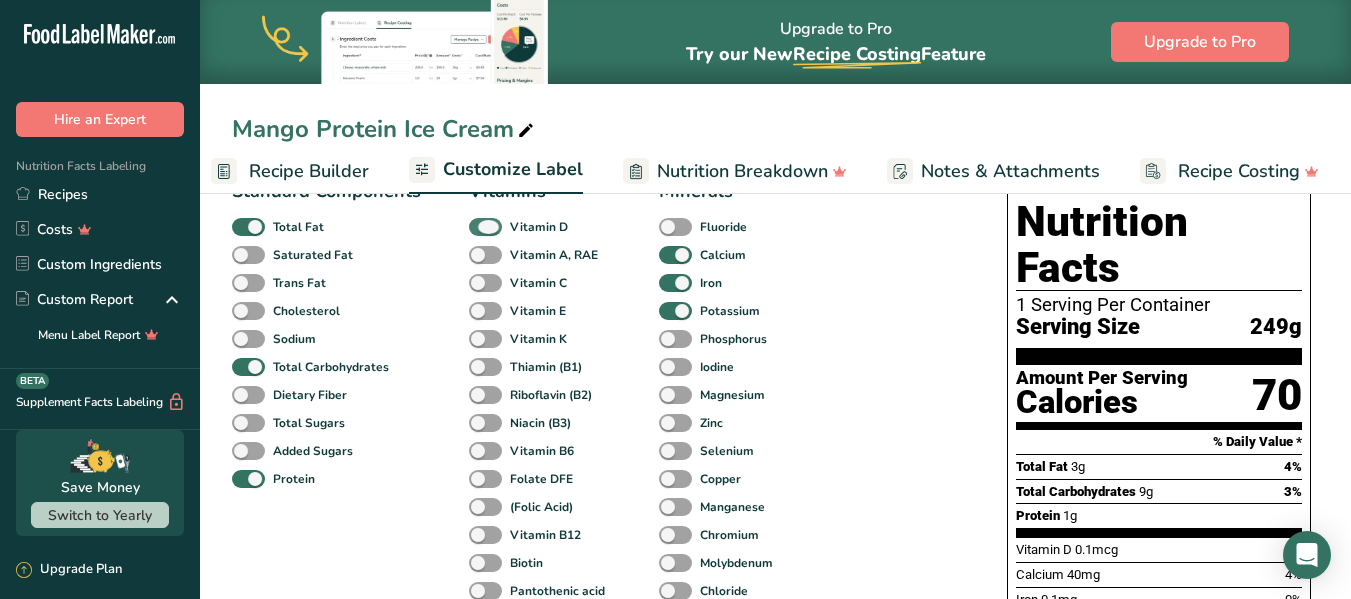 click at bounding box center (485, 227) 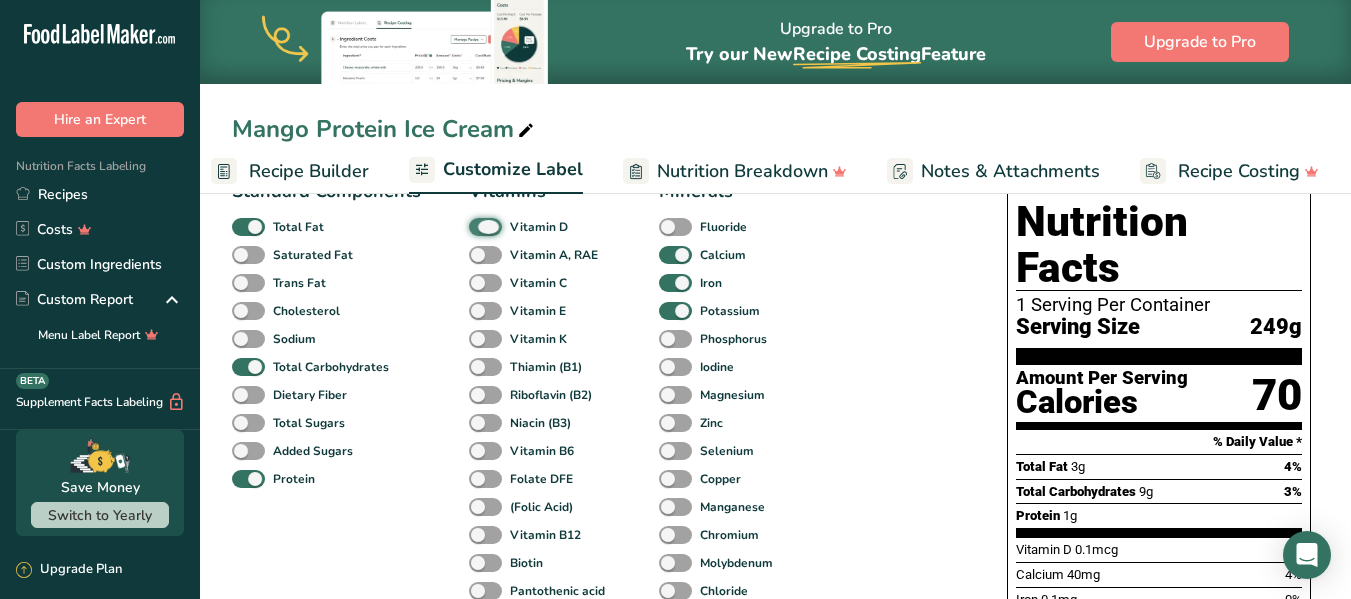 click on "Vitamin D" at bounding box center [475, 226] 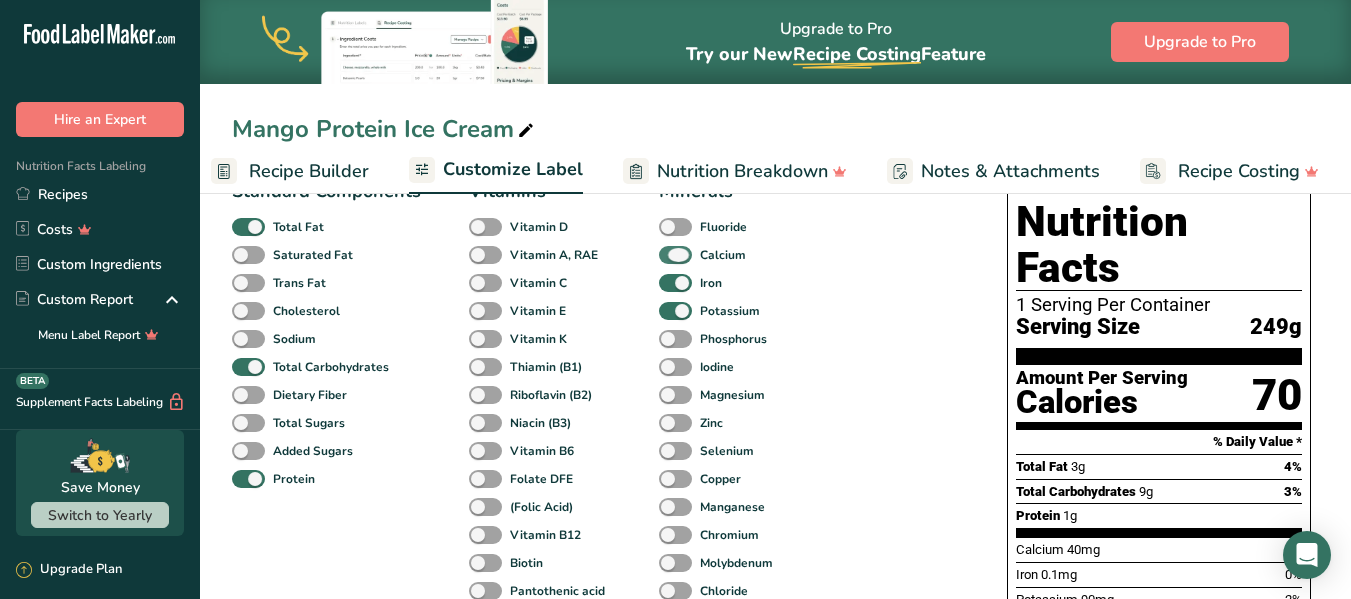 click at bounding box center [675, 255] 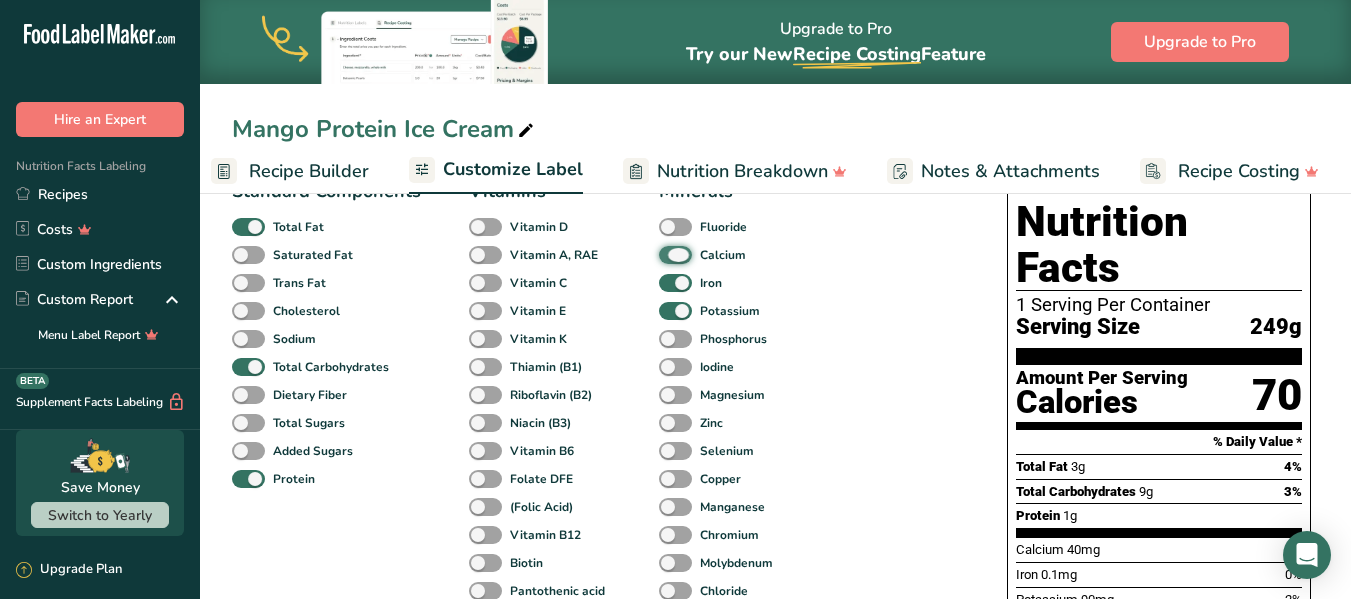 click on "Calcium" at bounding box center (665, 254) 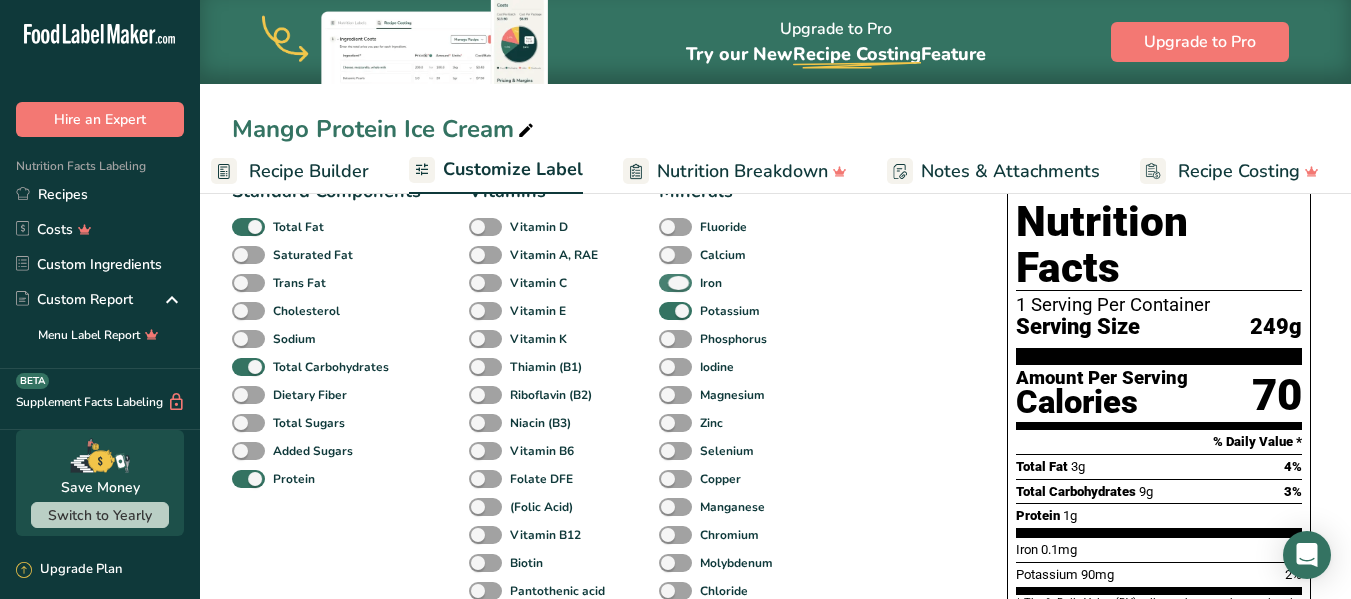 click at bounding box center [675, 283] 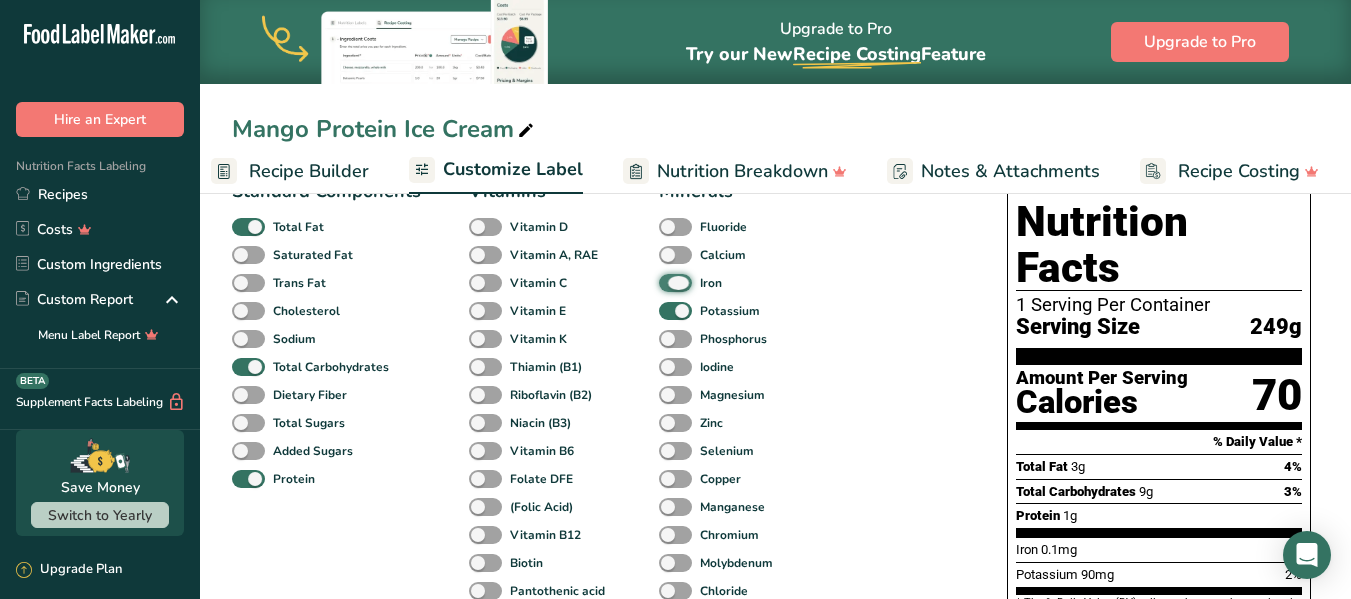 click on "Iron" at bounding box center (665, 282) 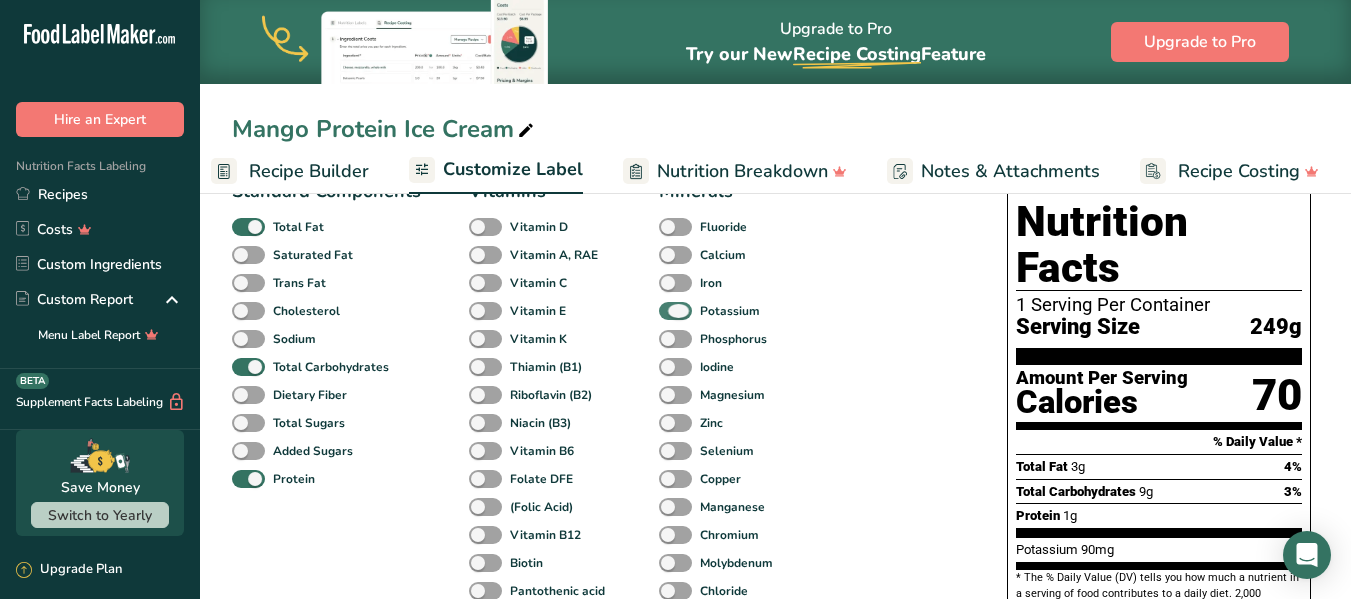click at bounding box center (675, 311) 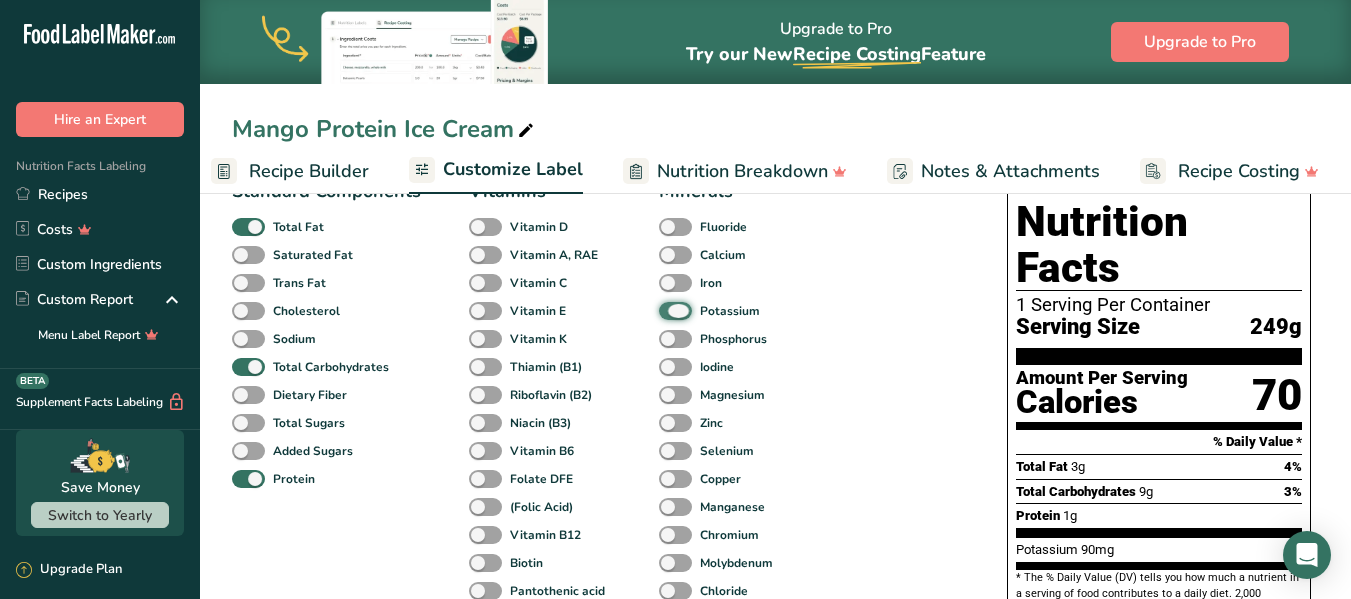 click on "Potassium" at bounding box center (665, 310) 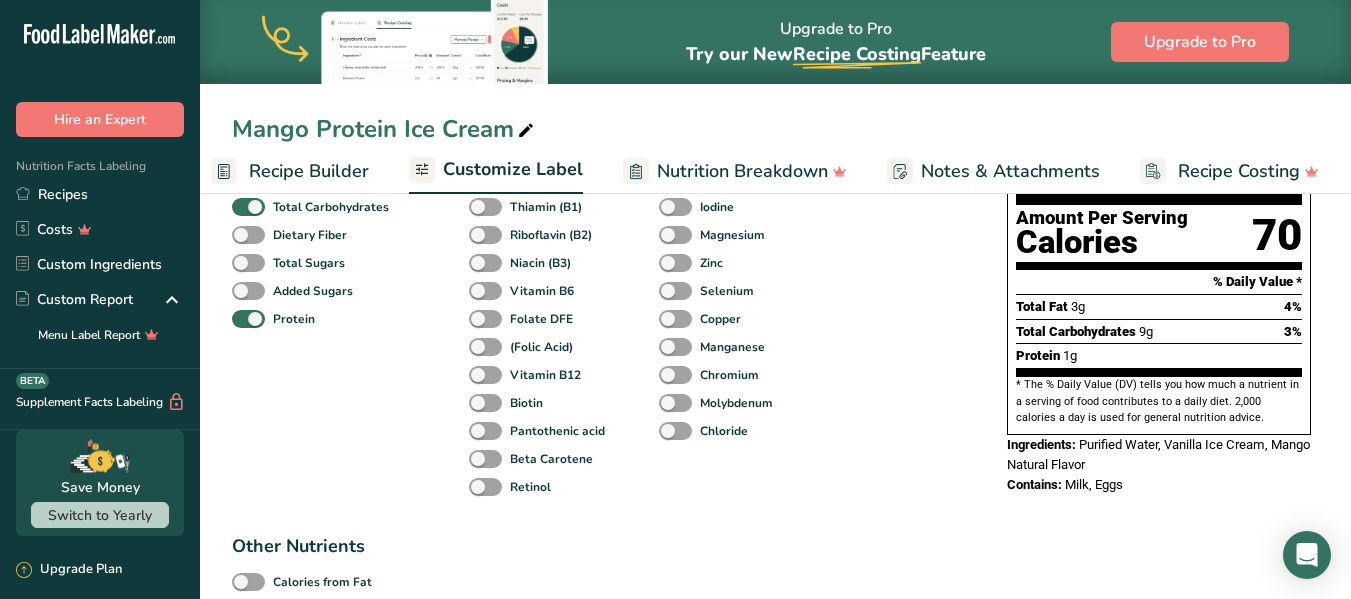 scroll, scrollTop: 0, scrollLeft: 0, axis: both 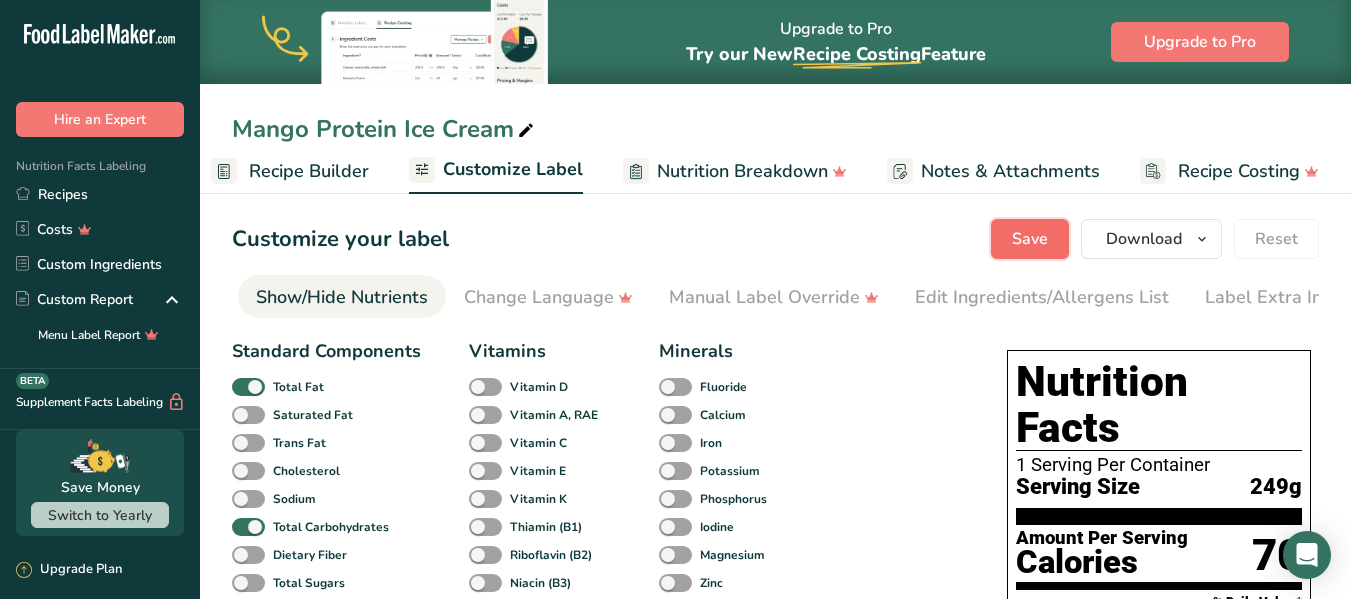 click on "Save" at bounding box center [1030, 239] 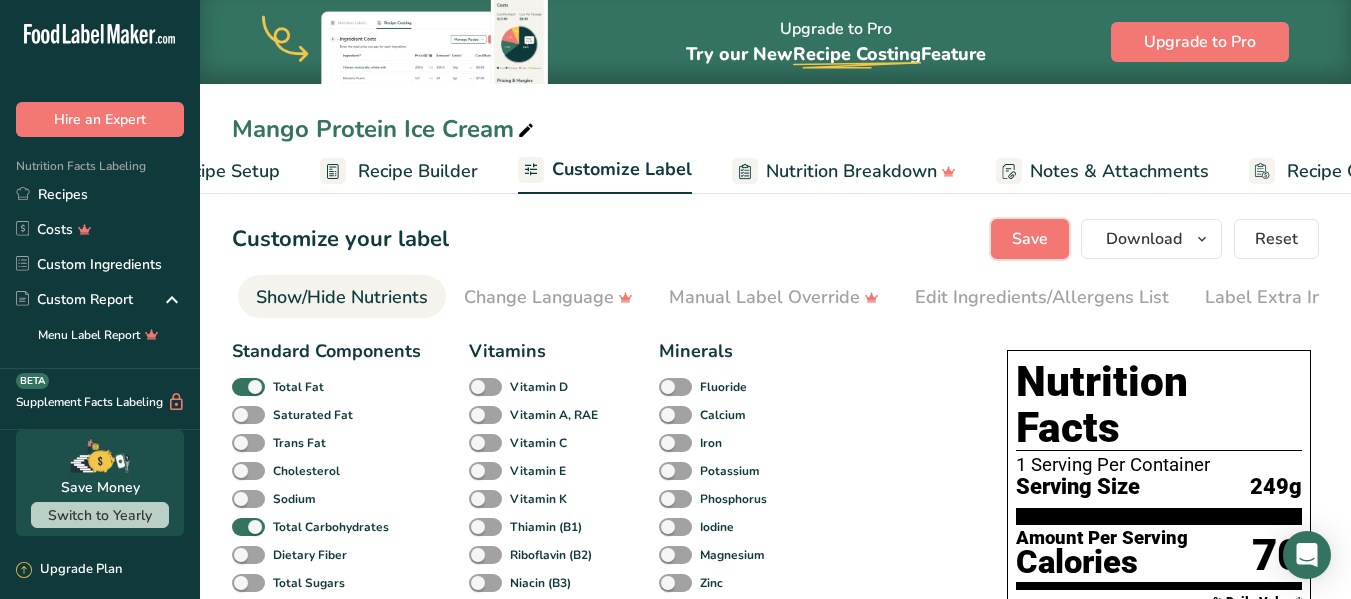 scroll, scrollTop: 0, scrollLeft: 88, axis: horizontal 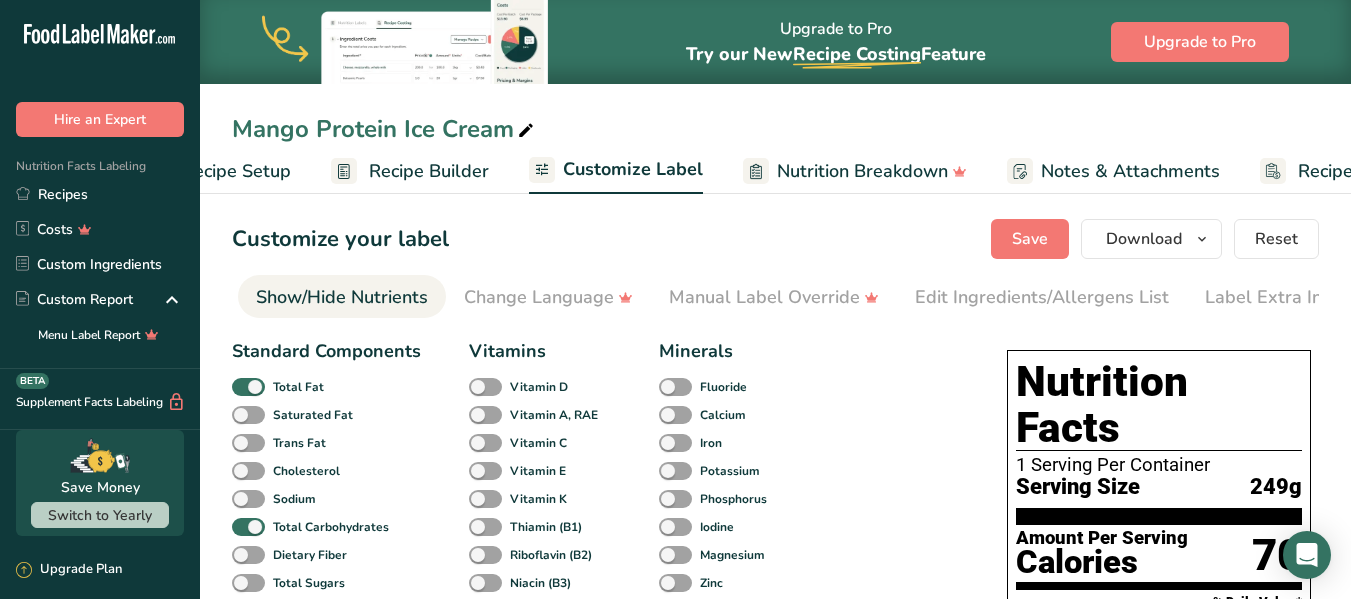 click on "Recipe Setup" at bounding box center (236, 171) 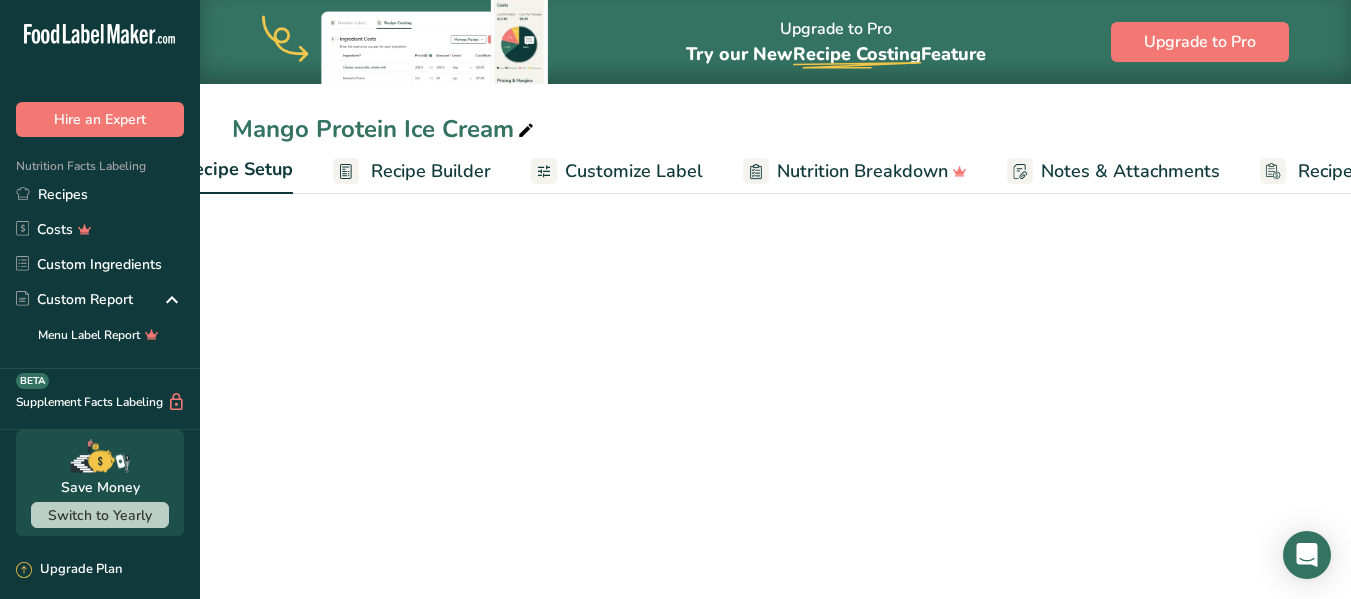 scroll, scrollTop: 0, scrollLeft: 7, axis: horizontal 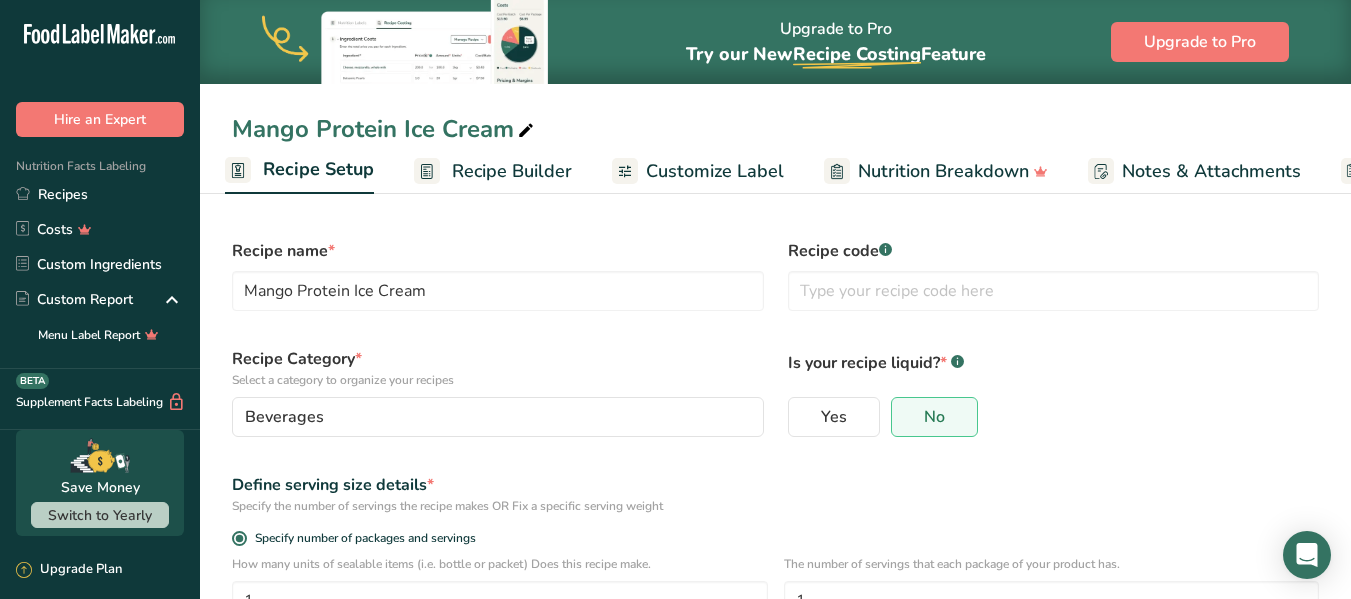 click on "Recipe Builder" at bounding box center (512, 171) 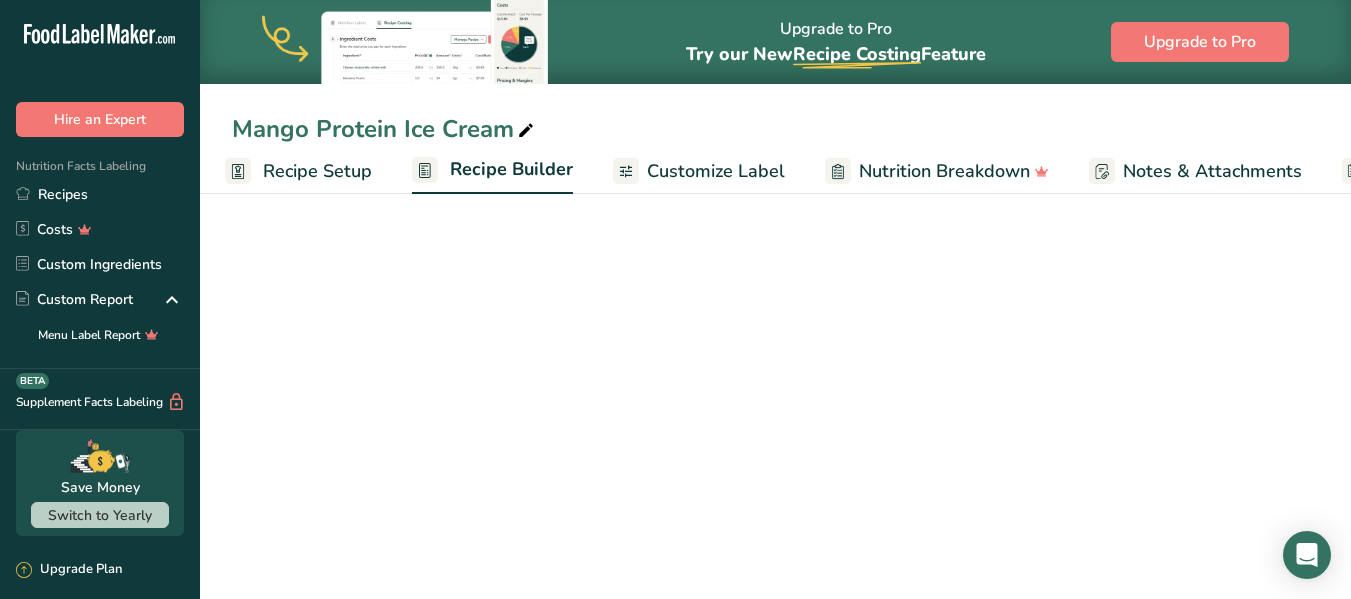 scroll, scrollTop: 0, scrollLeft: 193, axis: horizontal 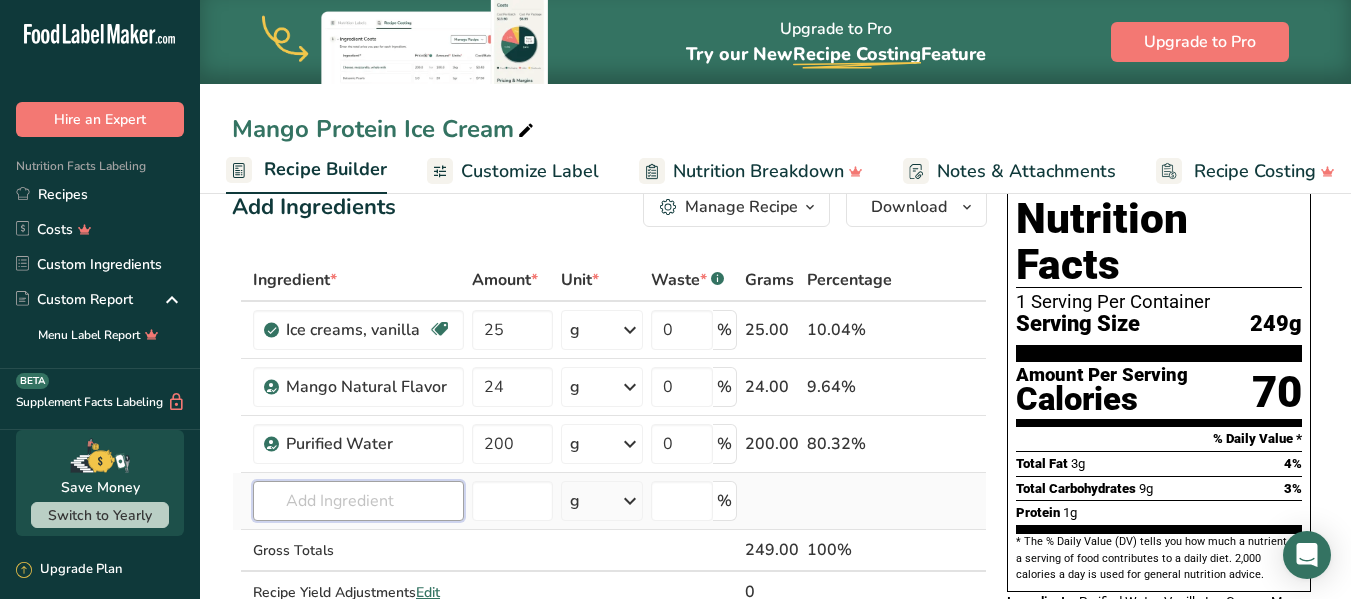 click at bounding box center (358, 501) 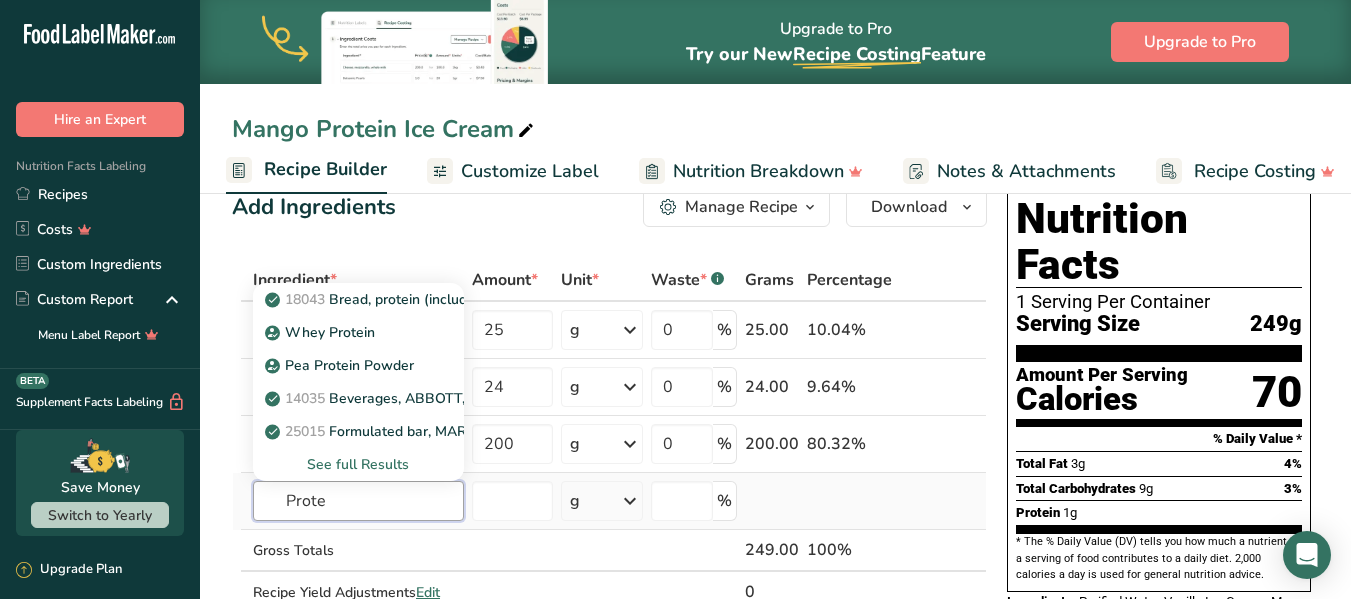 type on "Prote" 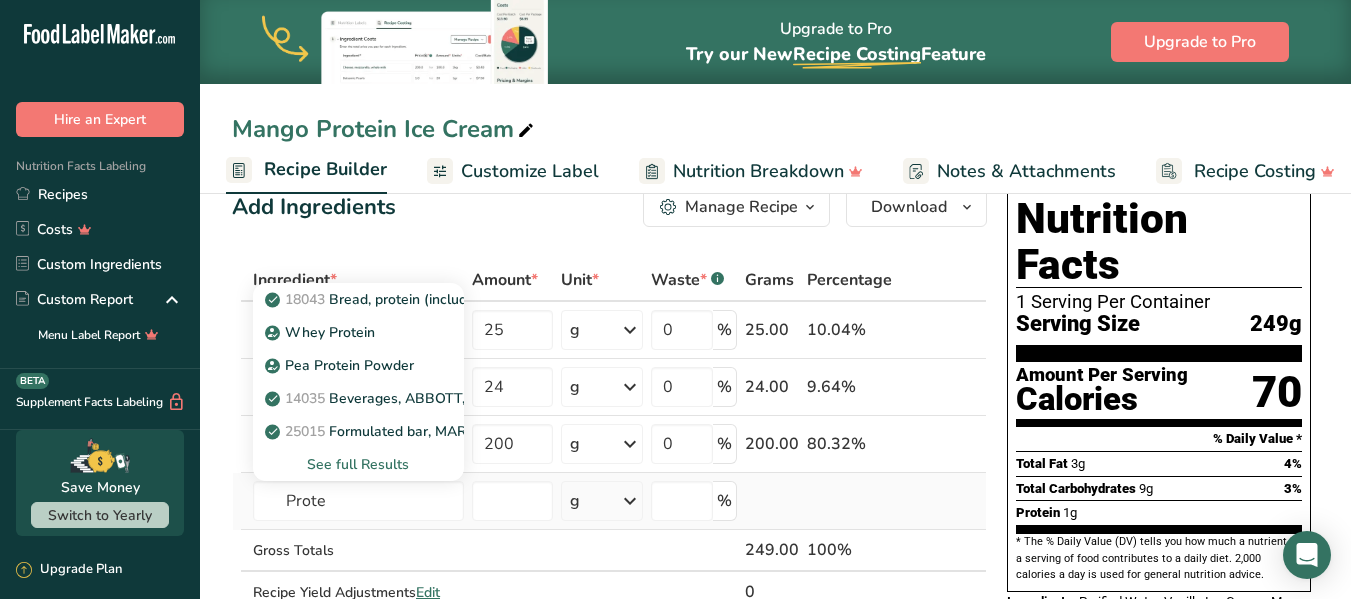click on "See full Results" at bounding box center (358, 464) 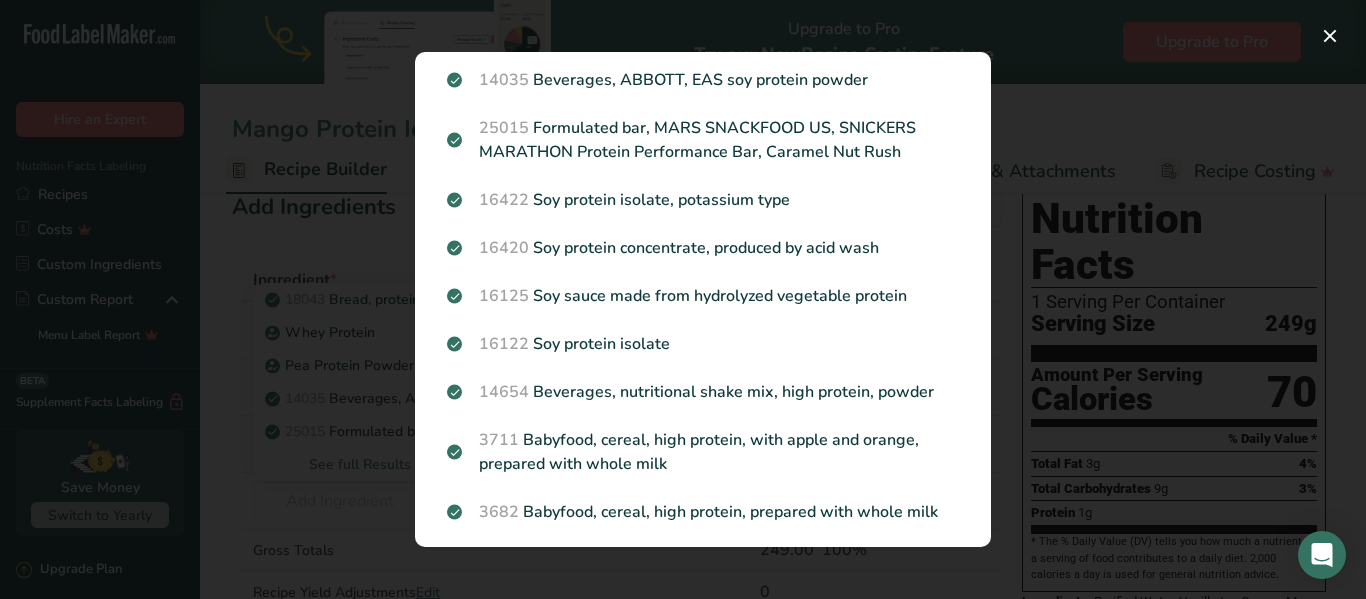 scroll, scrollTop: 240, scrollLeft: 0, axis: vertical 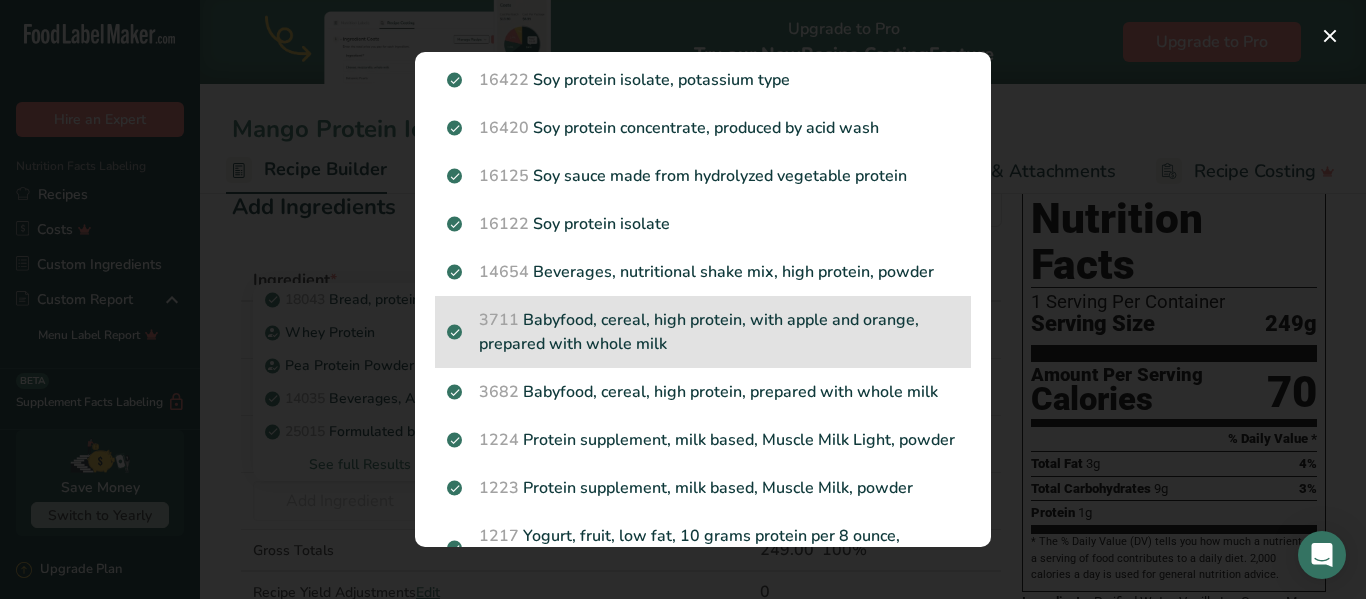 click on "3711
Babyfood, cereal, high protein, with apple and orange, prepared with whole milk" at bounding box center [703, 332] 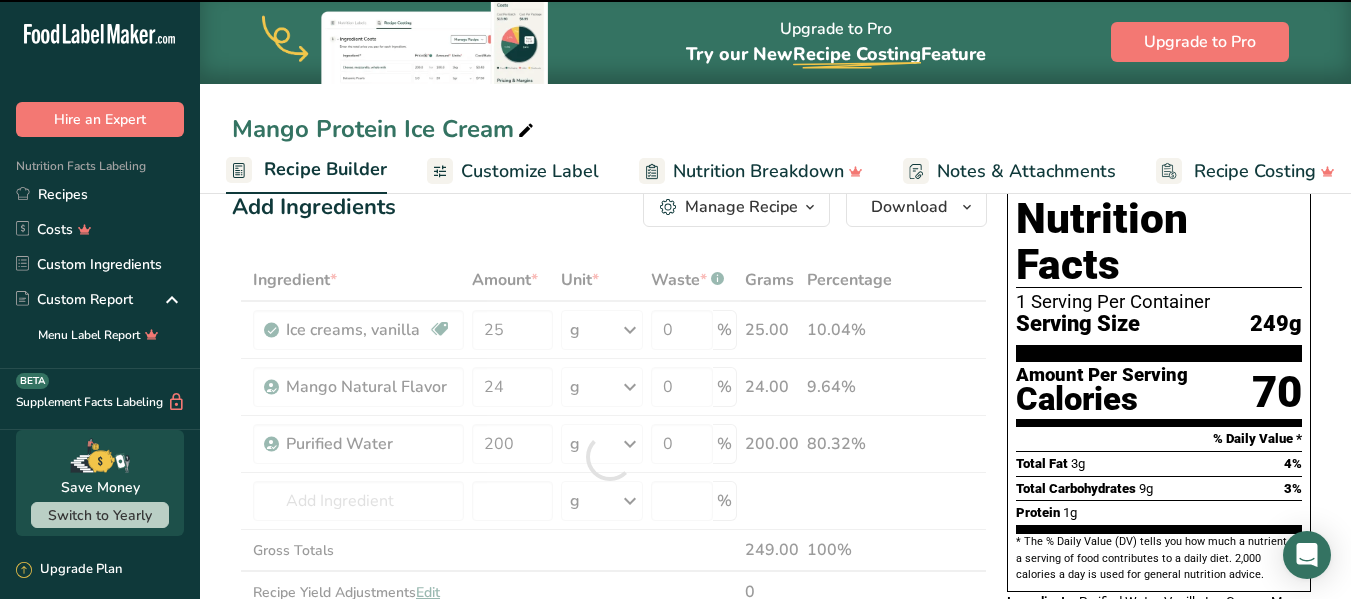 type on "0" 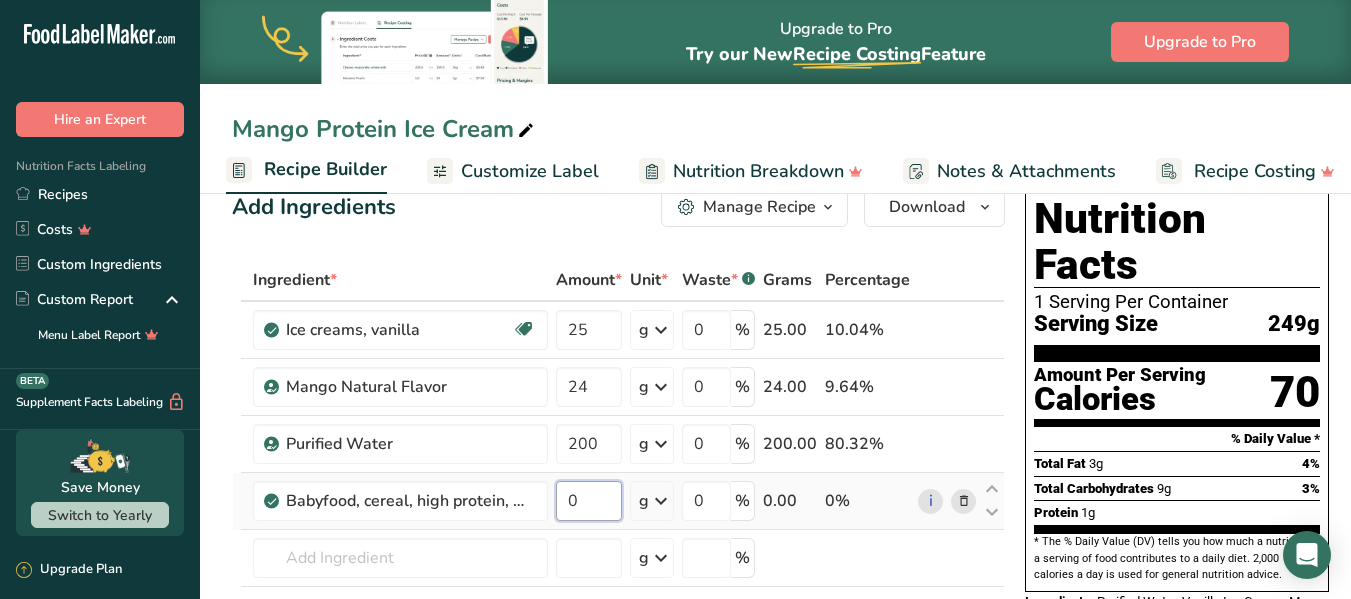 click on "0" at bounding box center (589, 501) 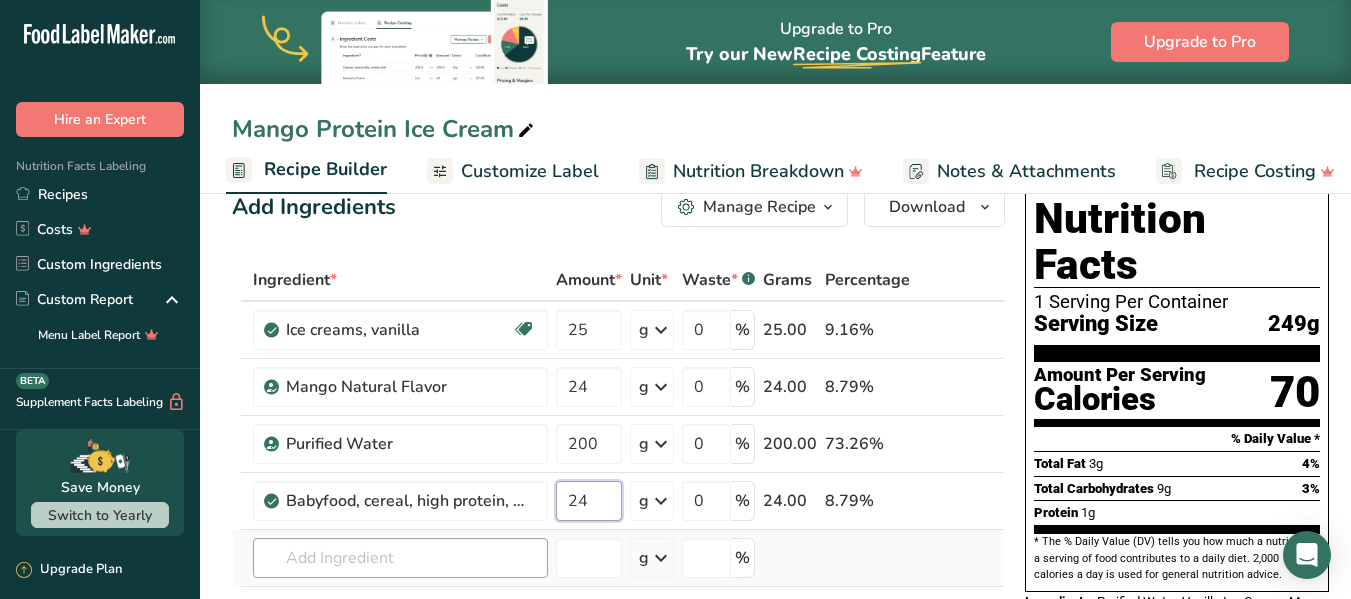 type on "24" 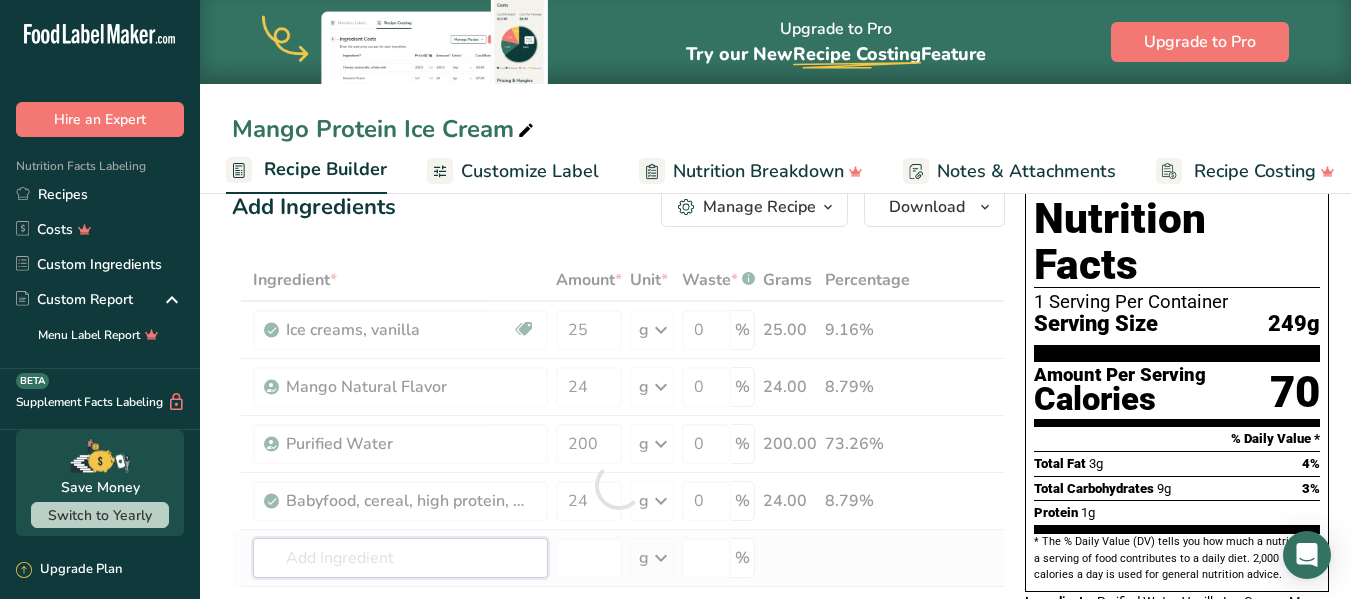 click on "Ingredient *
Amount *
Unit *
Waste *   .a-a{fill:#347362;}.b-a{fill:#fff;}          Grams
Percentage
Ice creams, vanilla
Gluten free
Vegetarian
Soy free
25
g
Portions
1 serving 1/2 cup
Weight Units
g
kg
mg
See more
Volume Units
l
Volume units require a density conversion. If you know your ingredient's density enter it below. Otherwise, click on "RIA" our AI Regulatory bot - she will be able to help you
lb/ft3
g/cm3
Confirm
mL
lb/ft3
g/cm3
fl oz" at bounding box center (618, 485) 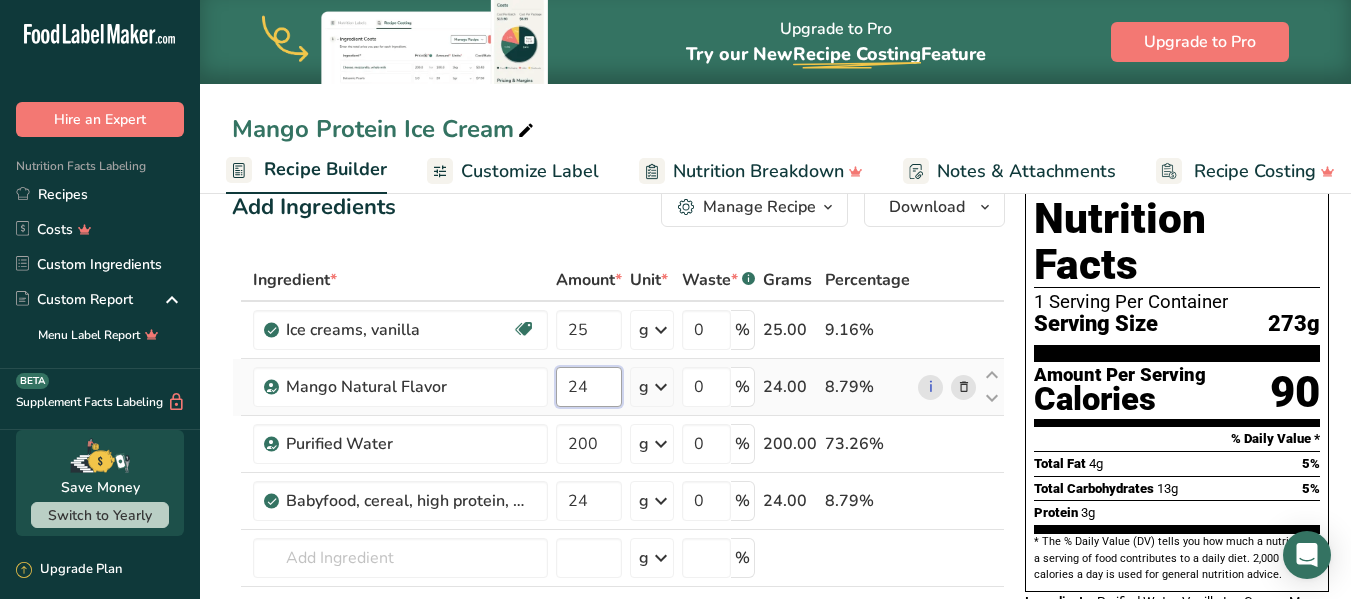 click on "24" at bounding box center (589, 387) 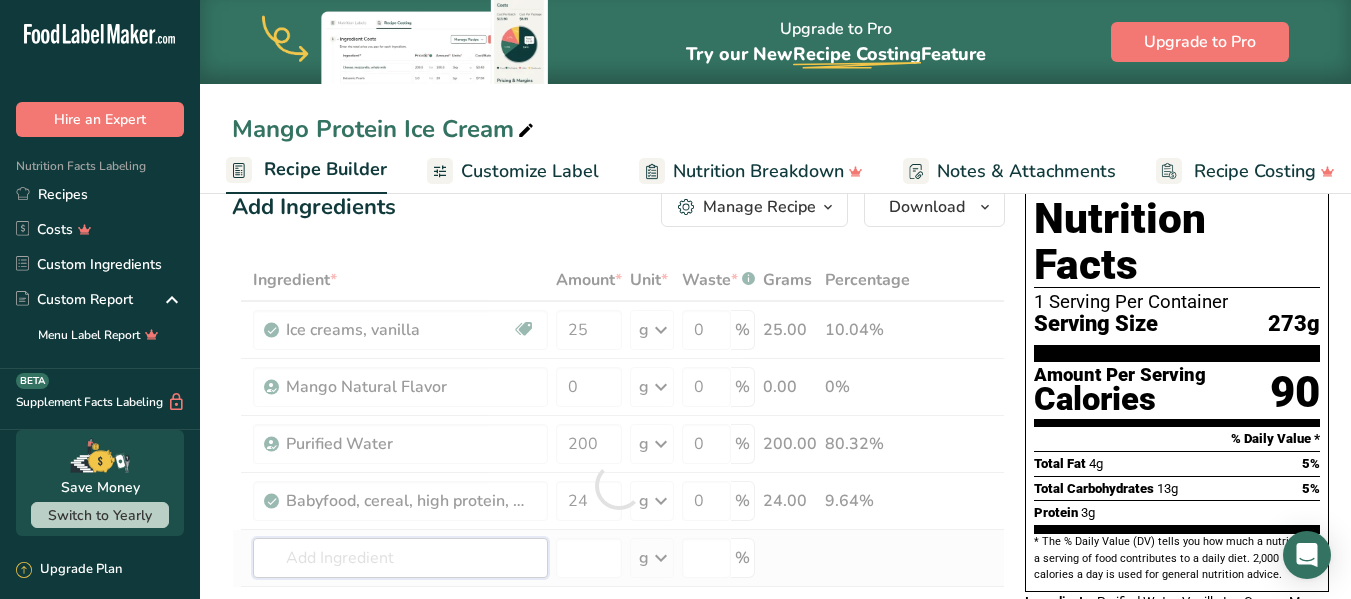 click on "Ingredient *
Amount *
Unit *
Waste *   .a-a{fill:#347362;}.b-a{fill:#fff;}          Grams
Percentage
Ice creams, vanilla
Gluten free
Vegetarian
Soy free
25
g
Portions
1 serving 1/2 cup
Weight Units
g
kg
mg
See more
Volume Units
l
Volume units require a density conversion. If you know your ingredient's density enter it below. Otherwise, click on "RIA" our AI Regulatory bot - she will be able to help you
lb/ft3
g/cm3
Confirm
mL
lb/ft3
g/cm3
fl oz" at bounding box center [618, 485] 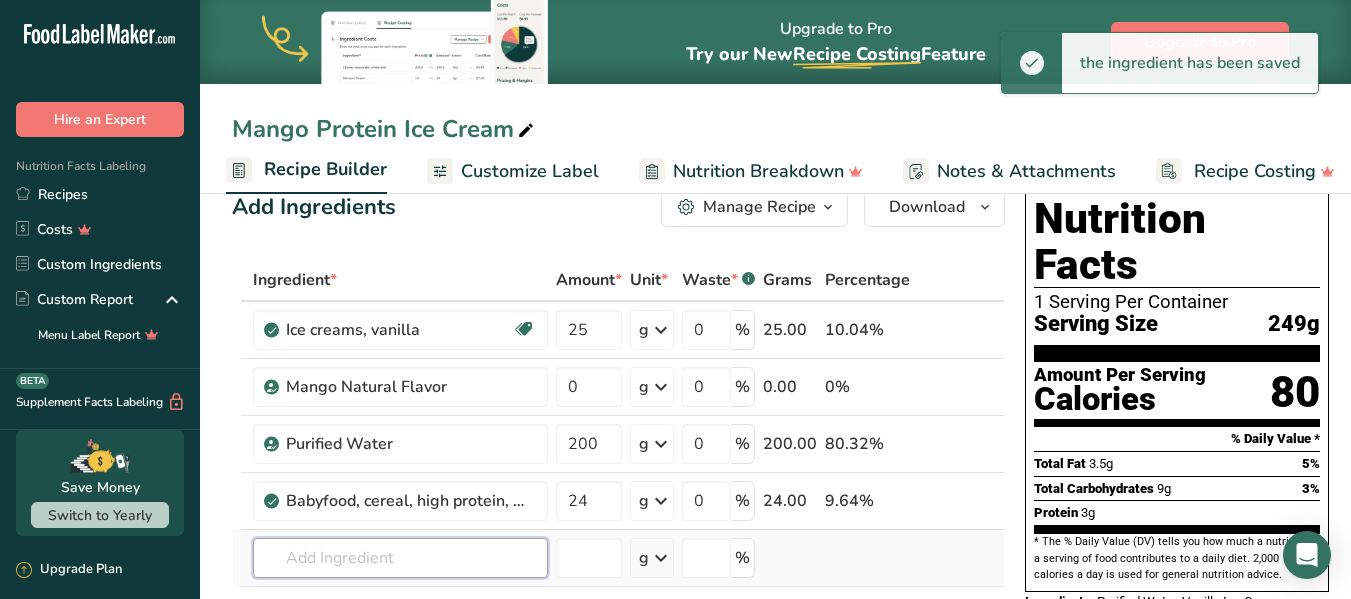 click at bounding box center [400, 558] 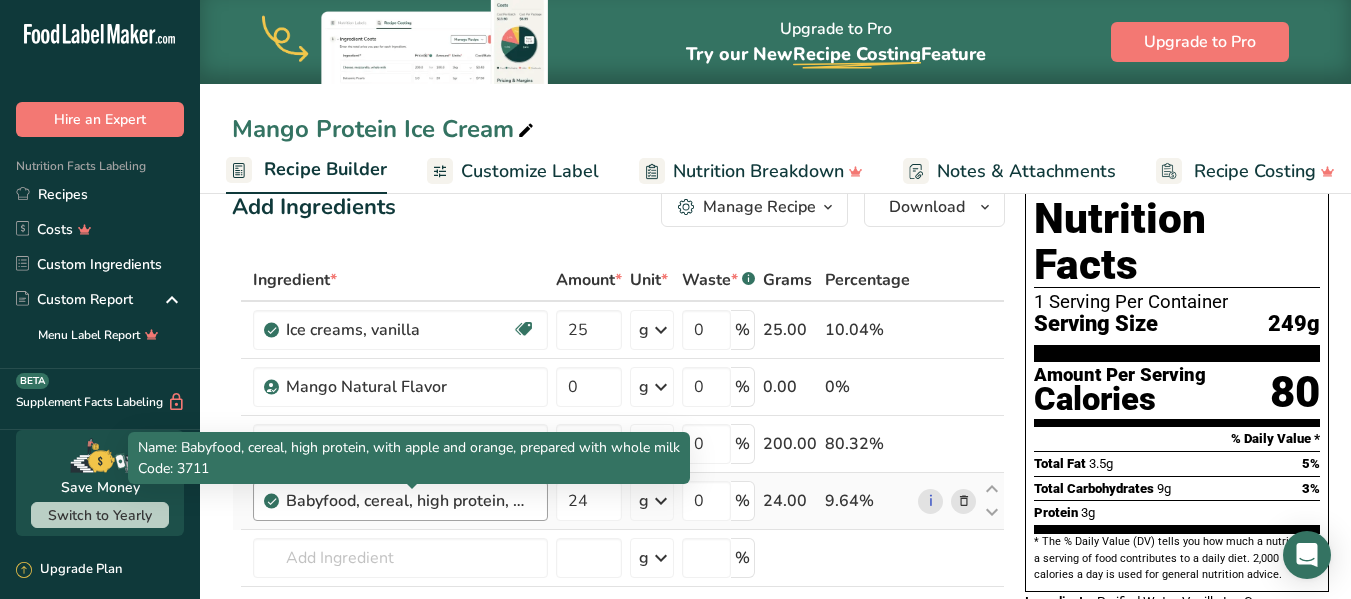 click on "Babyfood, cereal, high protein, with apple and orange, prepared with whole milk" at bounding box center [411, 501] 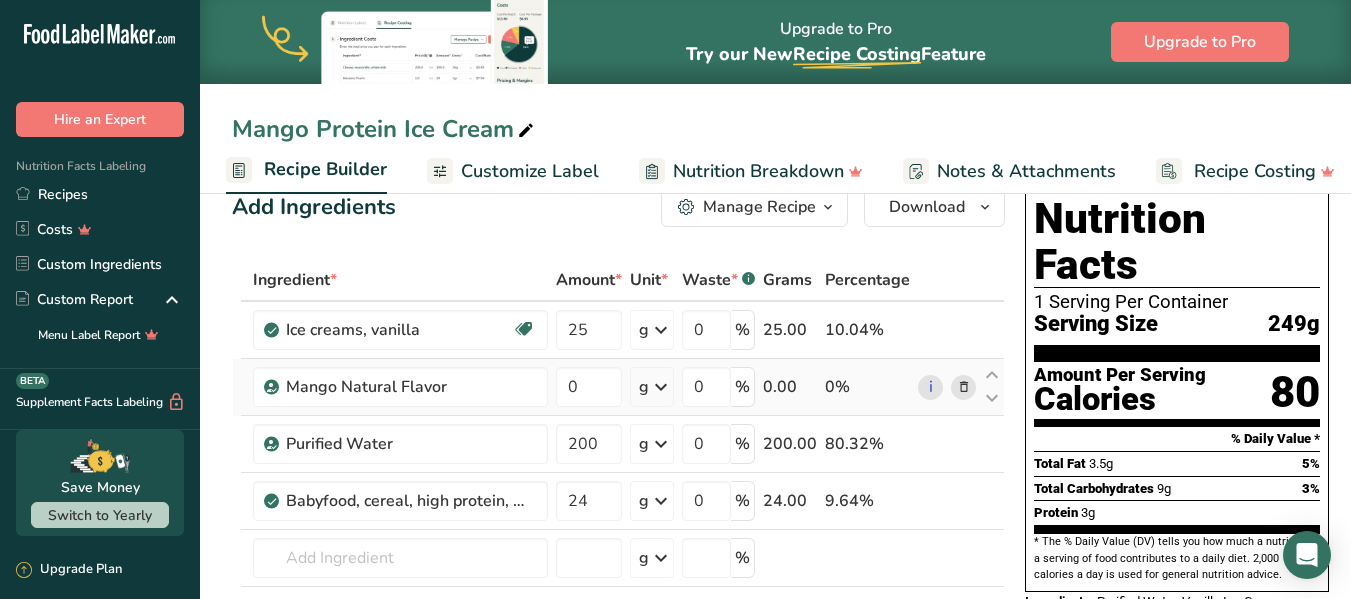 click at bounding box center (964, 387) 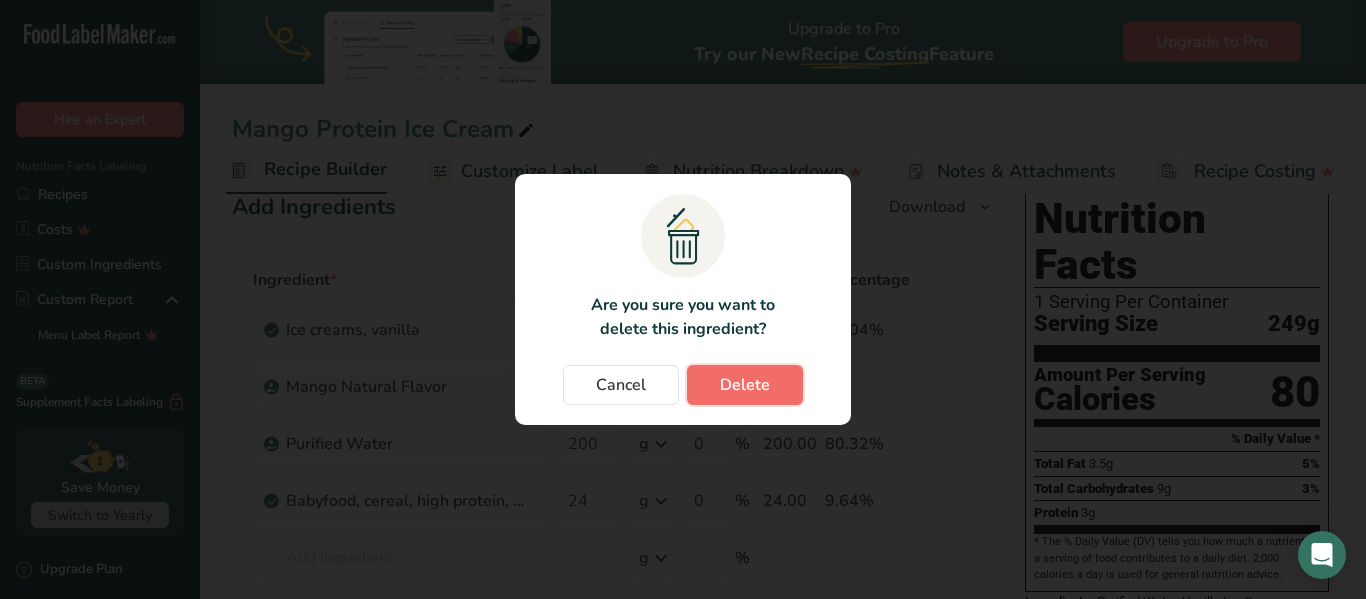 click on "Delete" at bounding box center [745, 385] 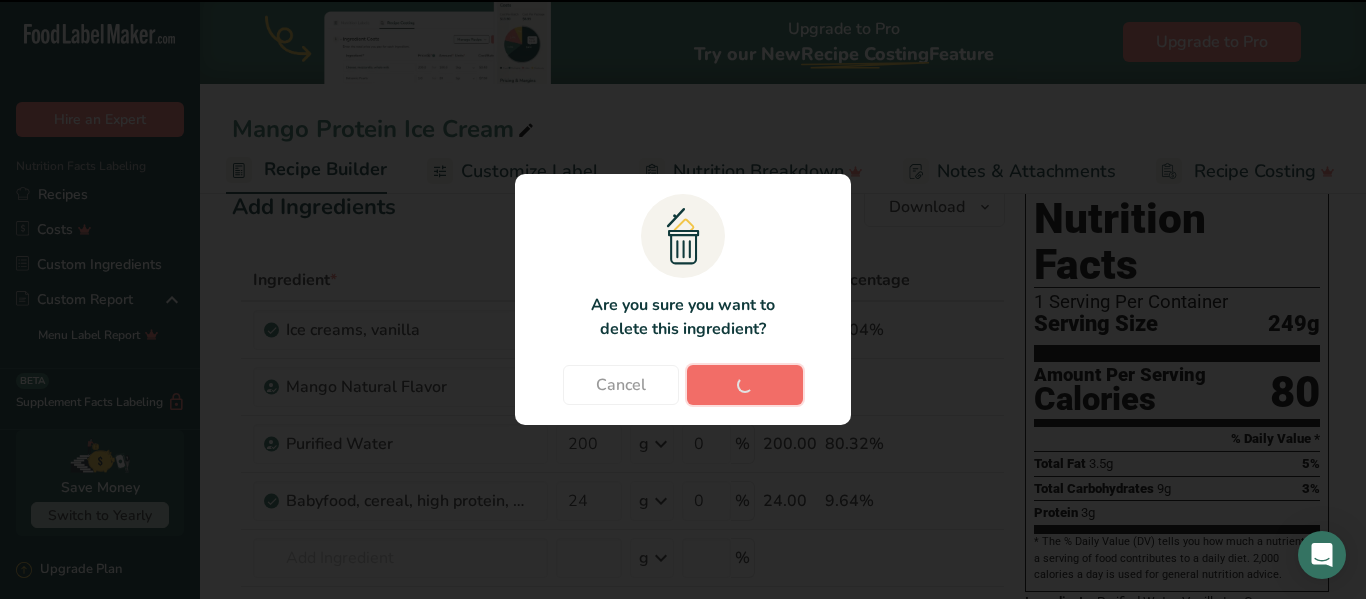 type on "200" 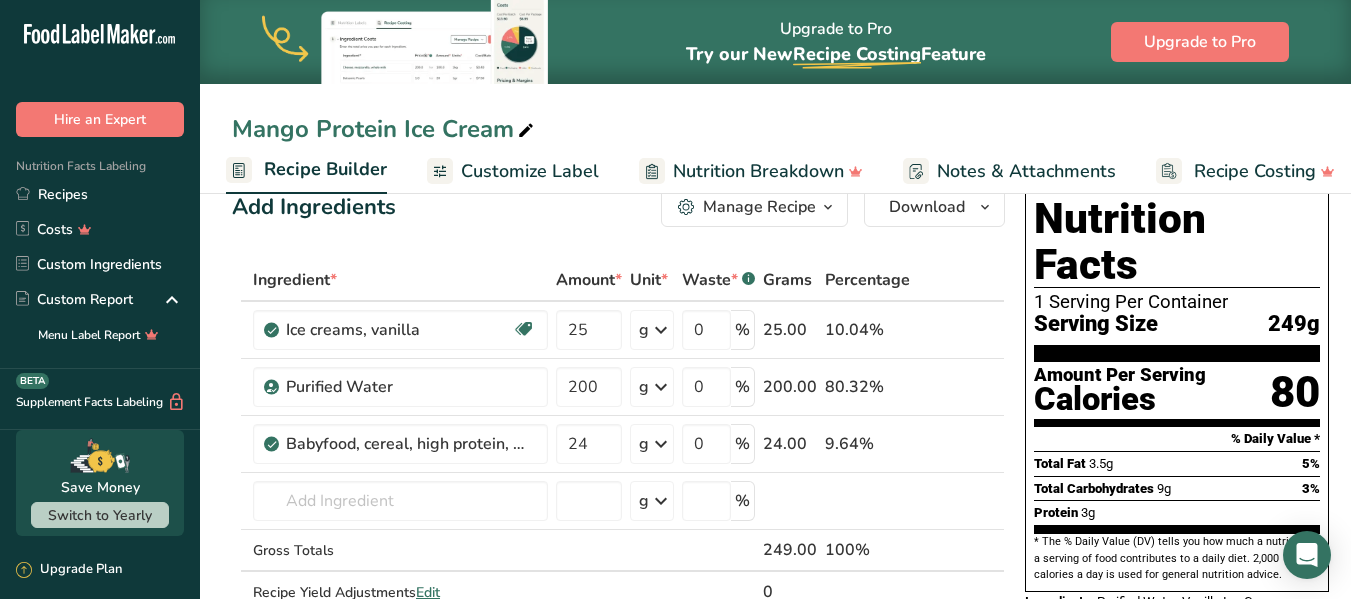 click at bounding box center [526, 131] 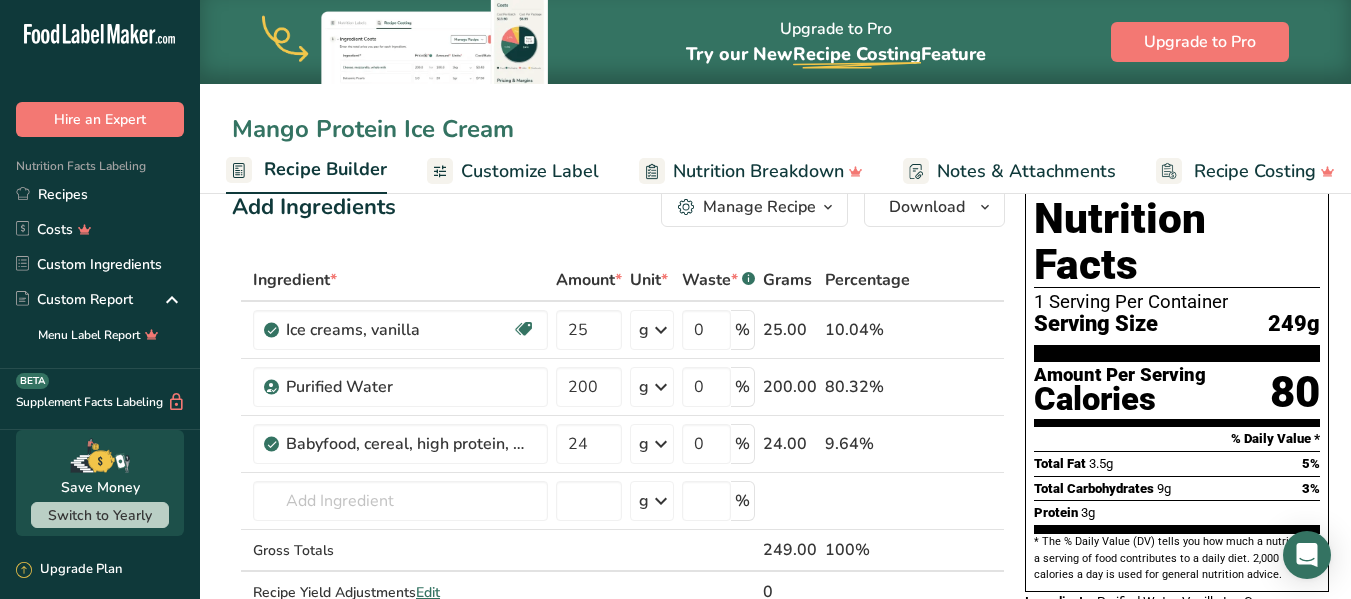 click on "Mango Protein Ice Cream" at bounding box center [775, 129] 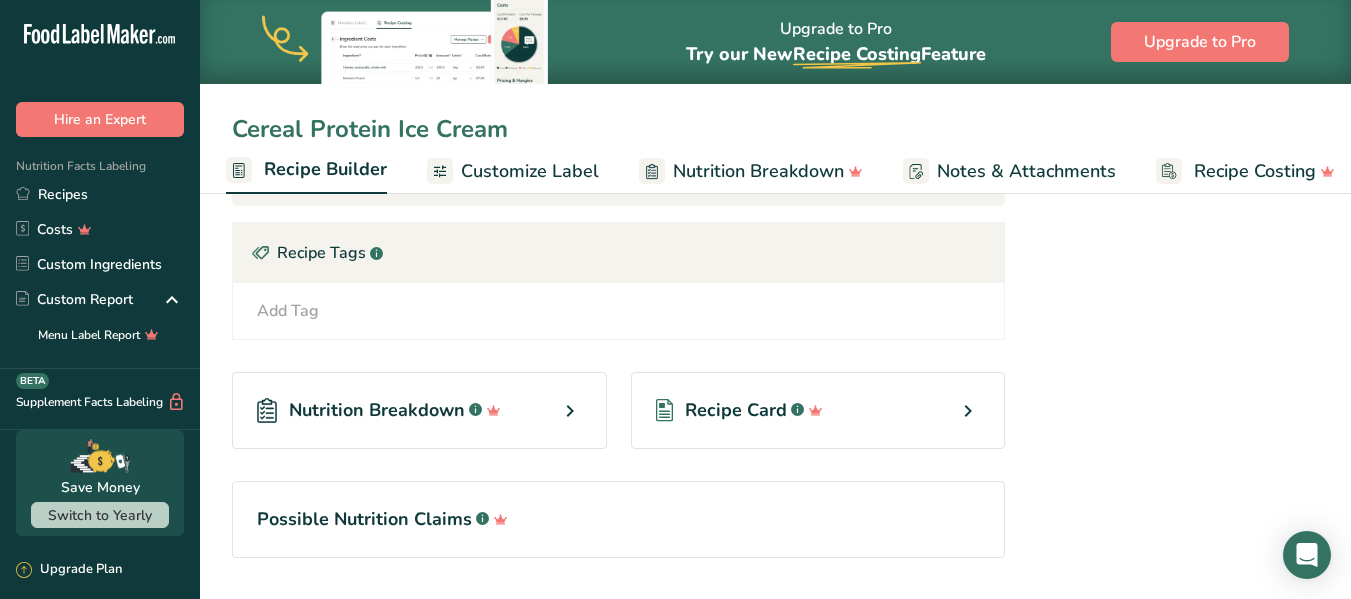 scroll, scrollTop: 812, scrollLeft: 0, axis: vertical 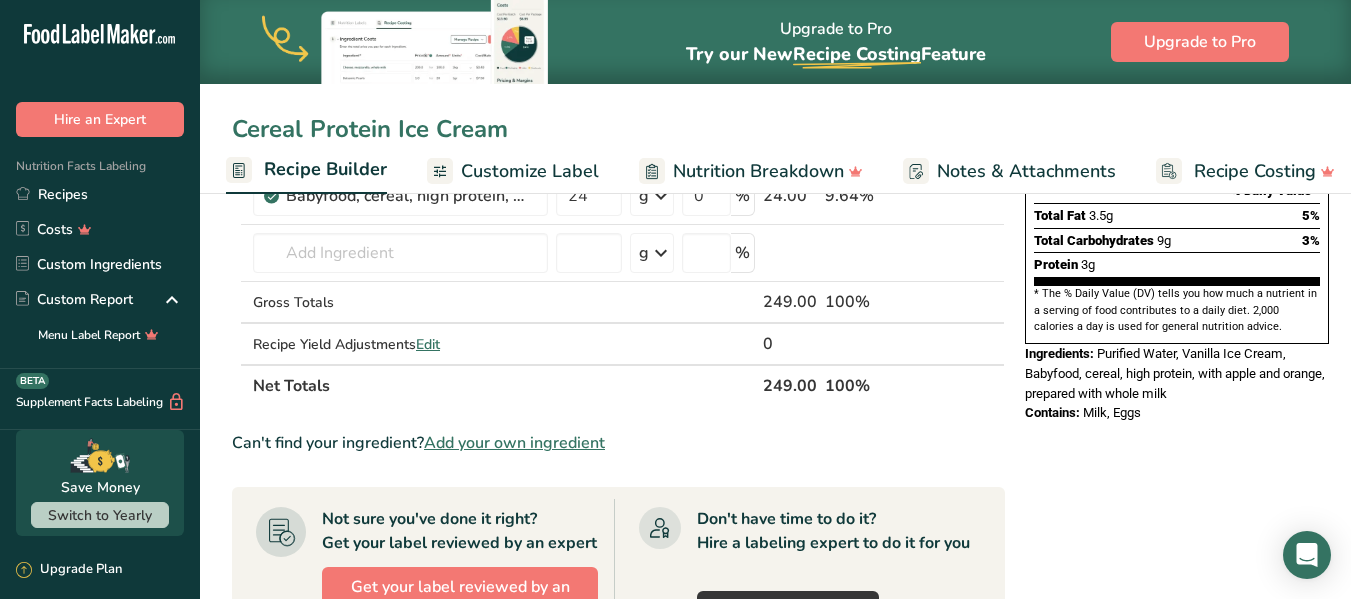 click on "Cereal Protein Ice Cream" at bounding box center [775, 129] 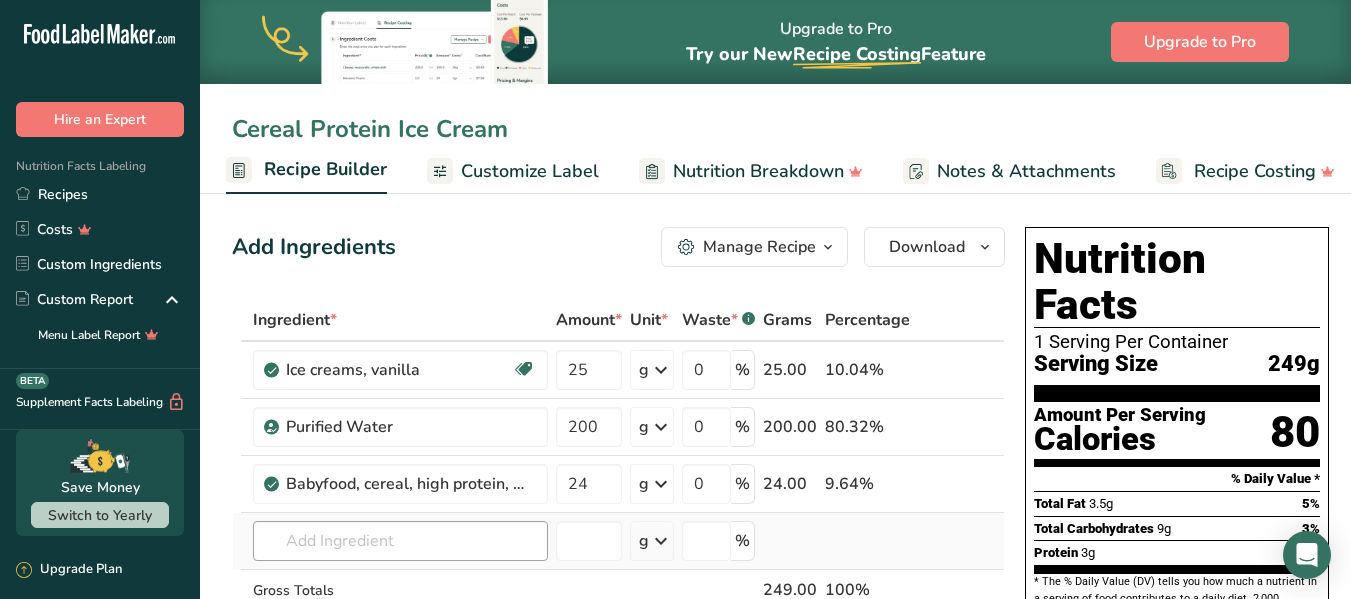 type on "Cereal Protein Ice Cream" 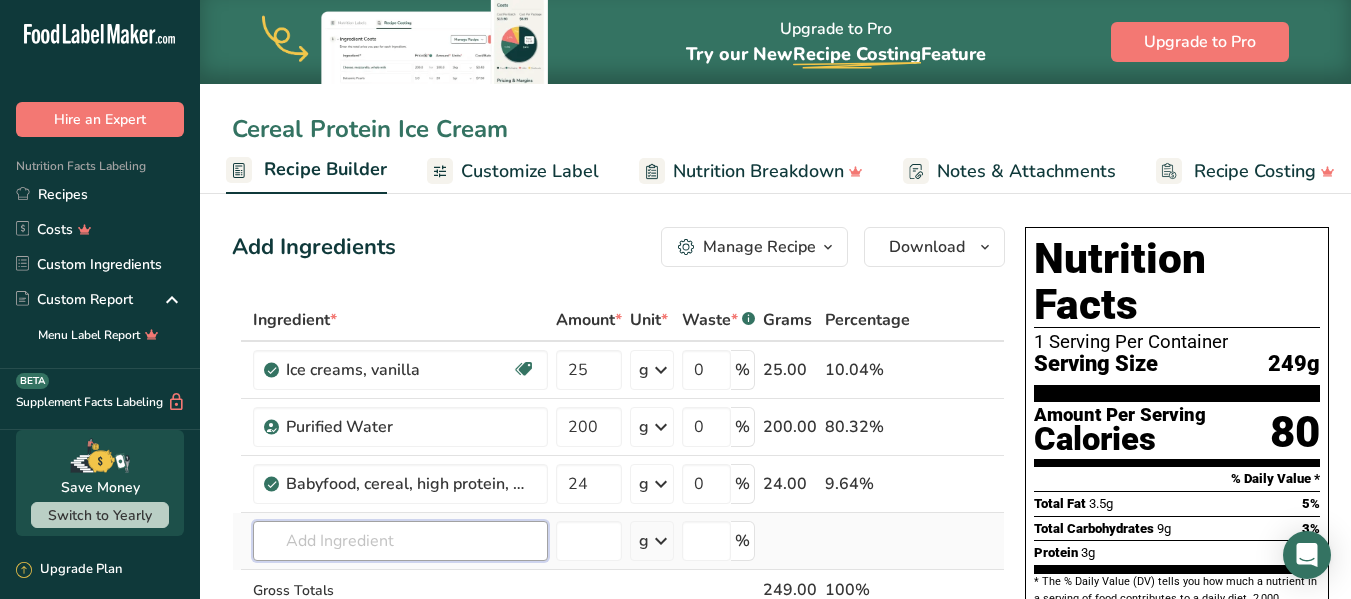click at bounding box center [400, 541] 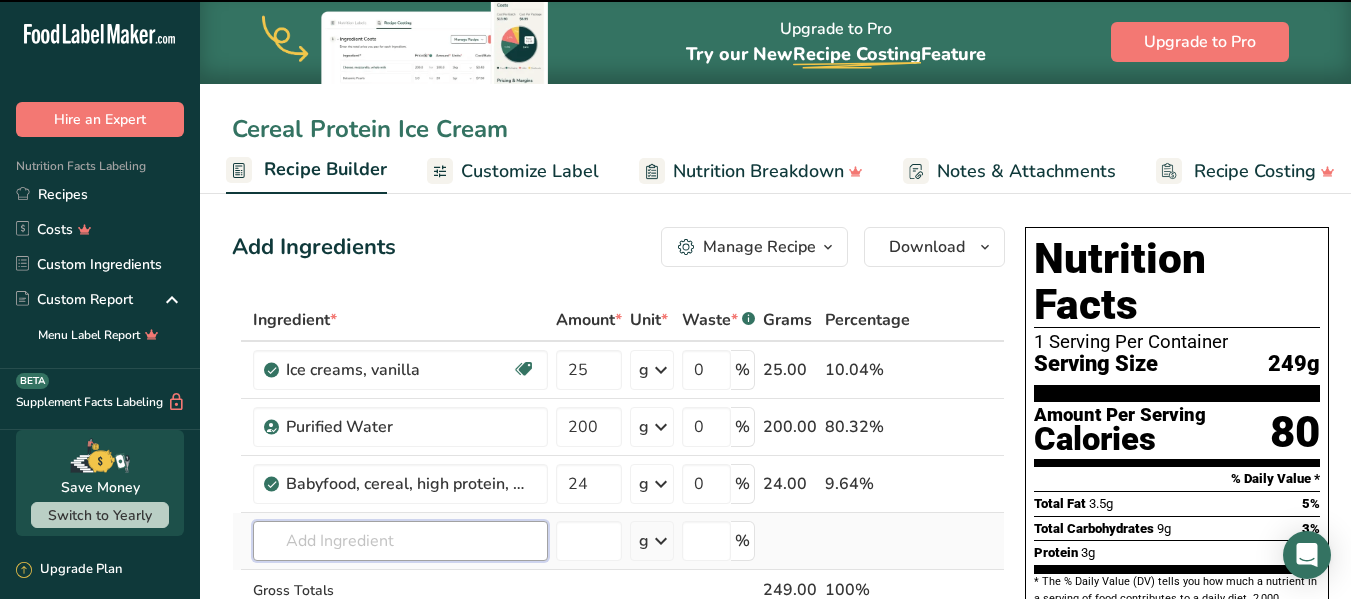 click at bounding box center (400, 541) 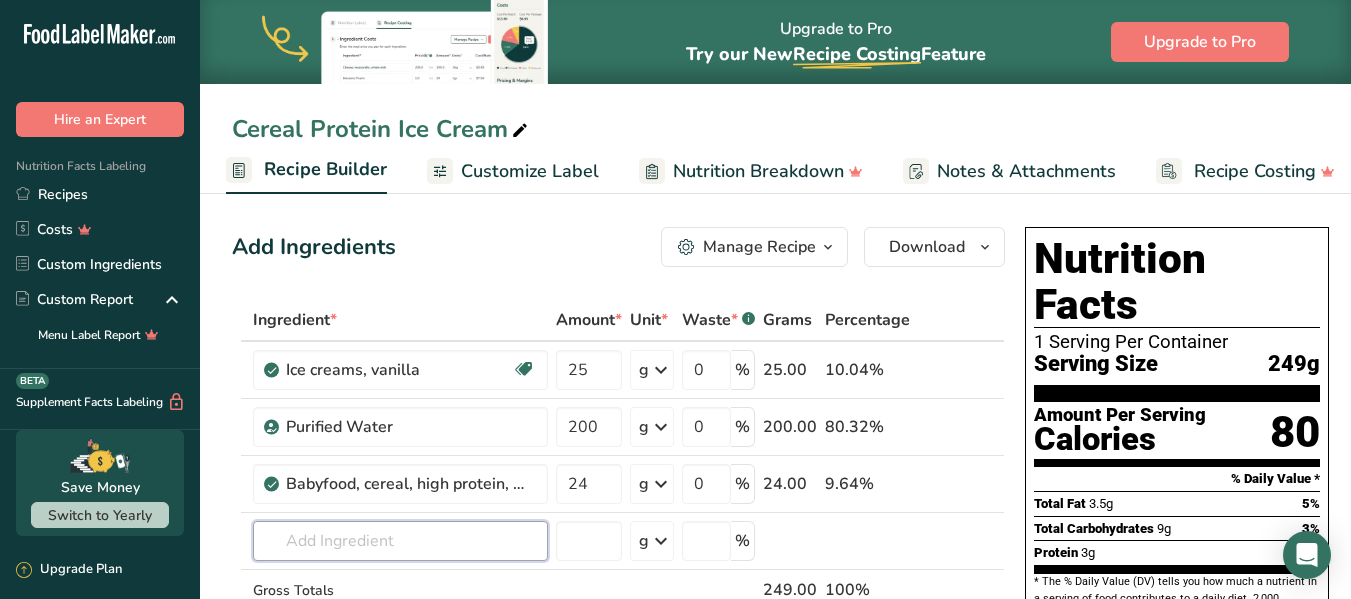 scroll, scrollTop: 40, scrollLeft: 0, axis: vertical 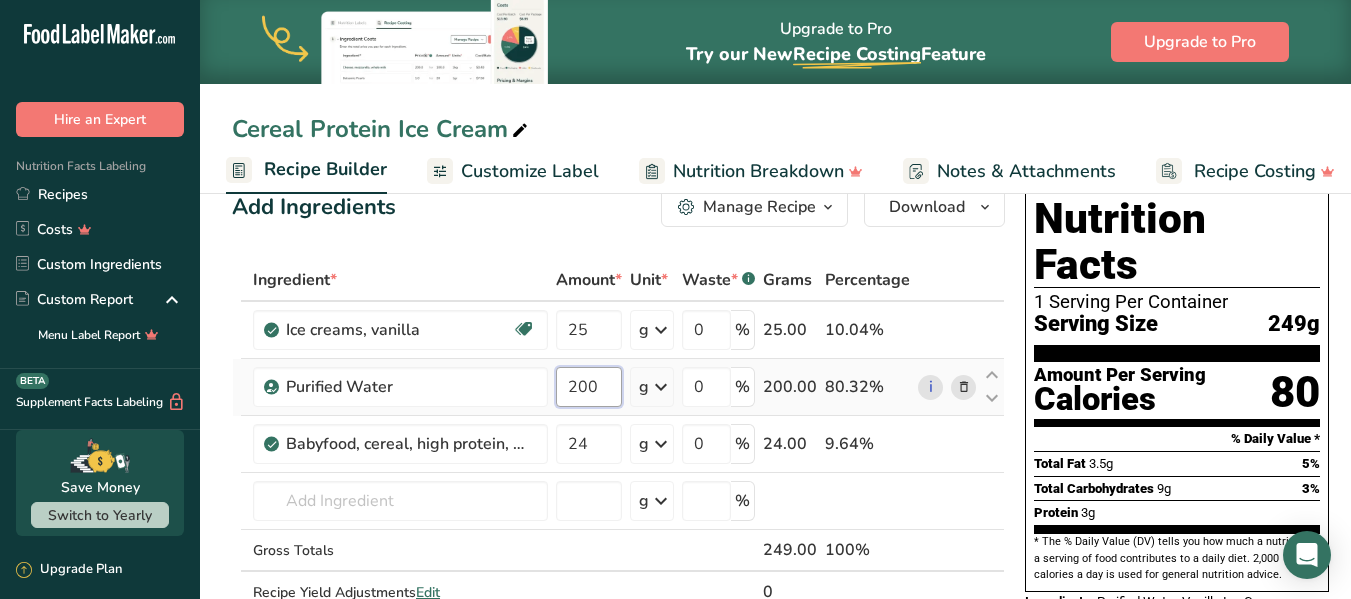 click on "200" at bounding box center (589, 387) 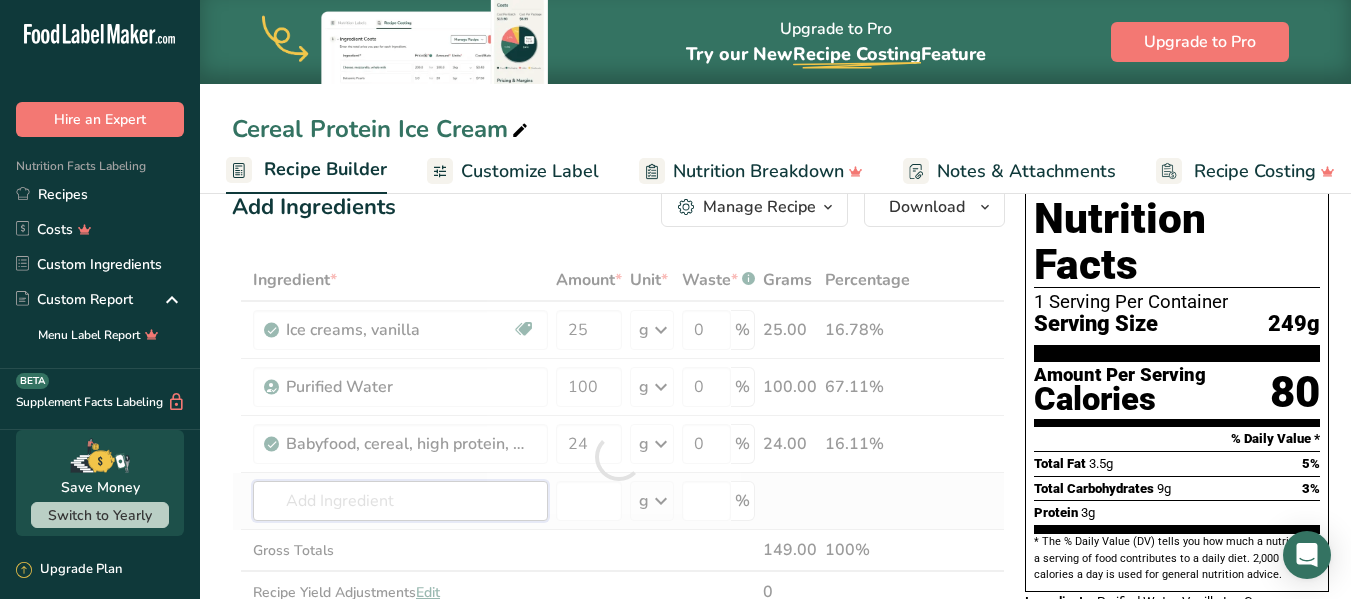 click on "Ingredient *
Amount *
Unit *
Waste *   .a-a{fill:#347362;}.b-a{fill:#fff;}          Grams
Percentage
Ice creams, vanilla
Gluten free
Vegetarian
Soy free
25
g
Portions
1 serving 1/2 cup
Weight Units
g
kg
mg
See more
Volume Units
l
Volume units require a density conversion. If you know your ingredient's density enter it below. Otherwise, click on "RIA" our AI Regulatory bot - she will be able to help you
lb/ft3
g/cm3
Confirm
mL
lb/ft3
g/cm3
fl oz" at bounding box center (618, 457) 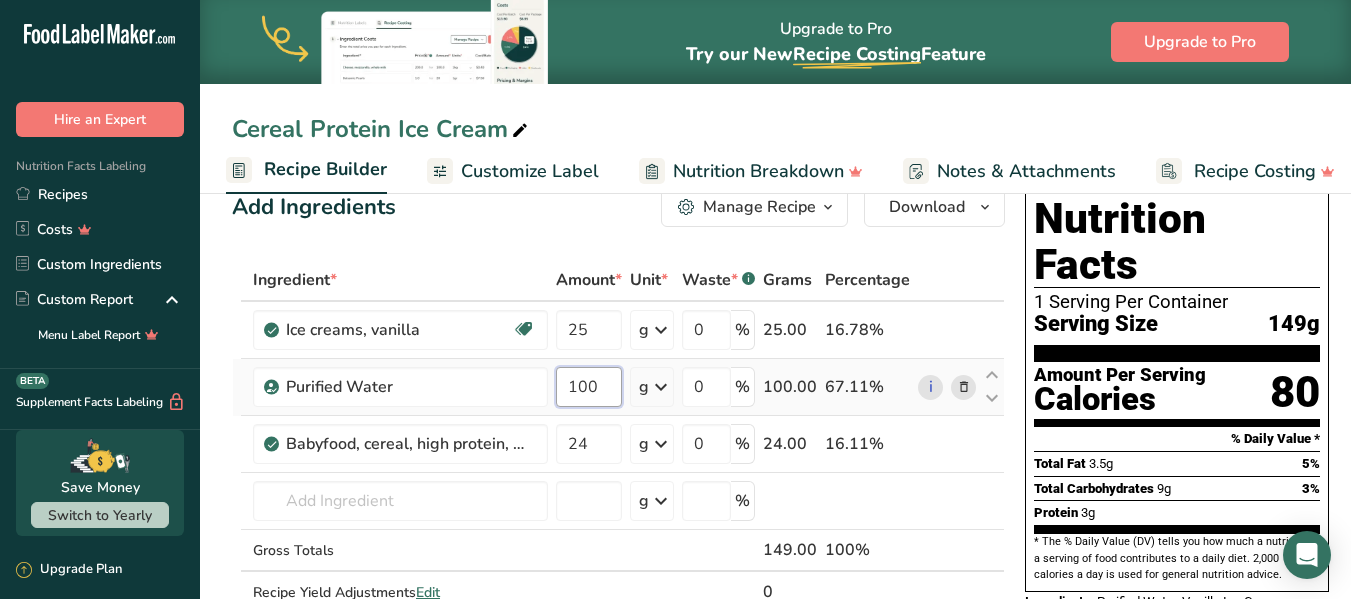 click on "100" at bounding box center (589, 387) 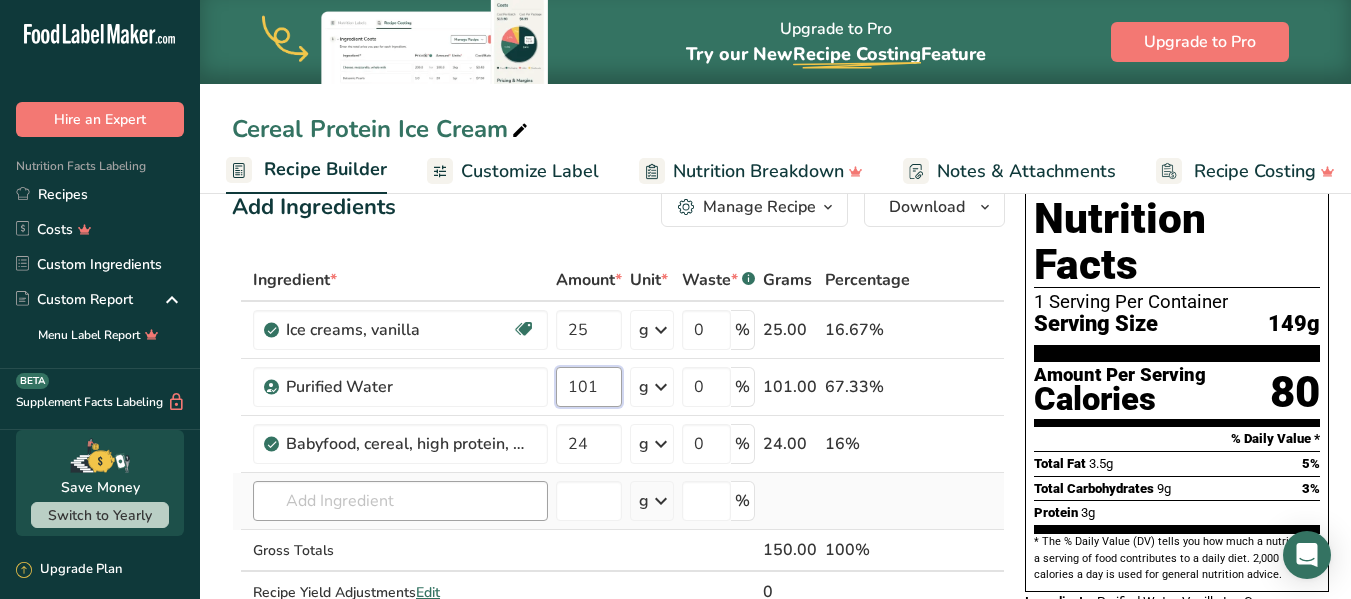 type on "101" 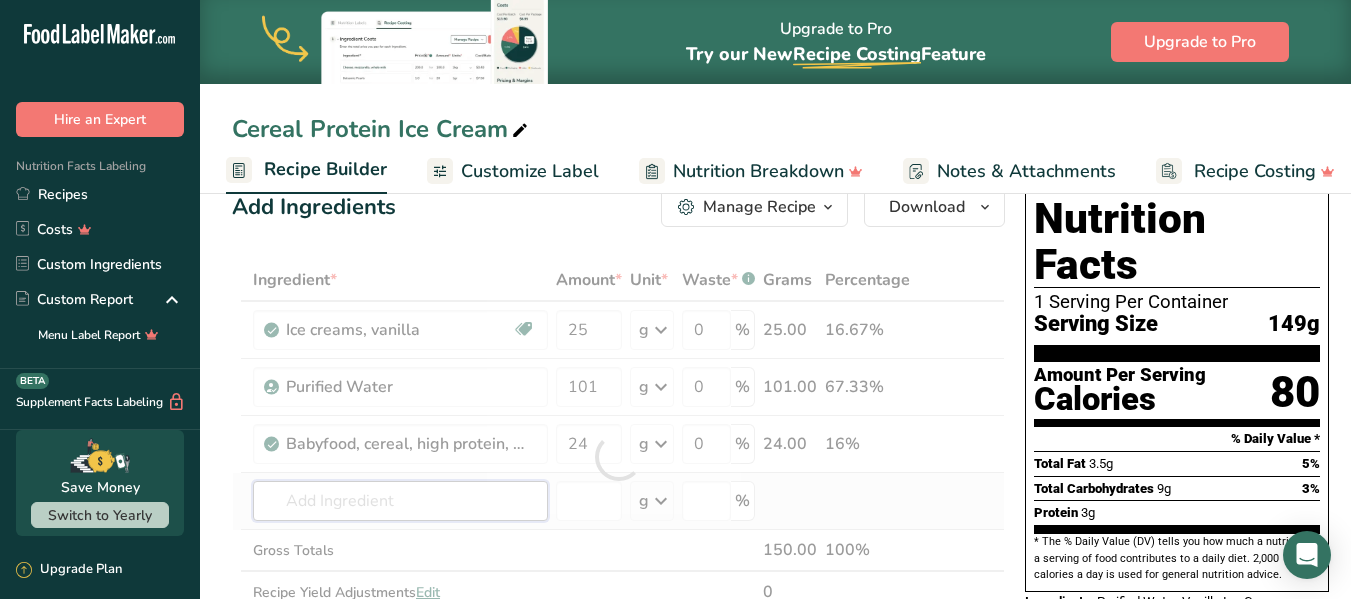 click on "Ingredient *
Amount *
Unit *
Waste *   .a-a{fill:#347362;}.b-a{fill:#fff;}          Grams
Percentage
Ice creams, vanilla
Gluten free
Vegetarian
Soy free
25
g
Portions
1 serving 1/2 cup
Weight Units
g
kg
mg
See more
Volume Units
l
Volume units require a density conversion. If you know your ingredient's density enter it below. Otherwise, click on "RIA" our AI Regulatory bot - she will be able to help you
lb/ft3
g/cm3
Confirm
mL
lb/ft3
g/cm3
fl oz" at bounding box center [618, 457] 